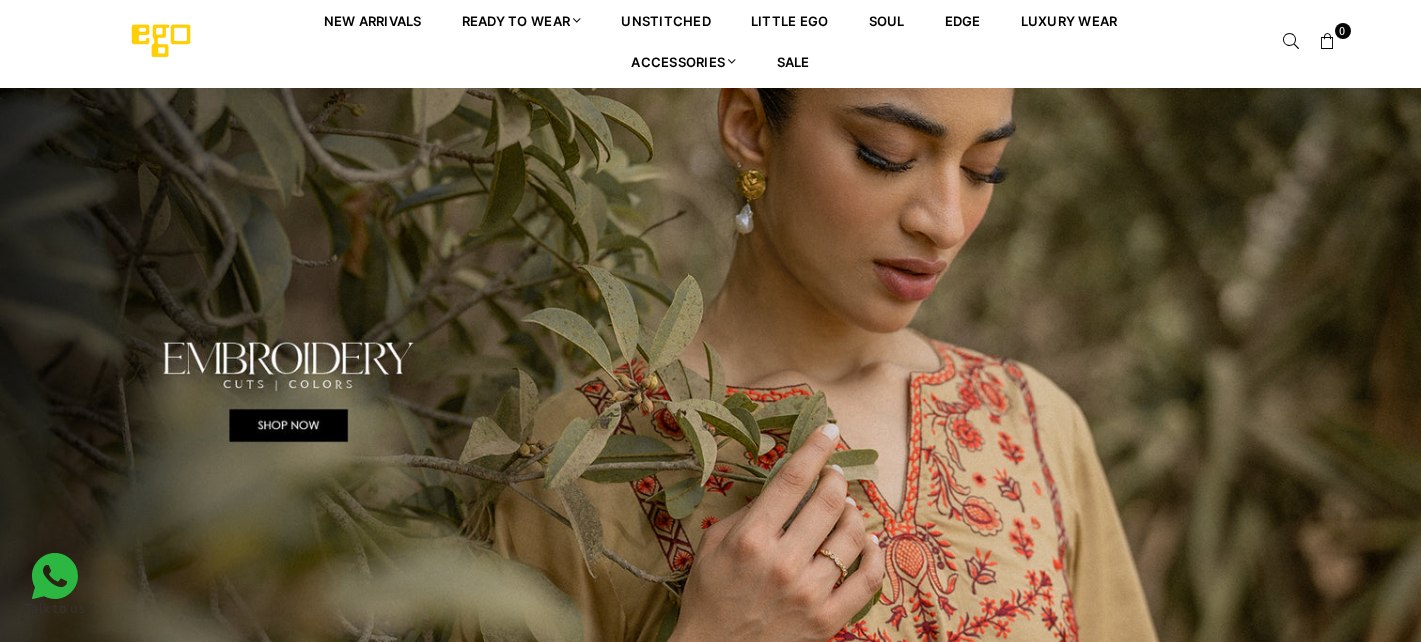 scroll, scrollTop: 0, scrollLeft: 0, axis: both 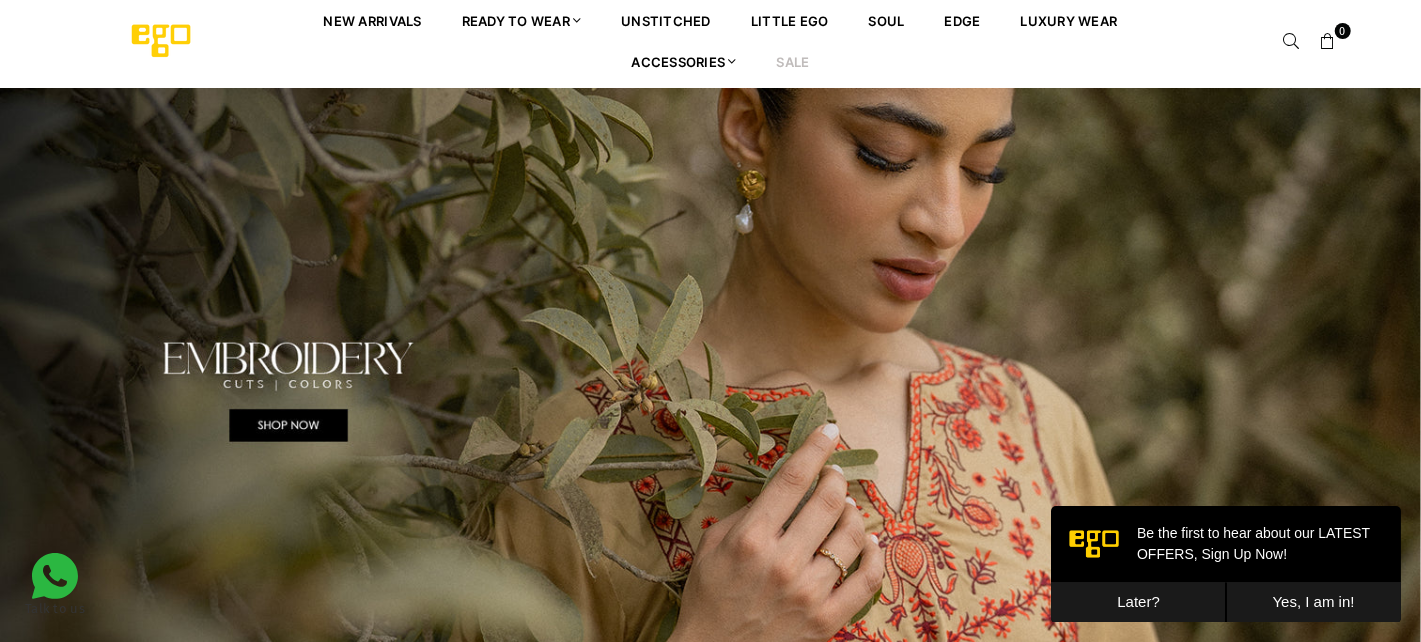 click on "Sale" at bounding box center [793, 61] 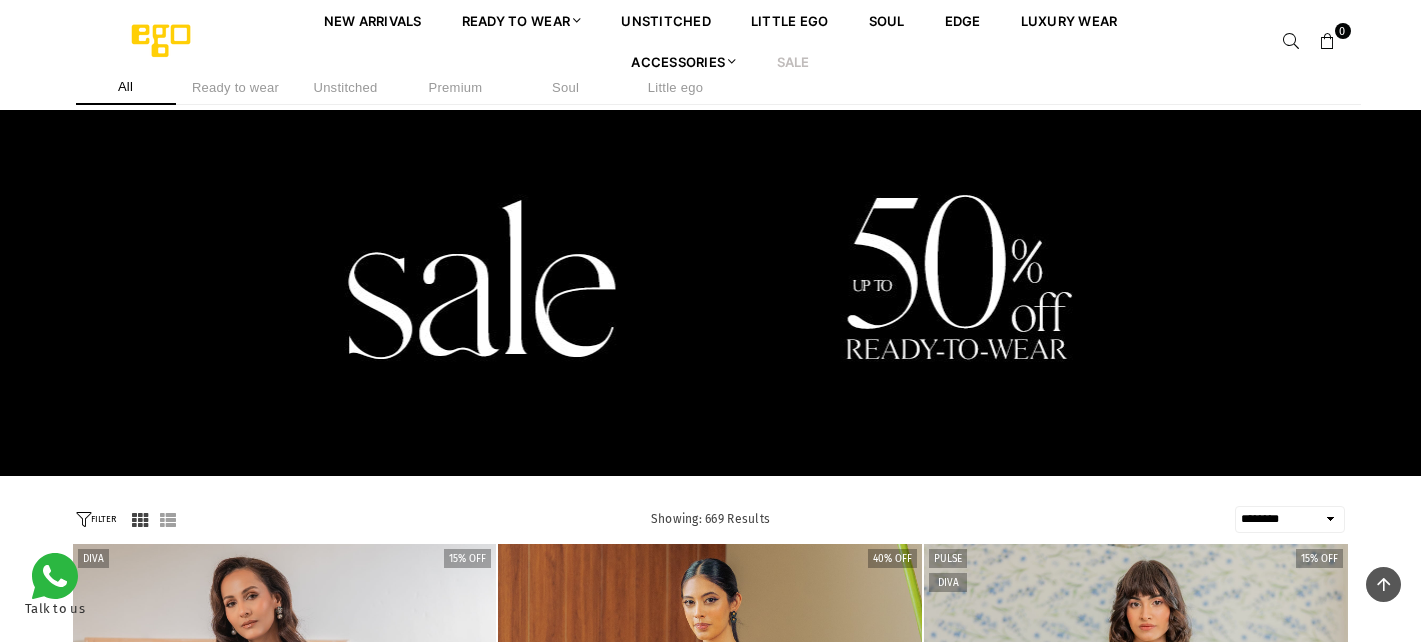 select on "******" 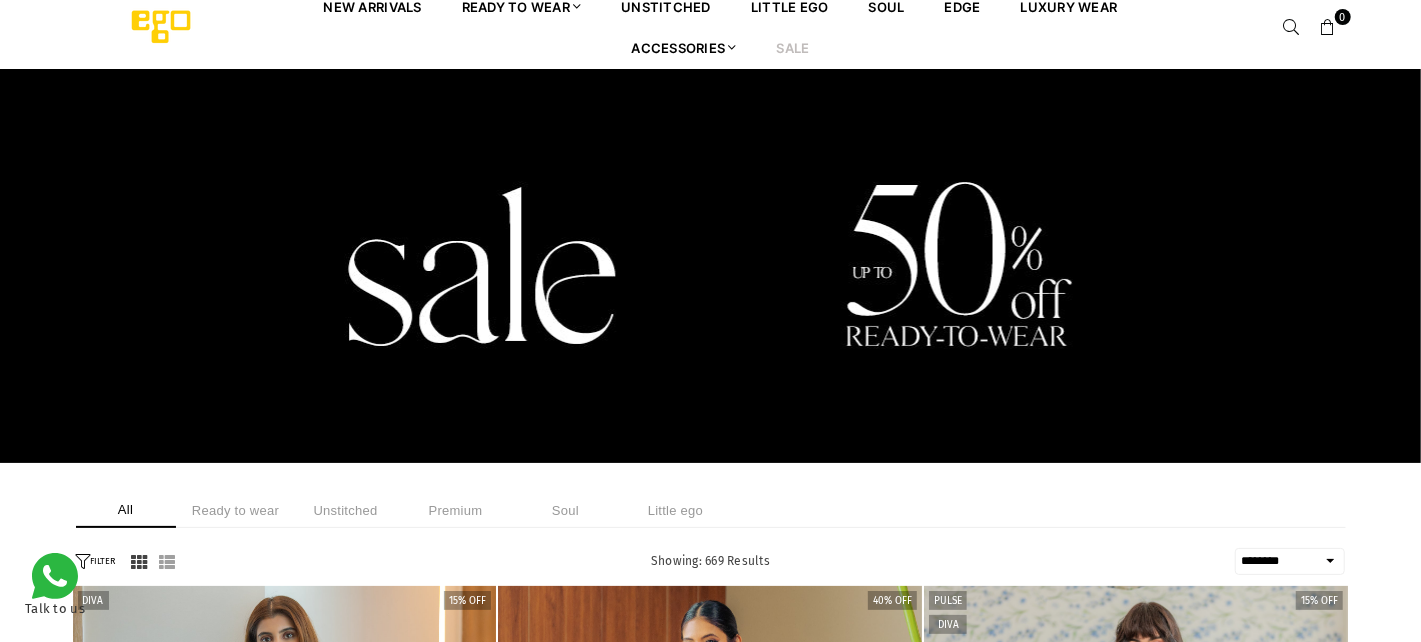 scroll, scrollTop: 100, scrollLeft: 0, axis: vertical 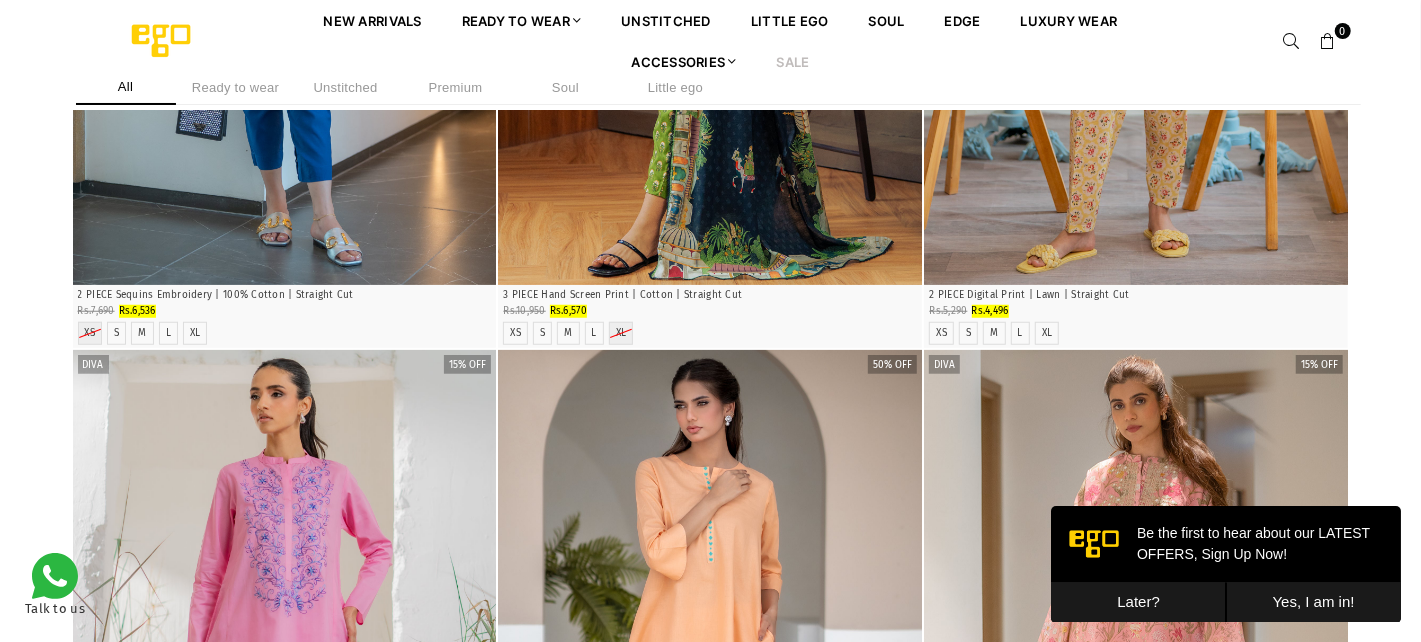 click on "Yes, I am in!" at bounding box center [1312, 601] 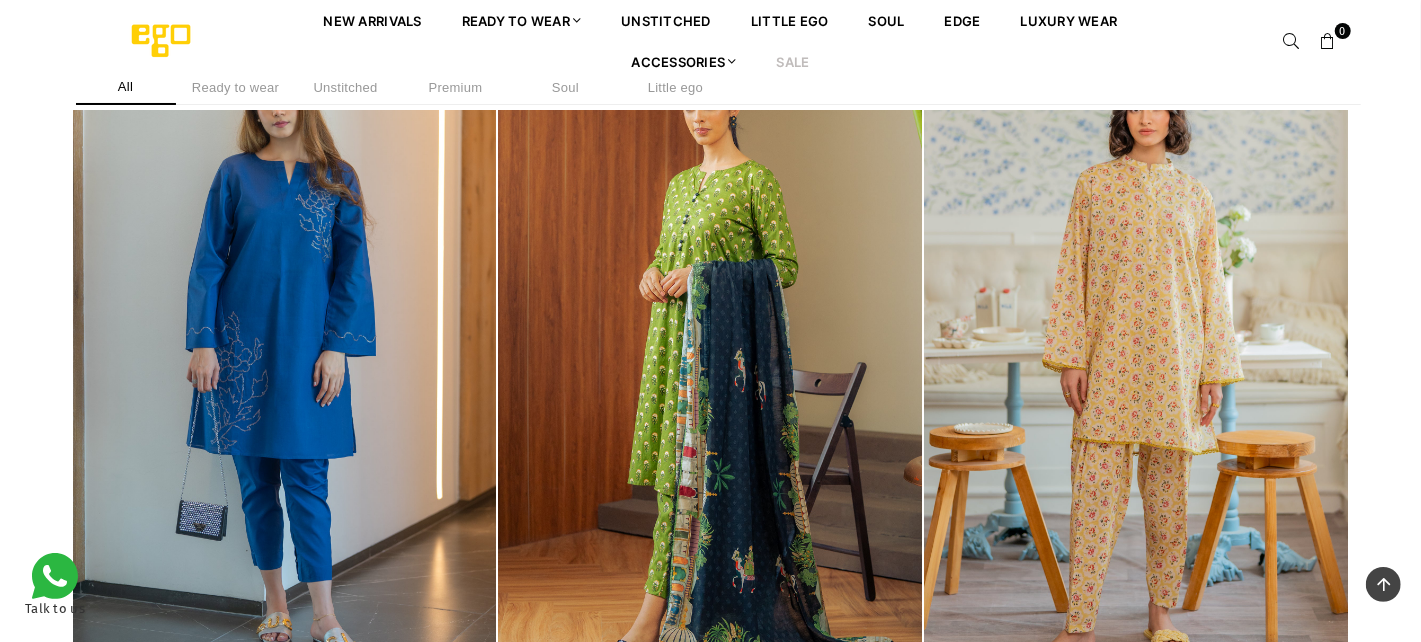 scroll, scrollTop: 0, scrollLeft: 0, axis: both 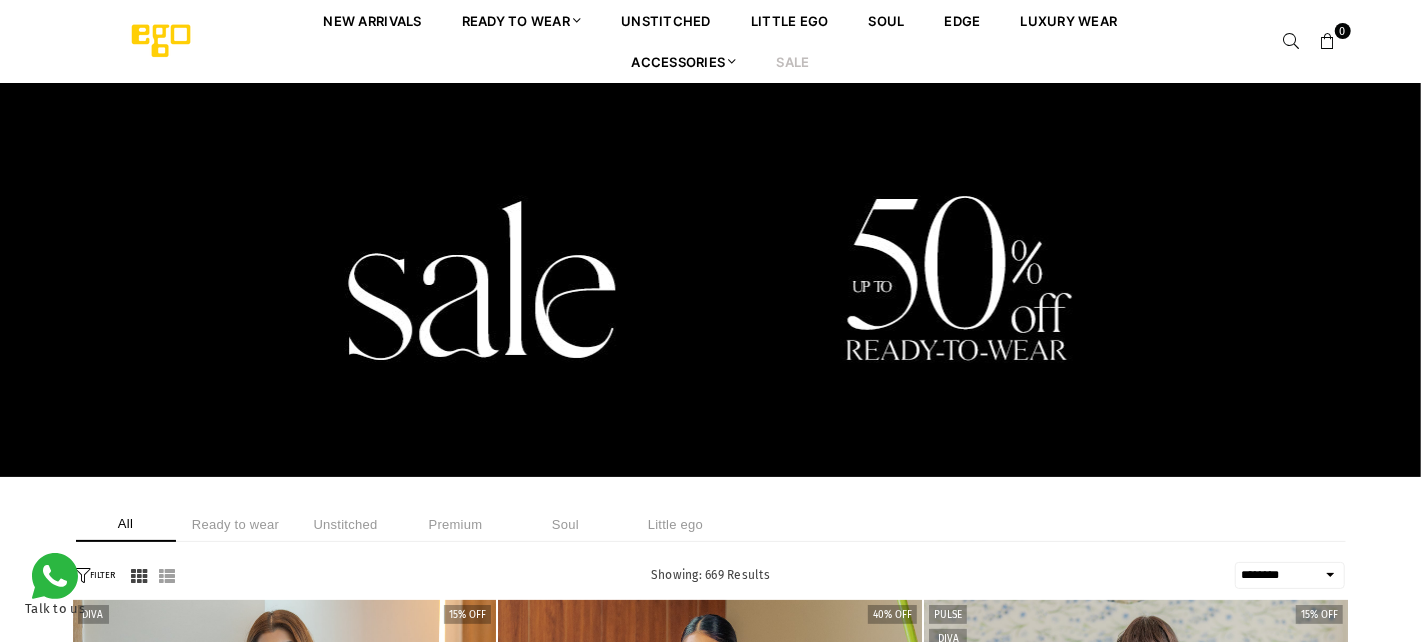click on "Sale" at bounding box center [793, 61] 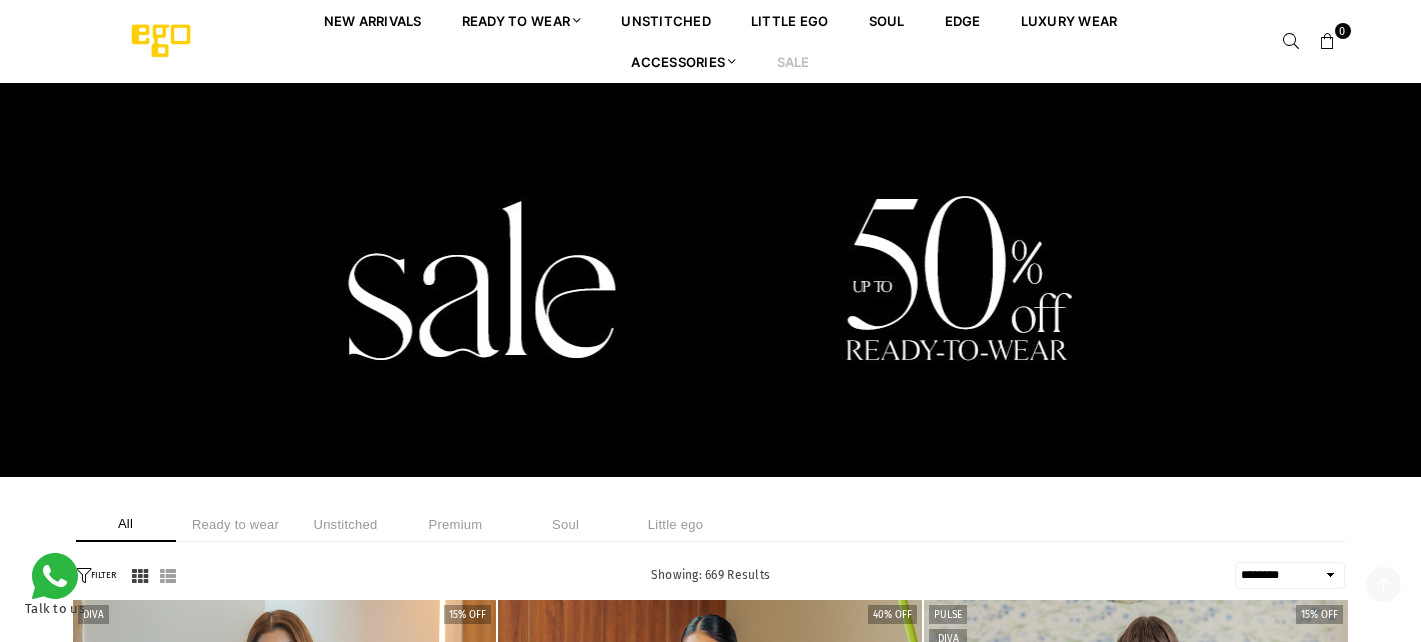select on "******" 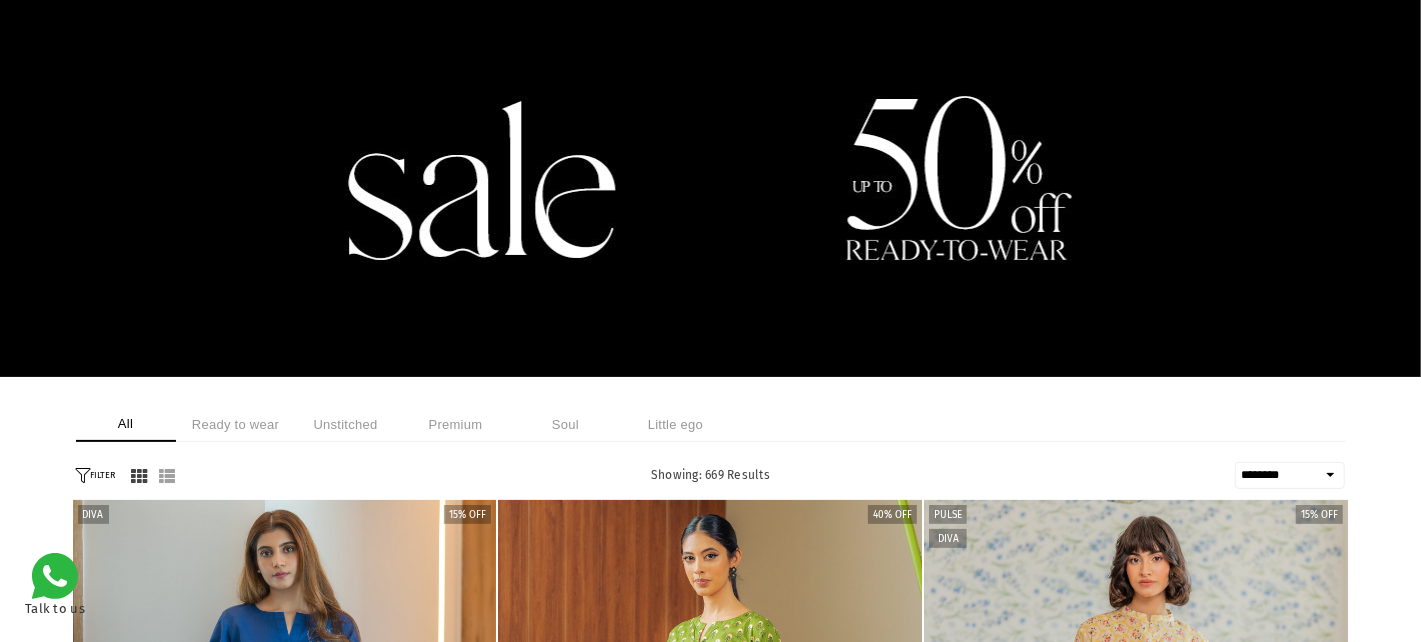 scroll, scrollTop: 100, scrollLeft: 0, axis: vertical 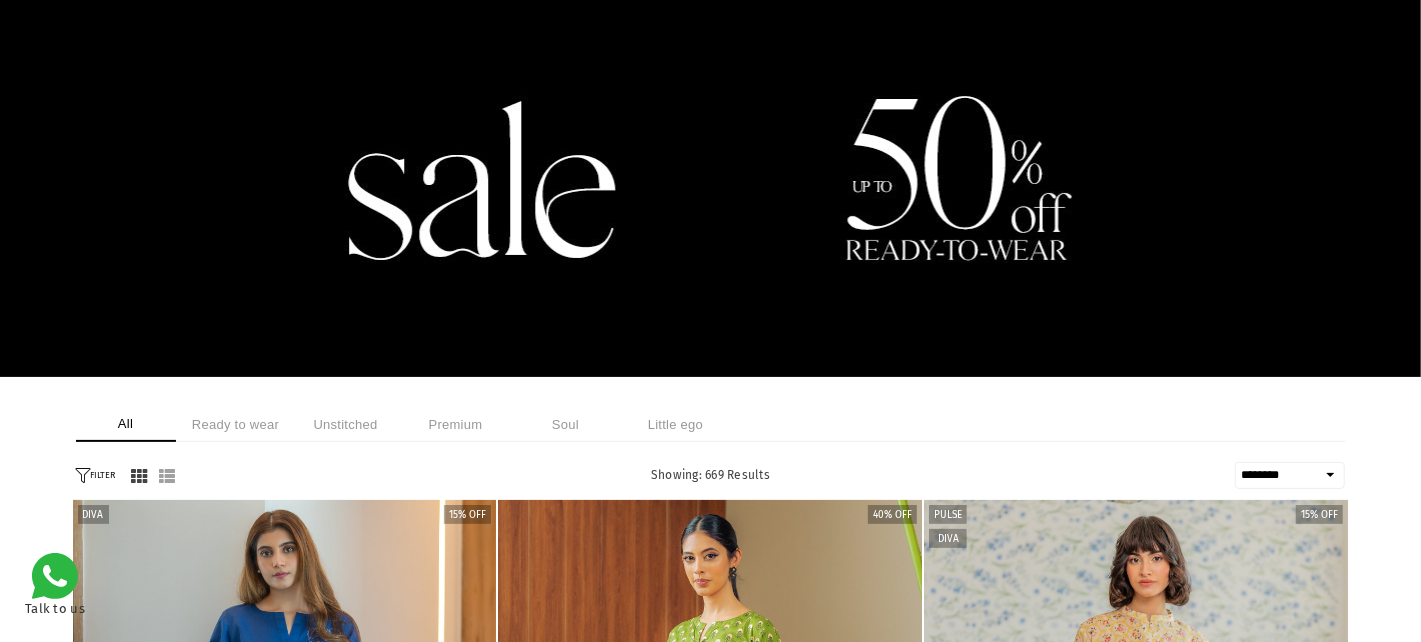 click on "FILTER" at bounding box center (96, 475) 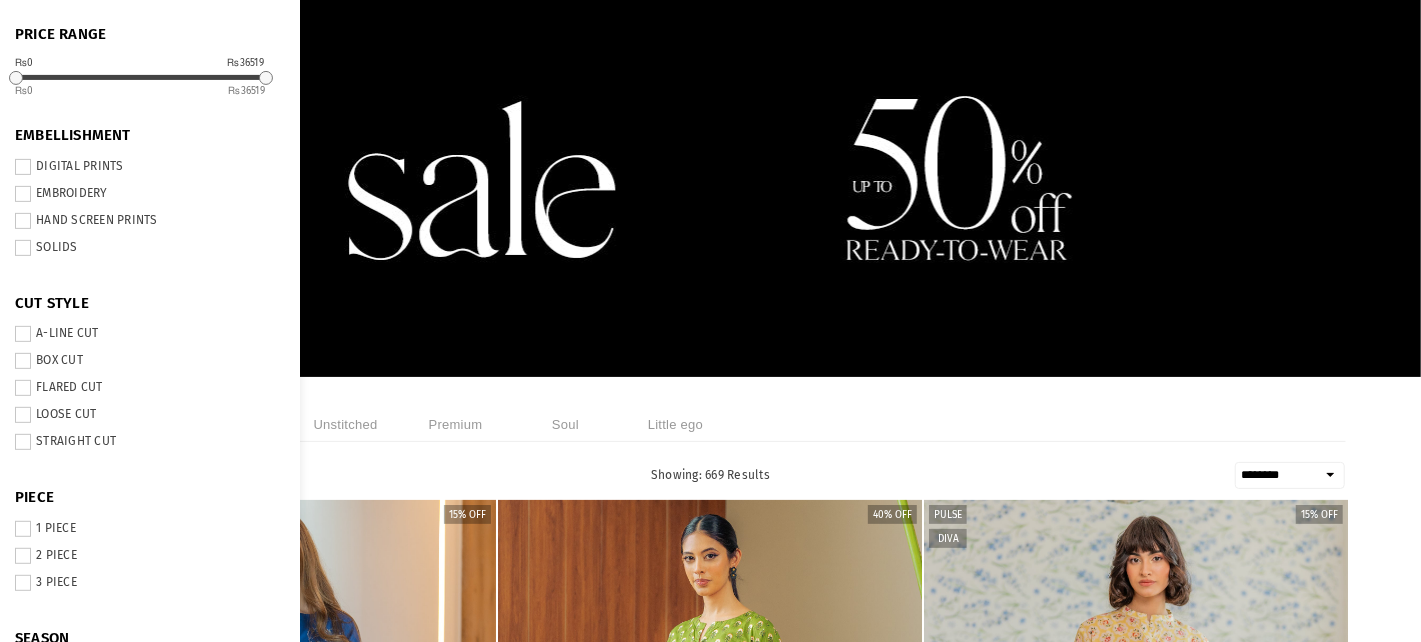 scroll, scrollTop: 600, scrollLeft: 0, axis: vertical 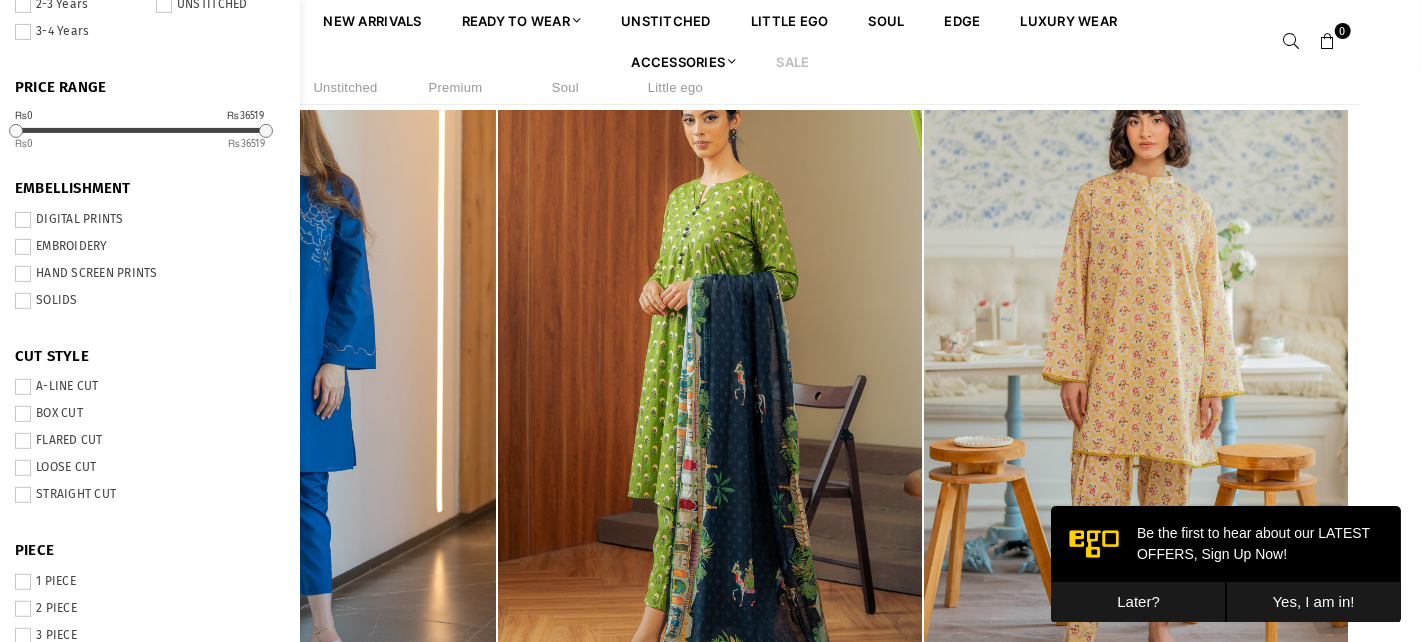 click on "EMBROIDERY" at bounding box center (150, 247) 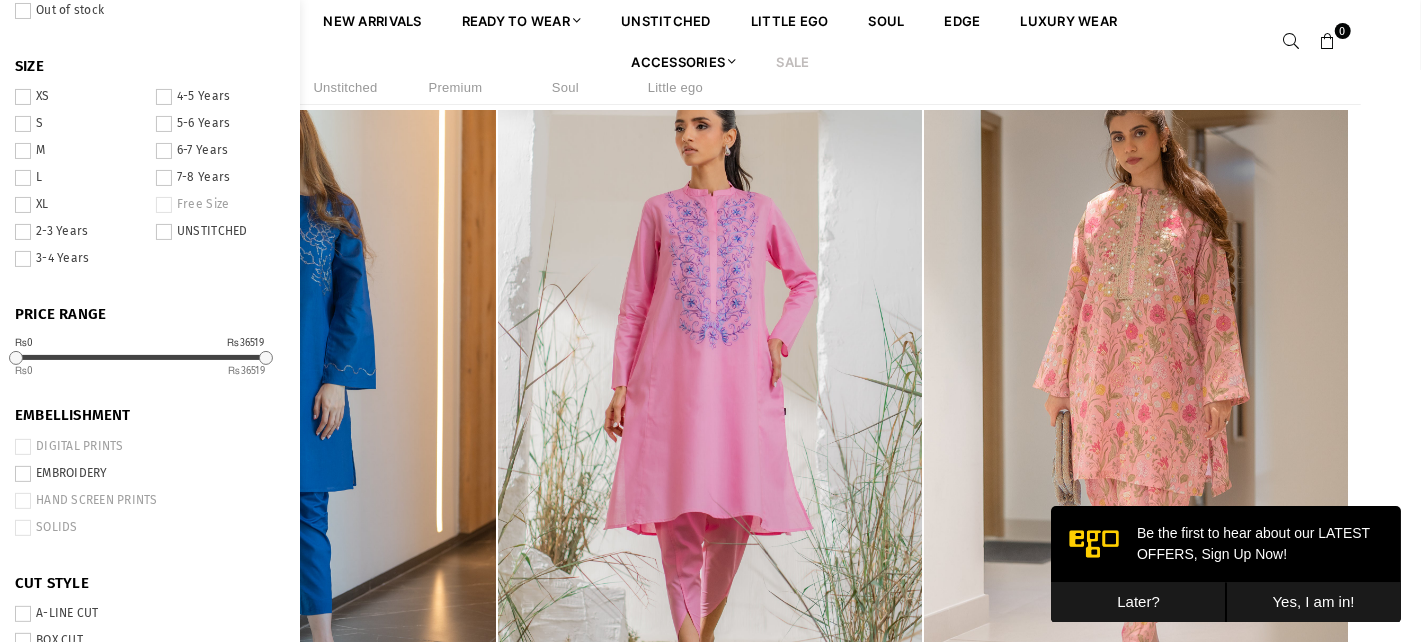 scroll, scrollTop: 0, scrollLeft: 0, axis: both 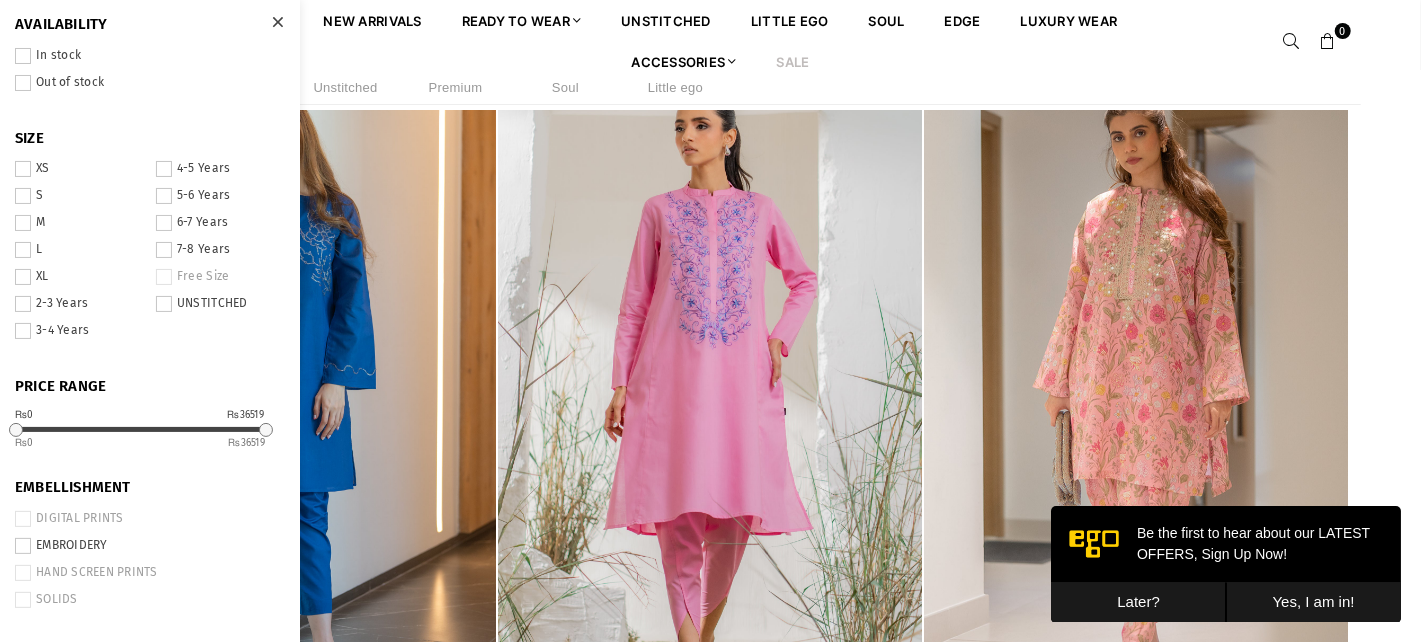 click on "**********" at bounding box center [710, 837] 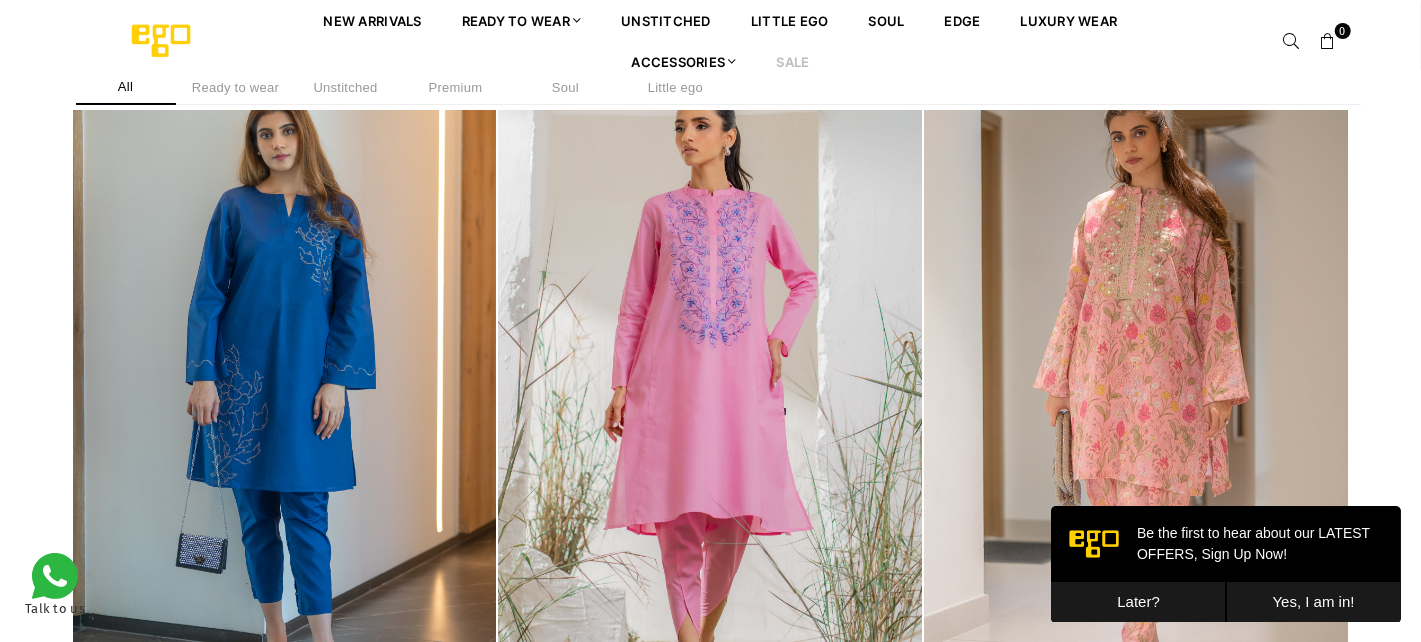 click on "Later?" at bounding box center [1137, 601] 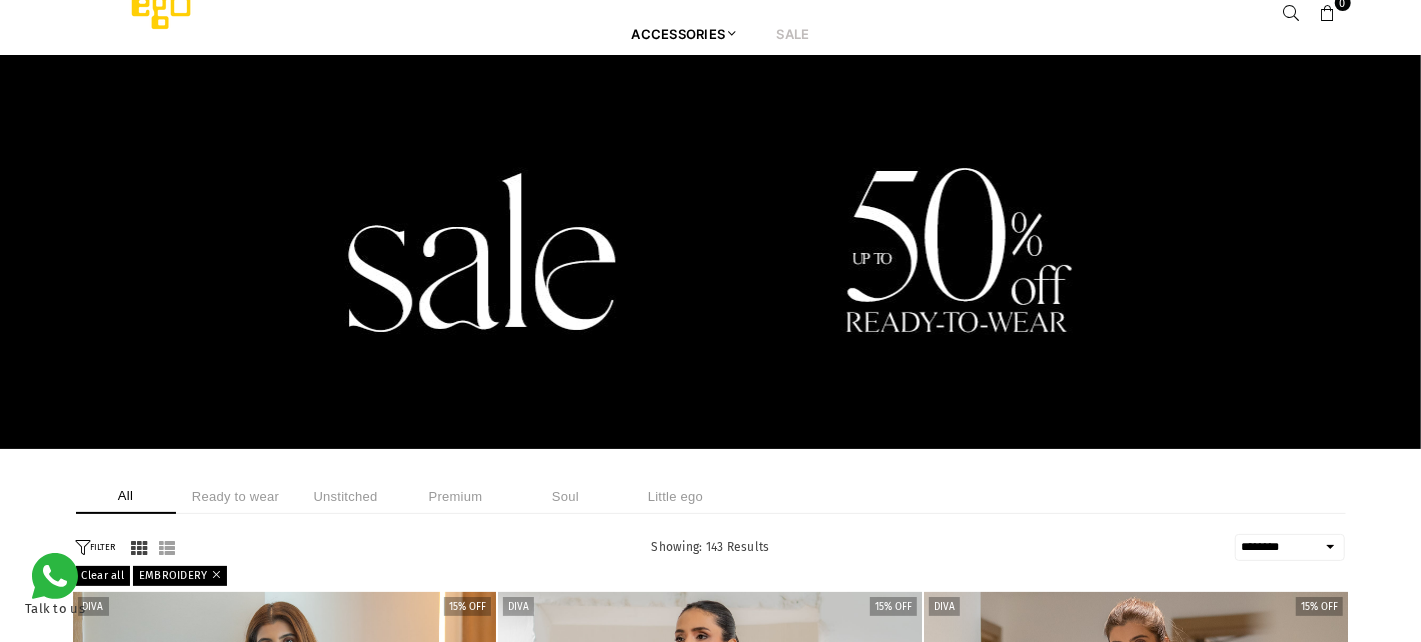 scroll, scrollTop: 0, scrollLeft: 0, axis: both 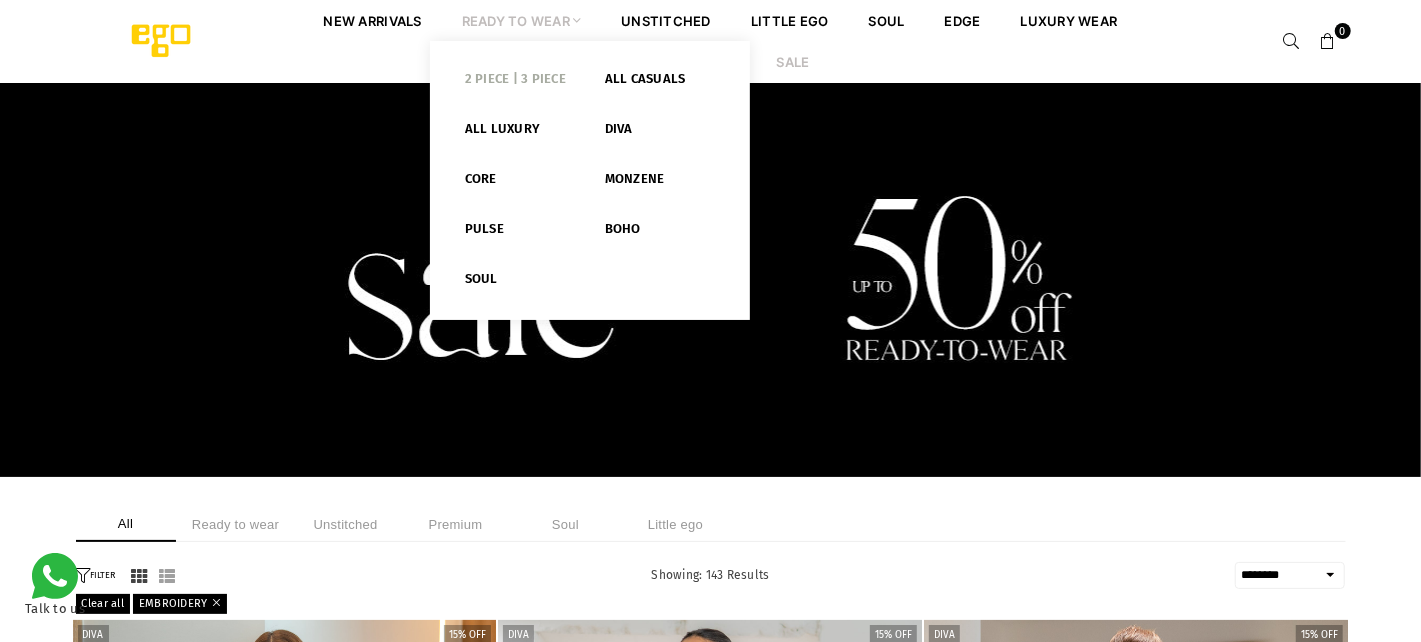 click on "2 PIECE | 3 PIECE" at bounding box center (520, 83) 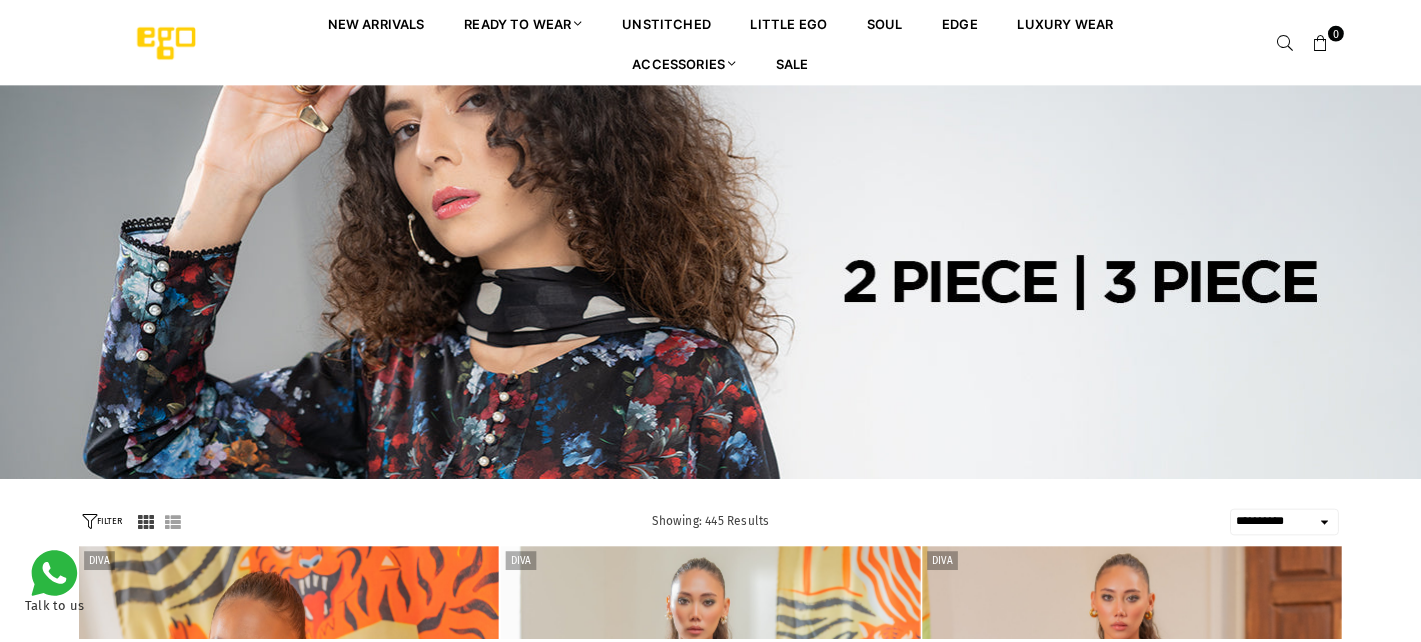 scroll, scrollTop: 0, scrollLeft: 0, axis: both 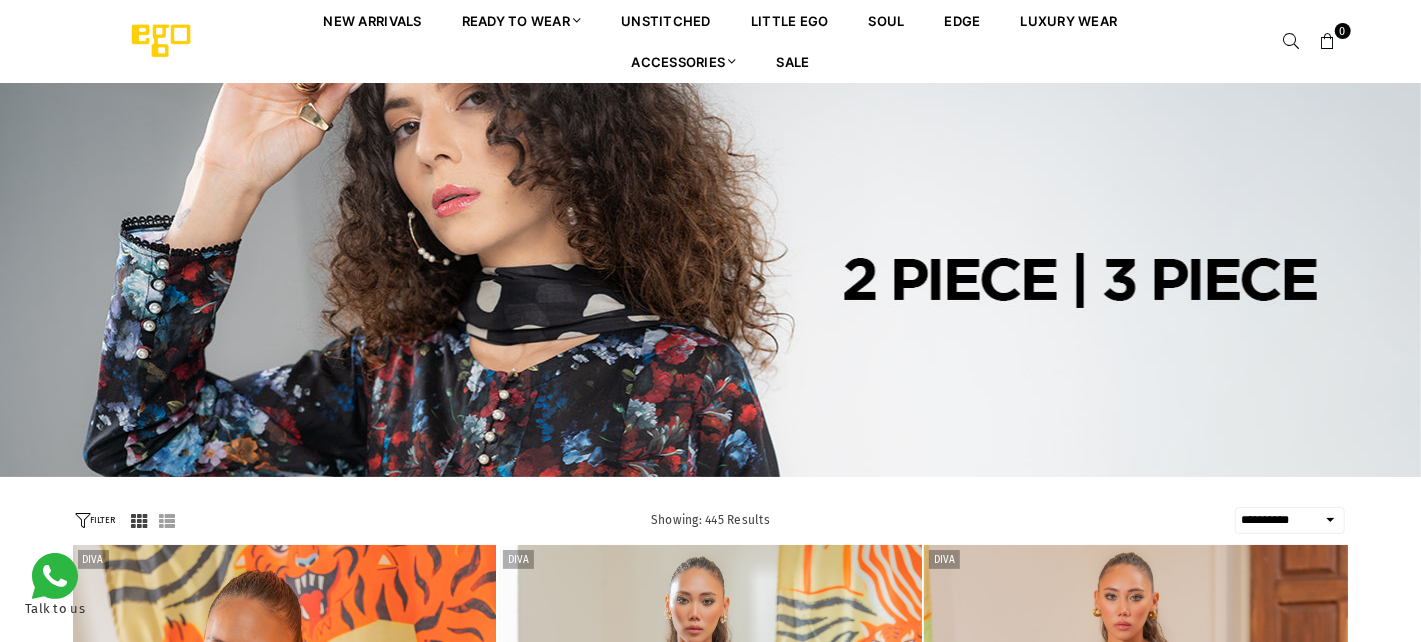 click on "**********" at bounding box center (1290, 520) 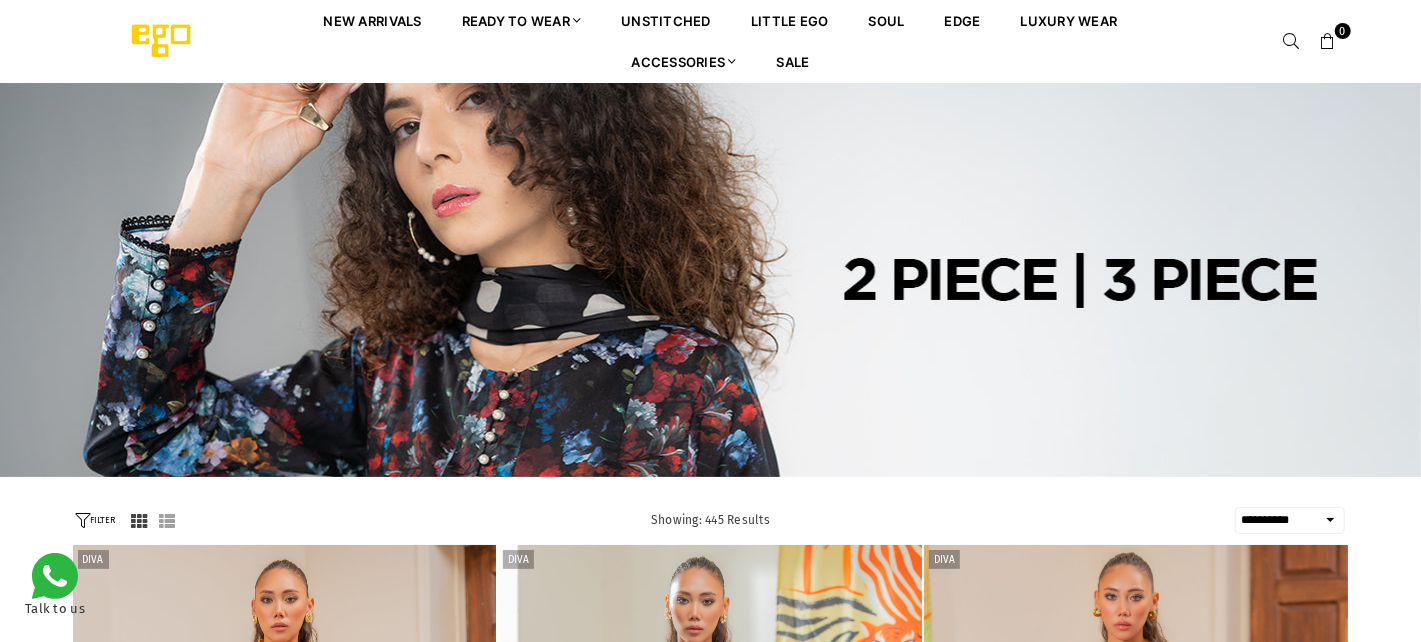 scroll, scrollTop: 0, scrollLeft: 0, axis: both 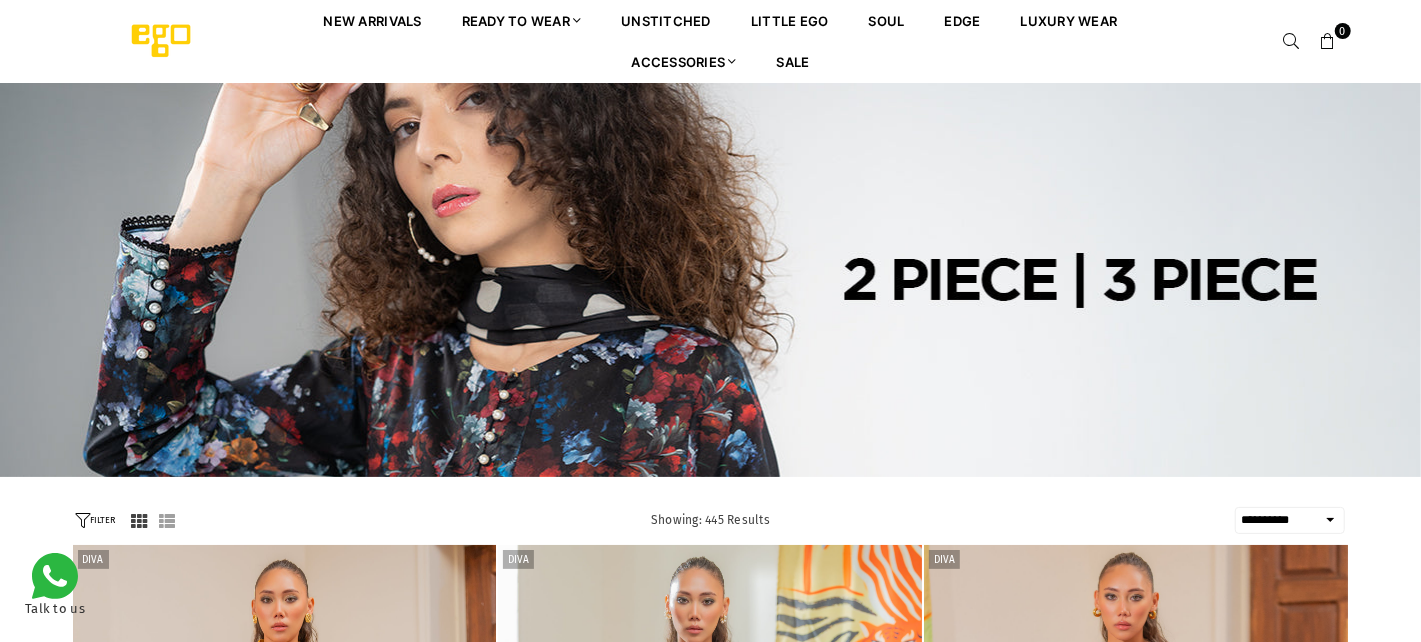 select on "**********" 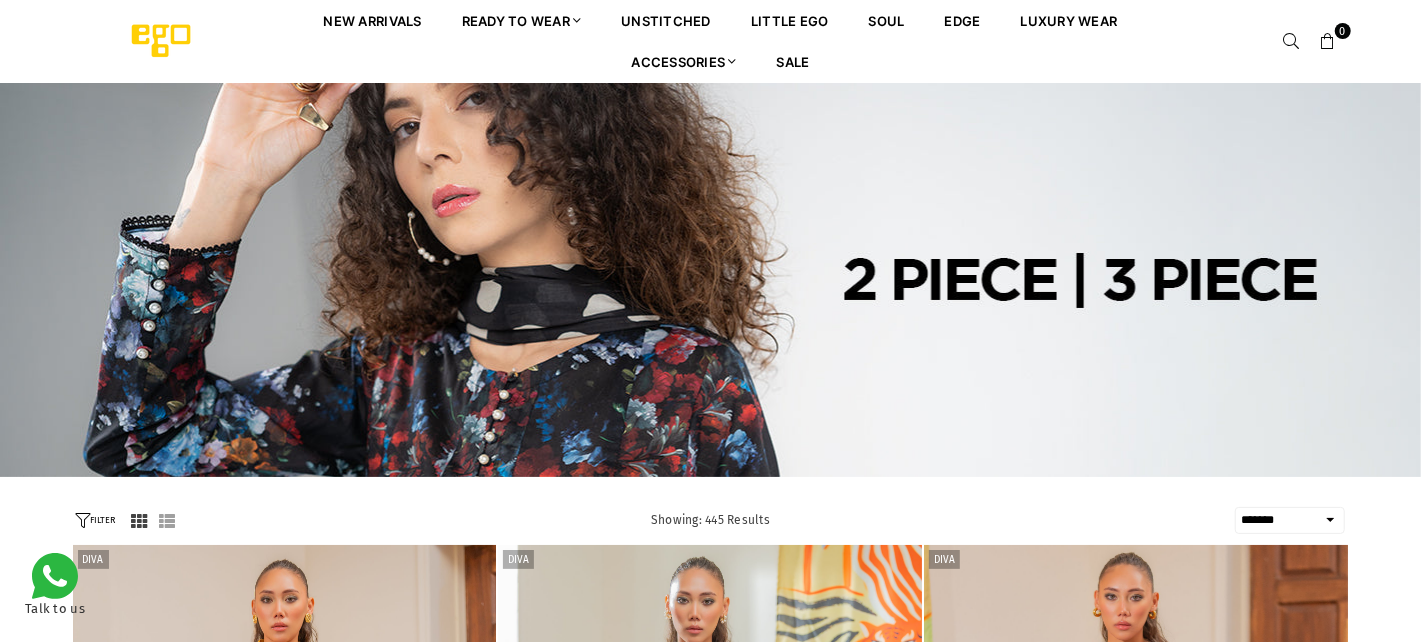 click on "**********" at bounding box center (1290, 520) 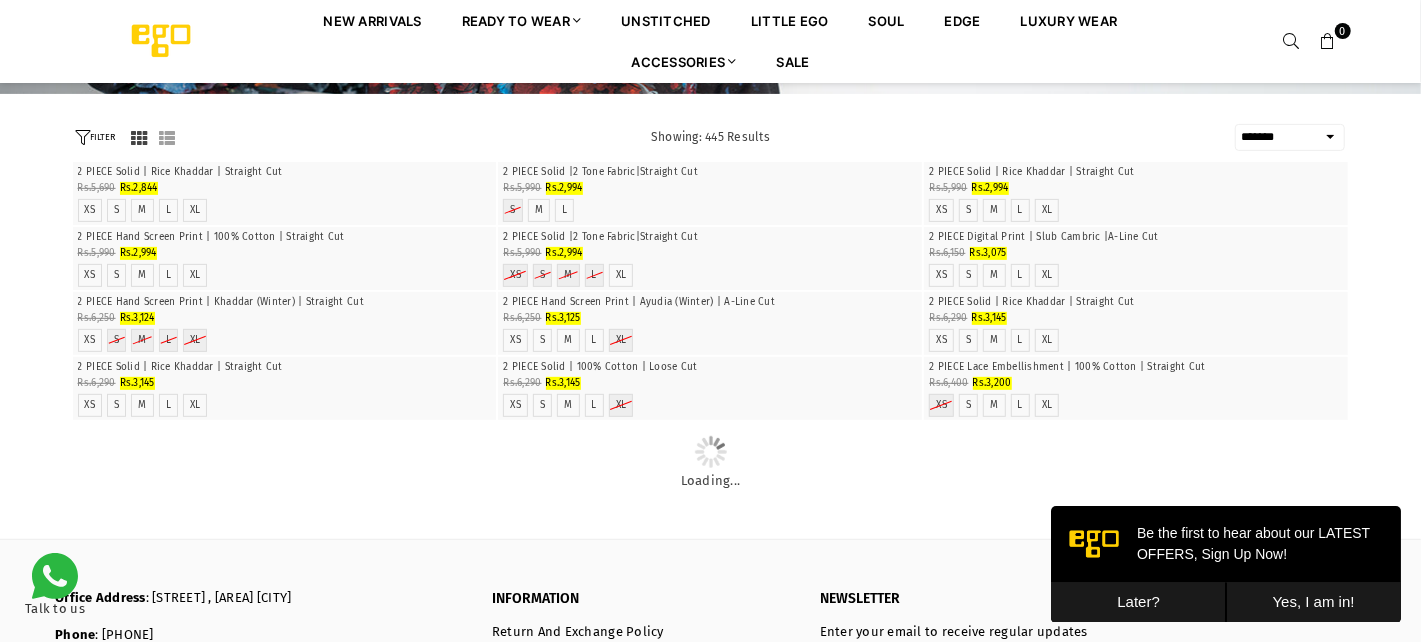 scroll, scrollTop: 782, scrollLeft: 0, axis: vertical 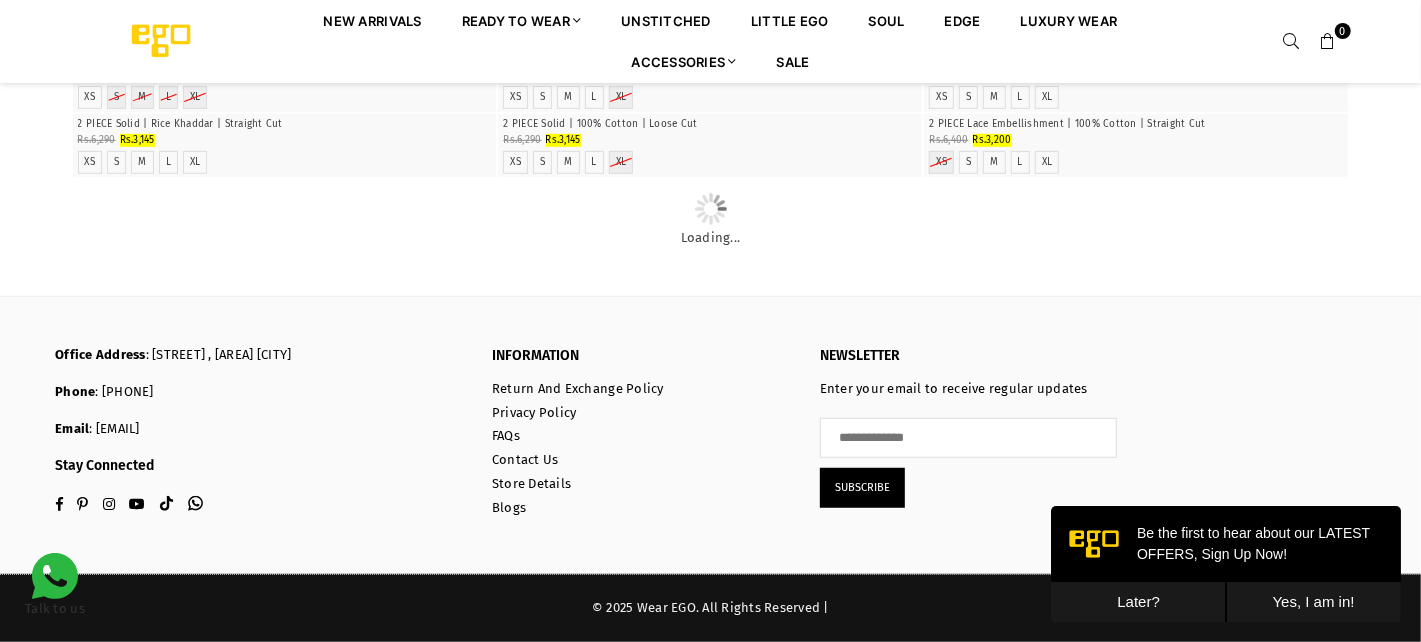 click on "Later?" at bounding box center (1137, 601) 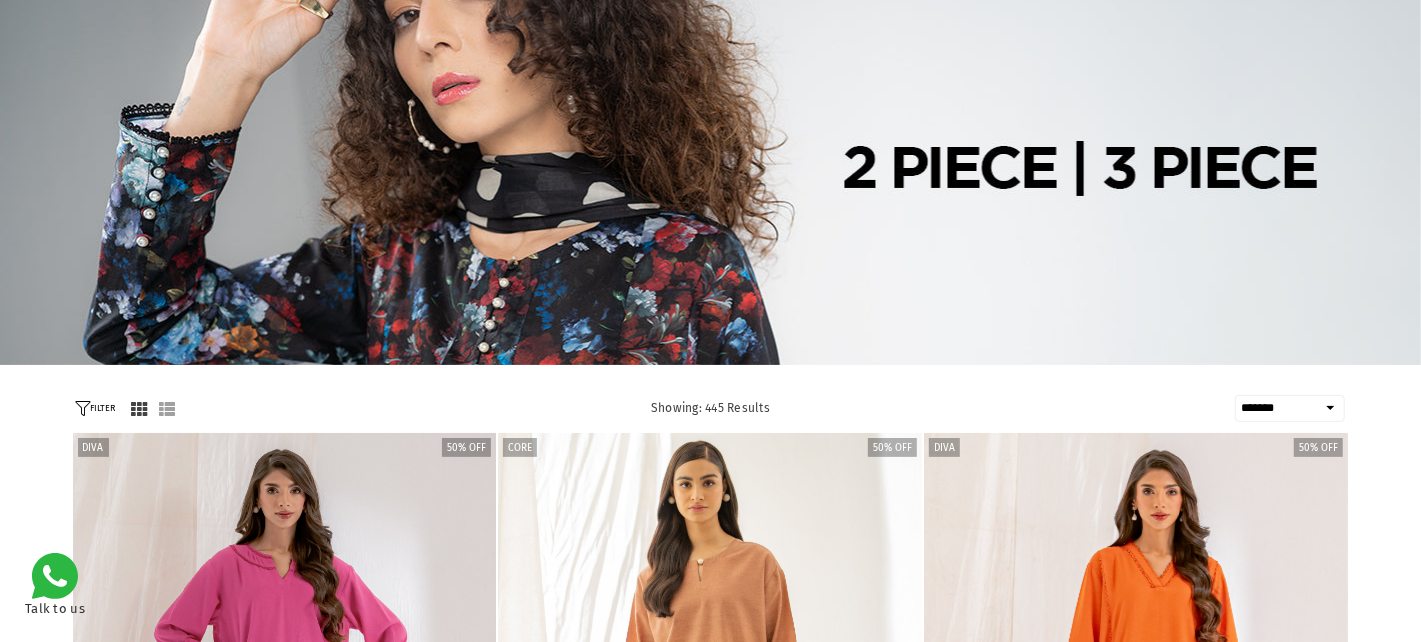 scroll, scrollTop: 382, scrollLeft: 0, axis: vertical 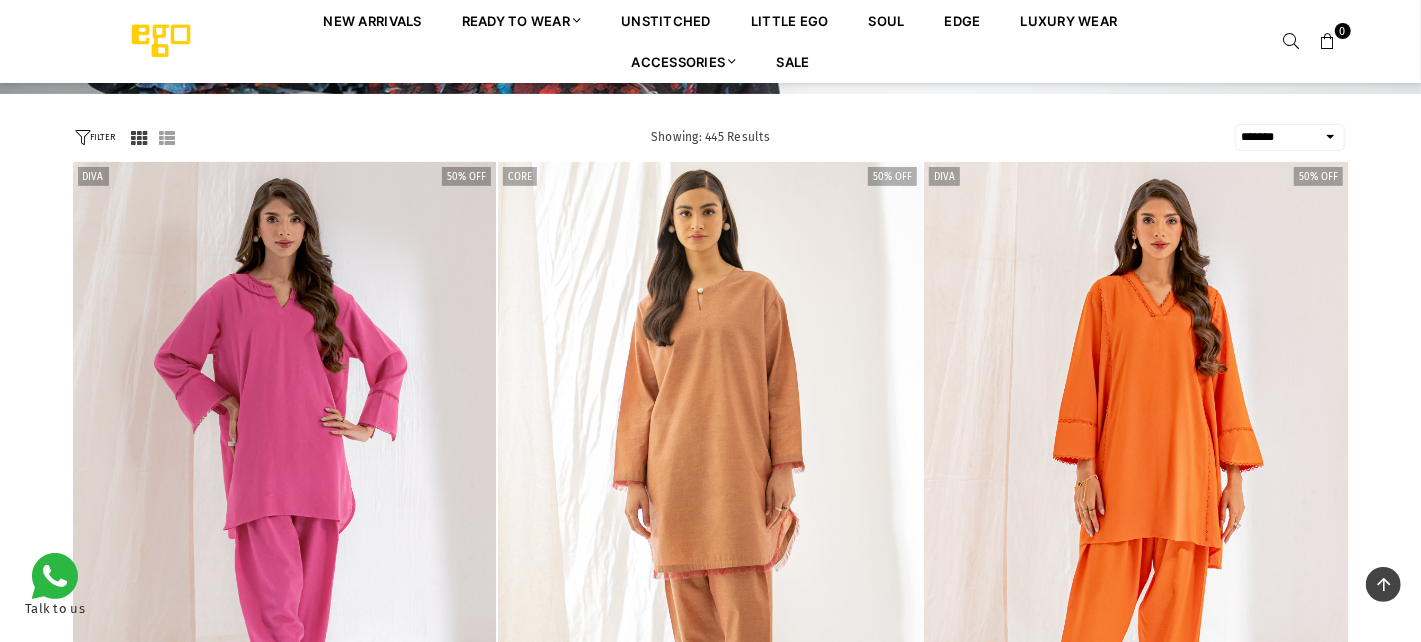 click on "**********" at bounding box center [711, 137] 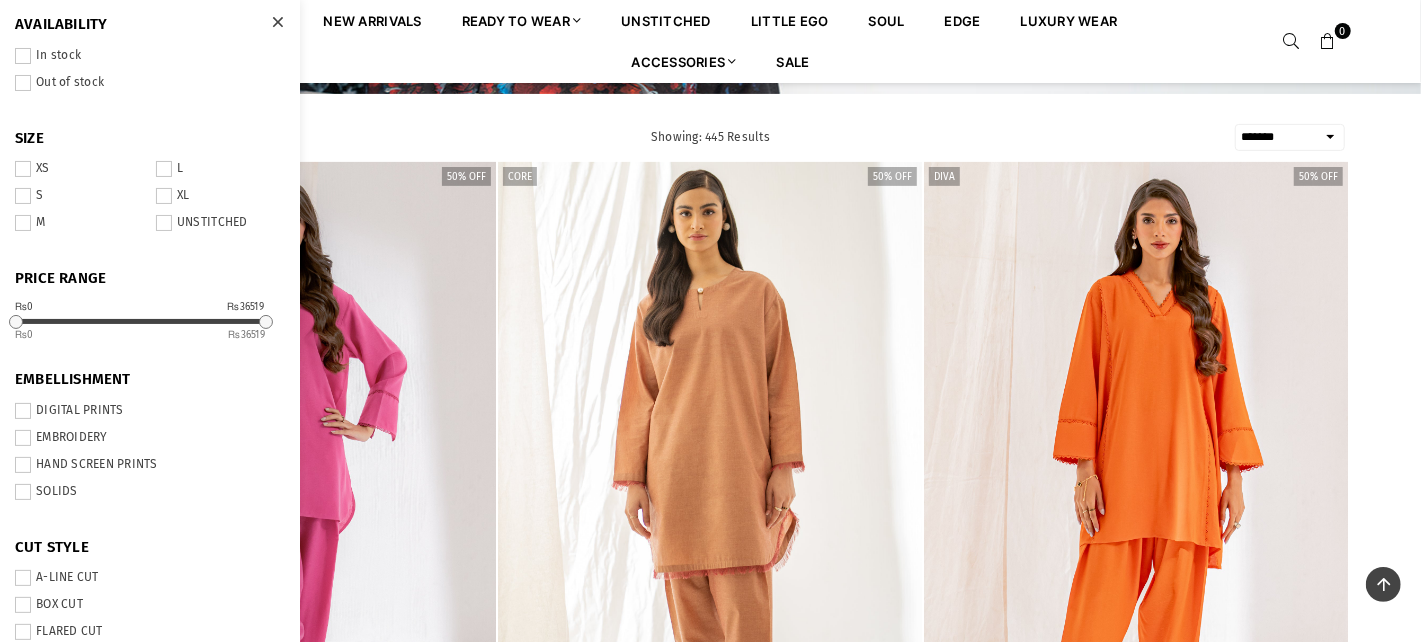 click on "EMBROIDERY" at bounding box center [150, 438] 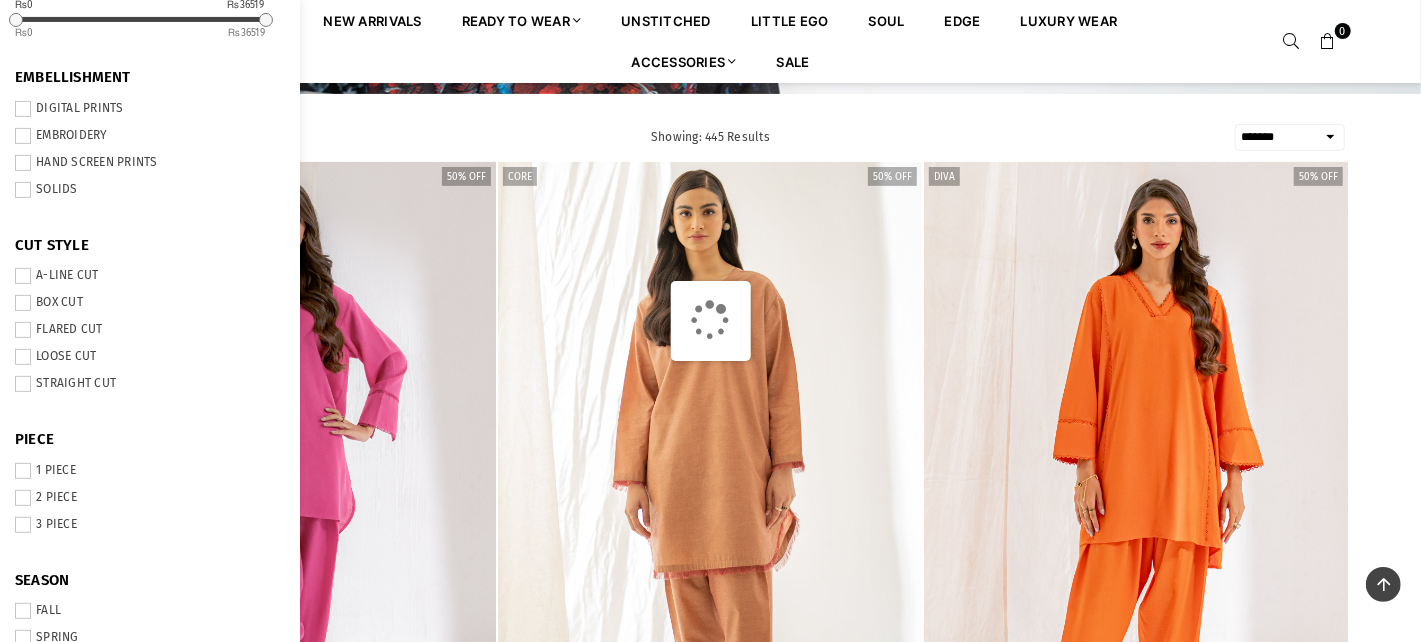scroll, scrollTop: 0, scrollLeft: 0, axis: both 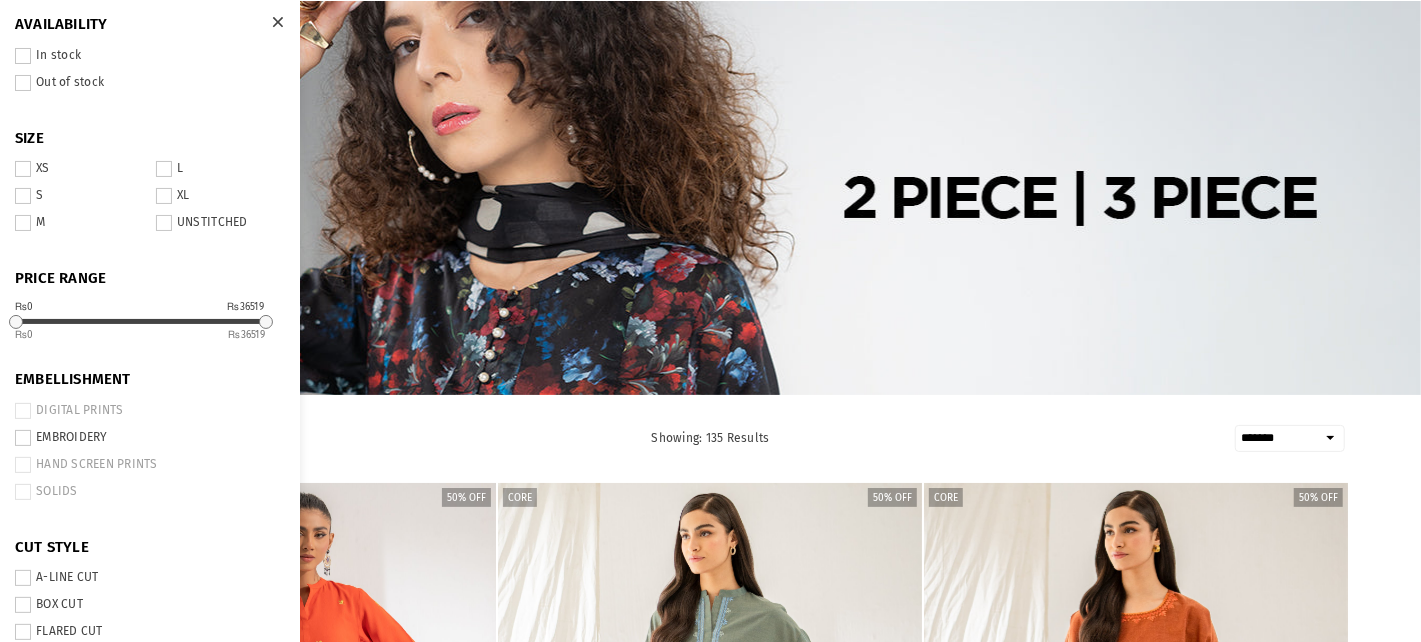 click at bounding box center (277, 22) 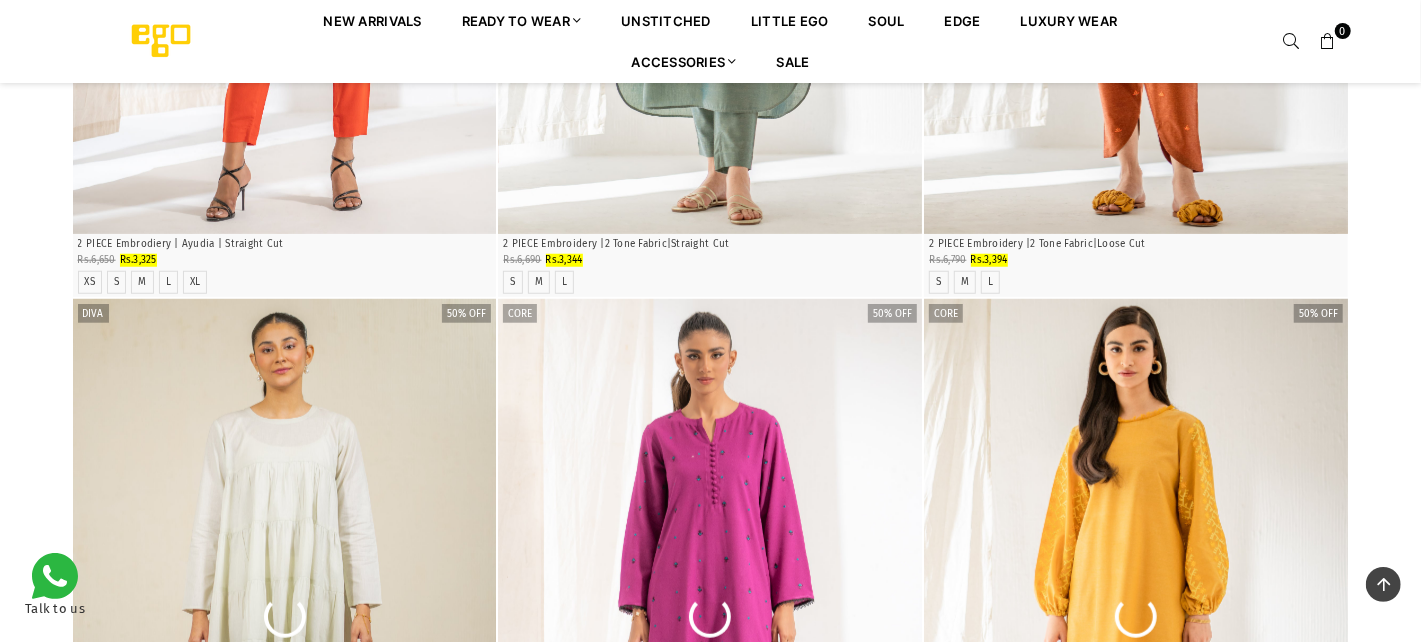 scroll, scrollTop: 964, scrollLeft: 0, axis: vertical 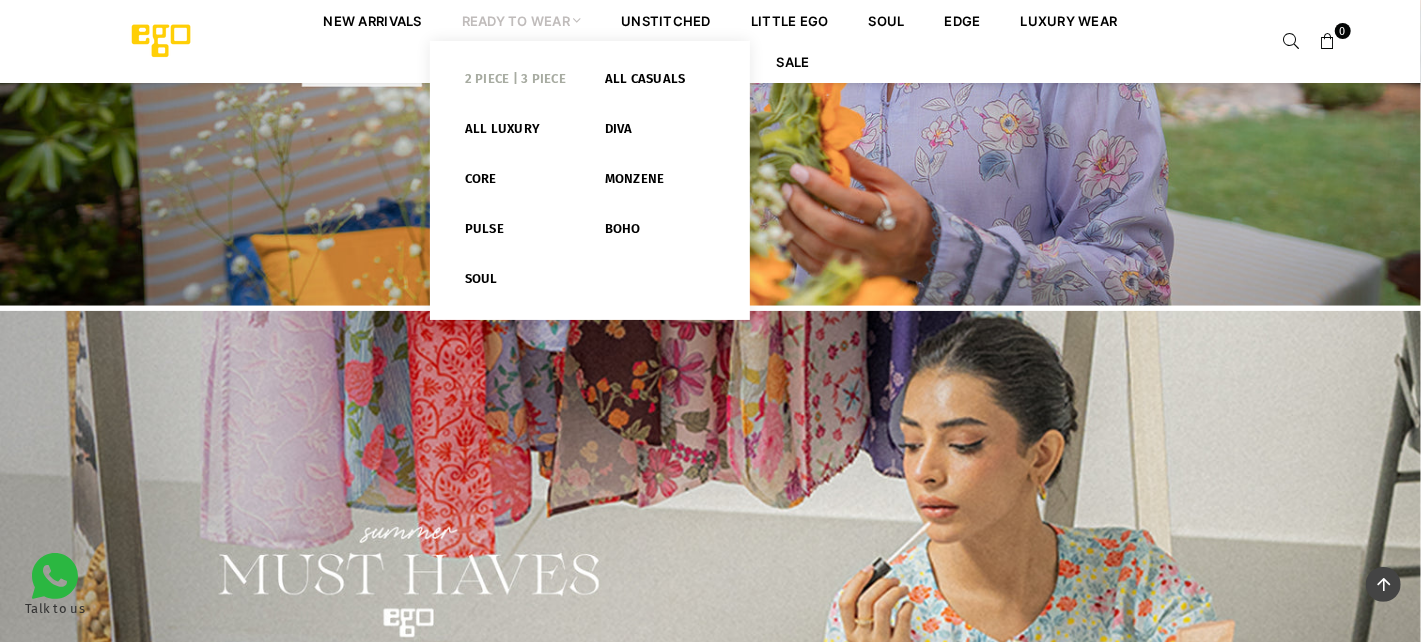 click on "2 PIECE | 3 PIECE" at bounding box center [520, 83] 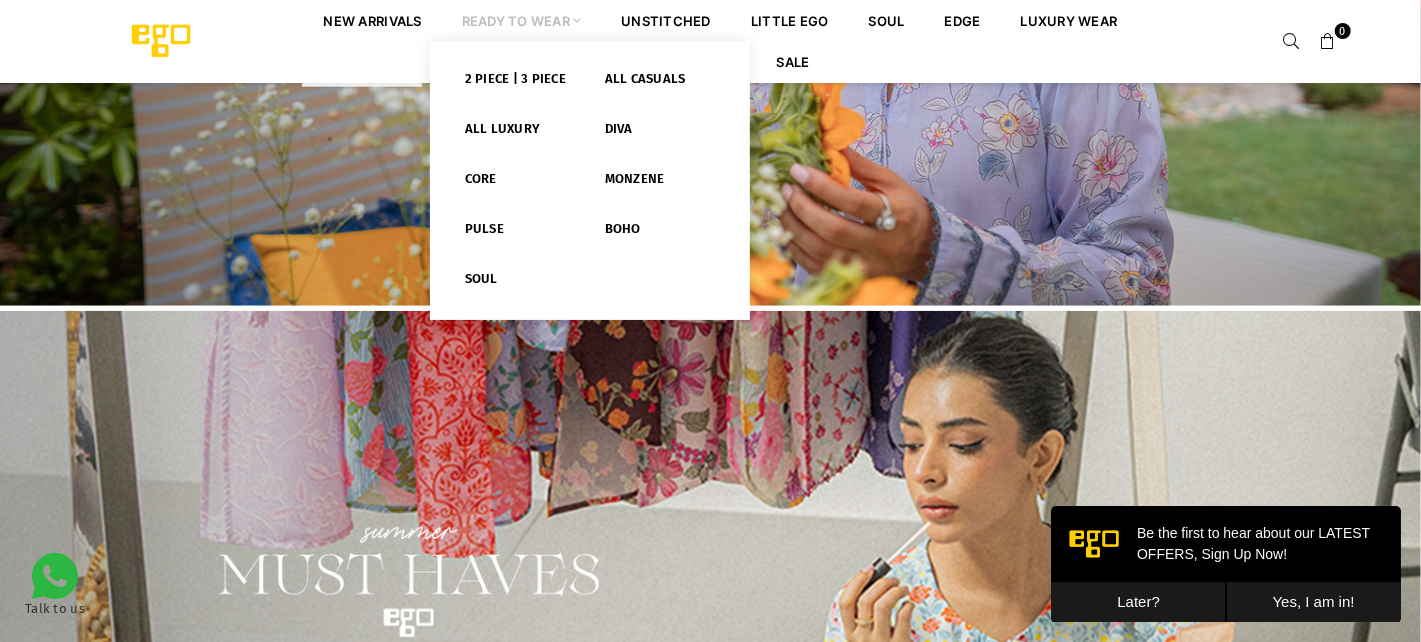 scroll, scrollTop: 0, scrollLeft: 0, axis: both 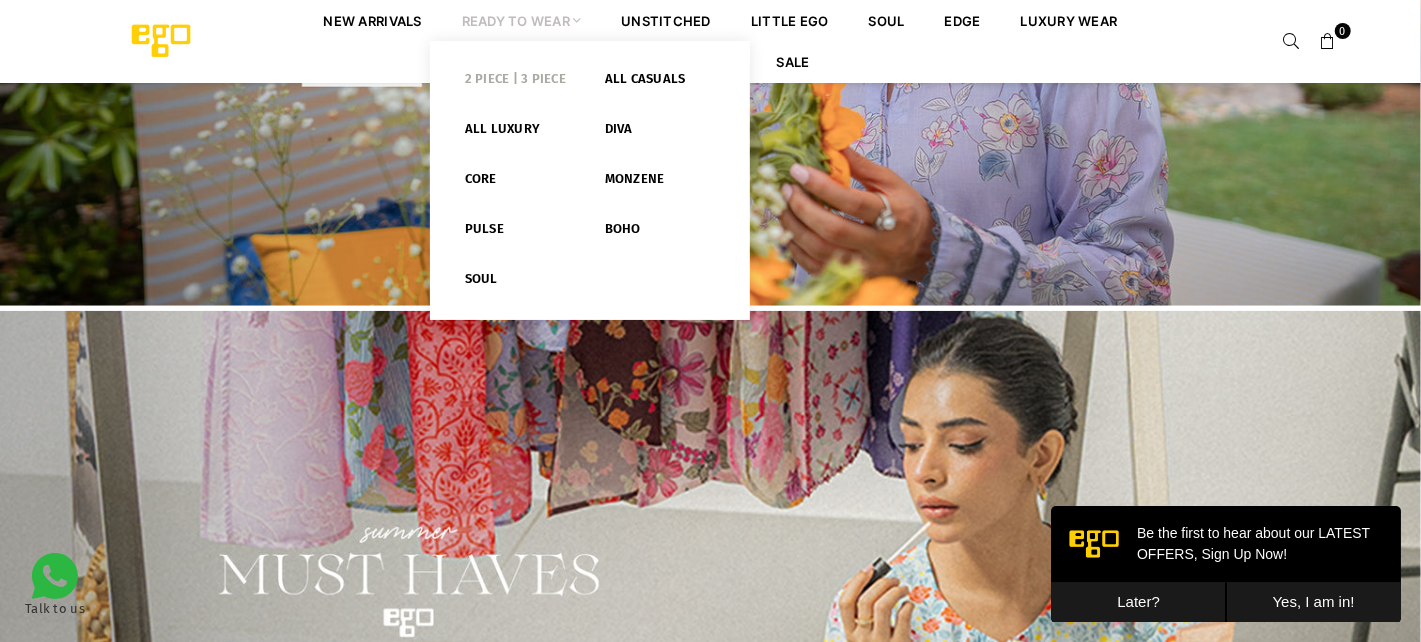 click on "2 PIECE | 3 PIECE" at bounding box center [520, 83] 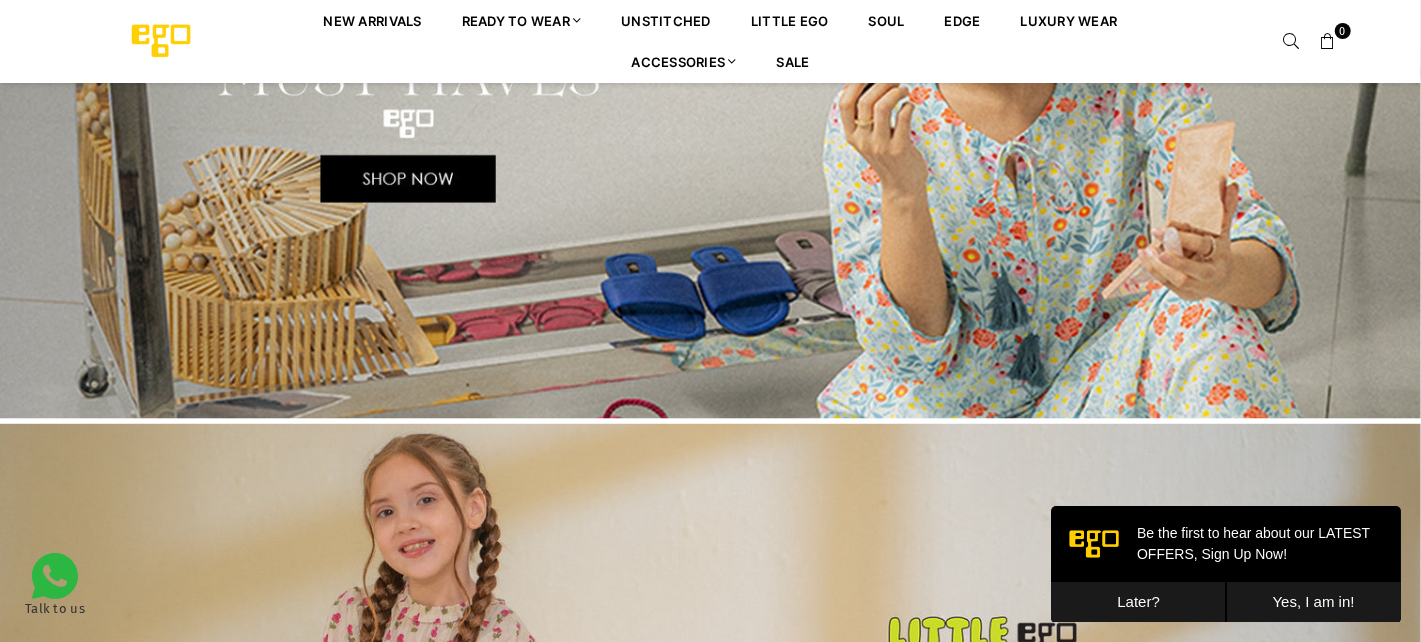 scroll, scrollTop: 2200, scrollLeft: 0, axis: vertical 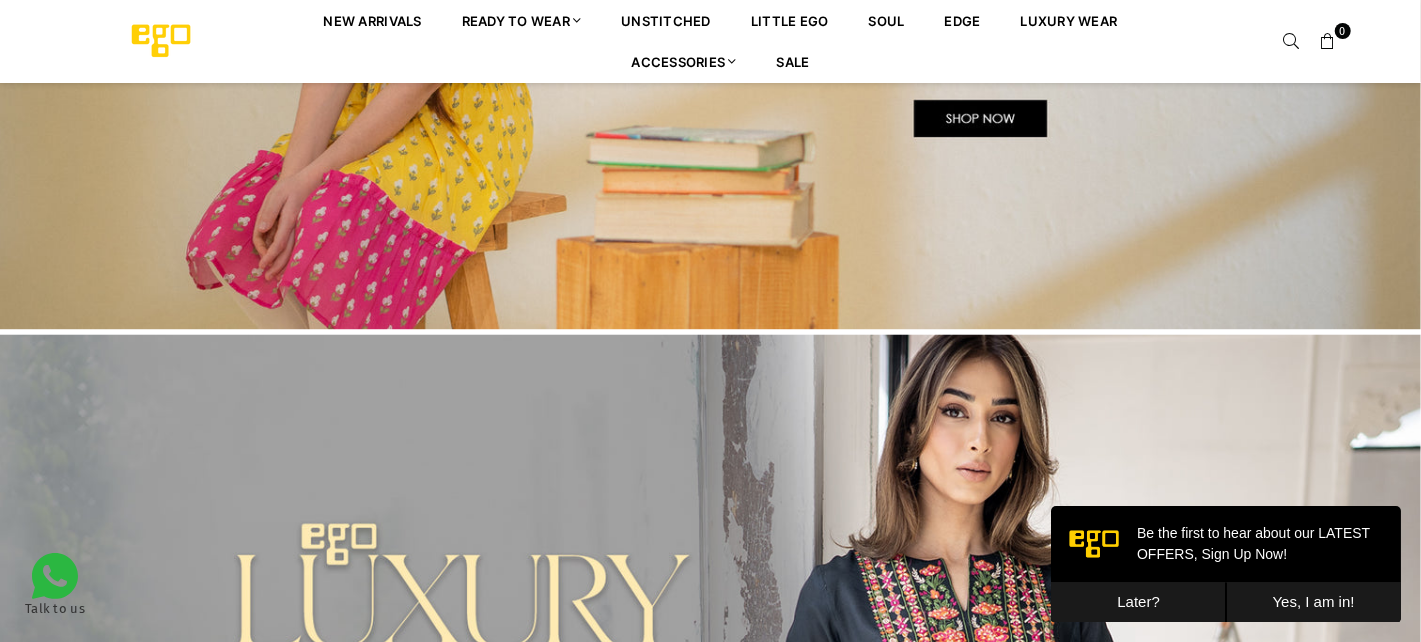 click on "Later?" at bounding box center [1137, 601] 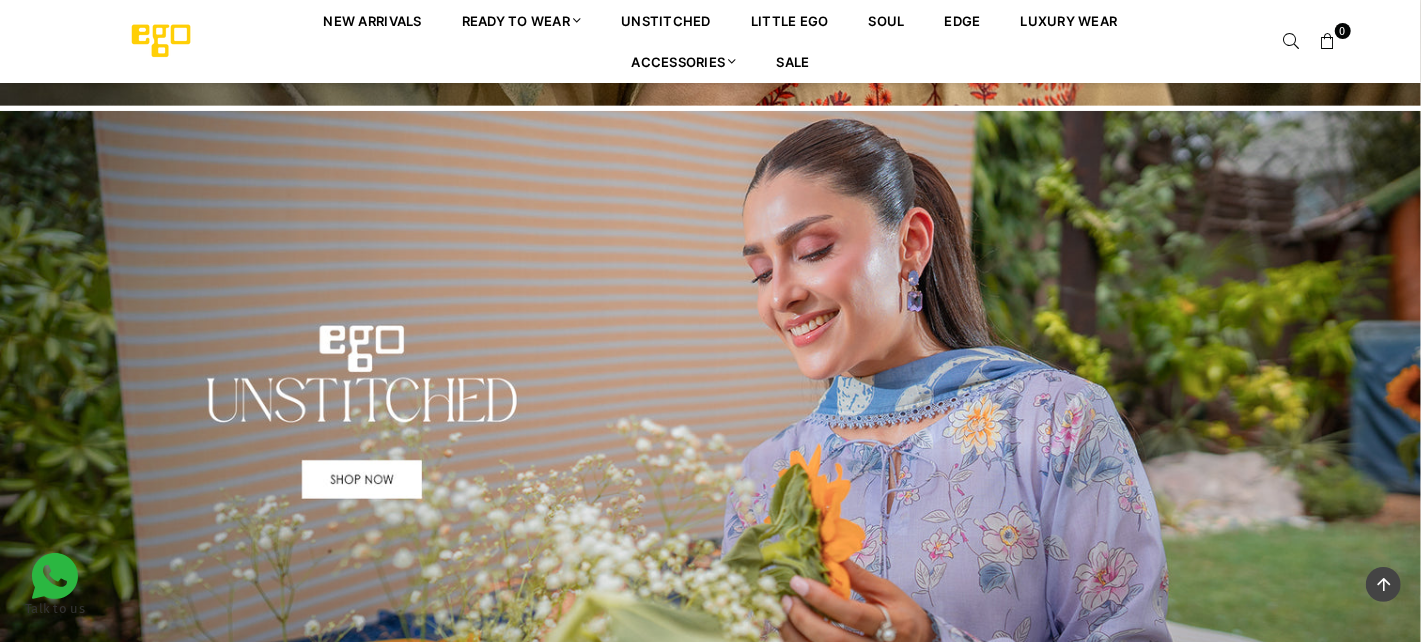 scroll, scrollTop: 699, scrollLeft: 0, axis: vertical 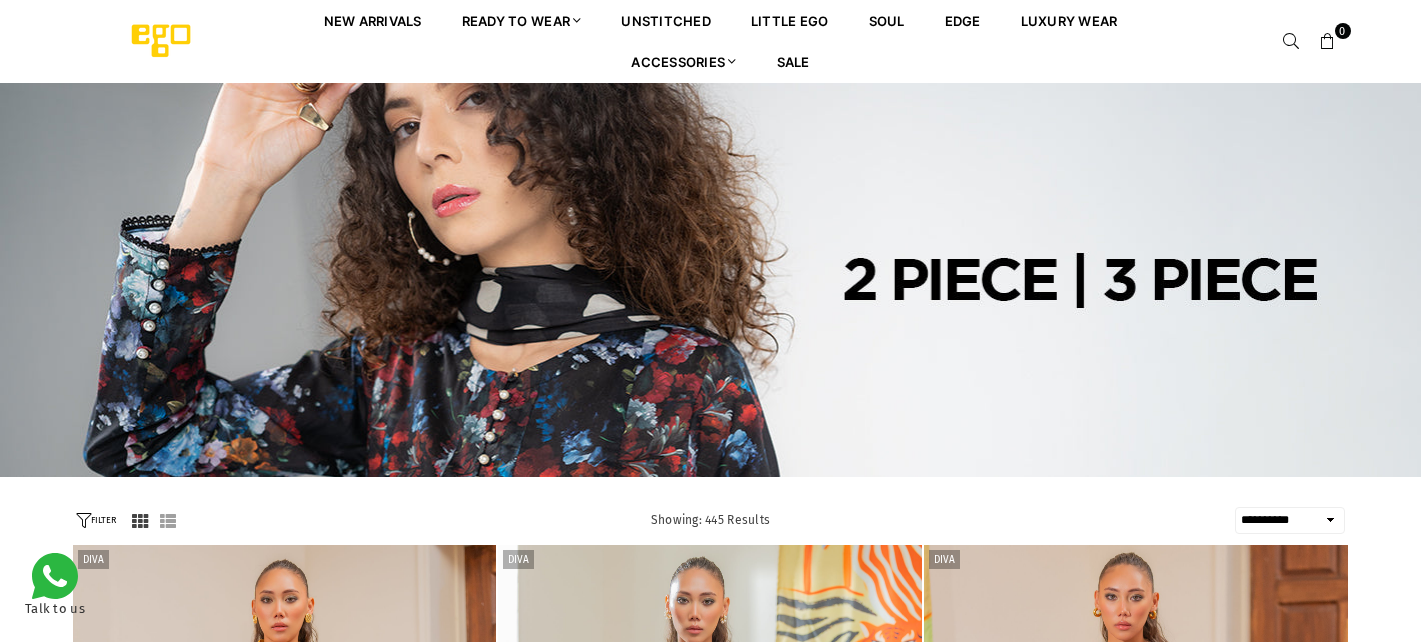 select on "**********" 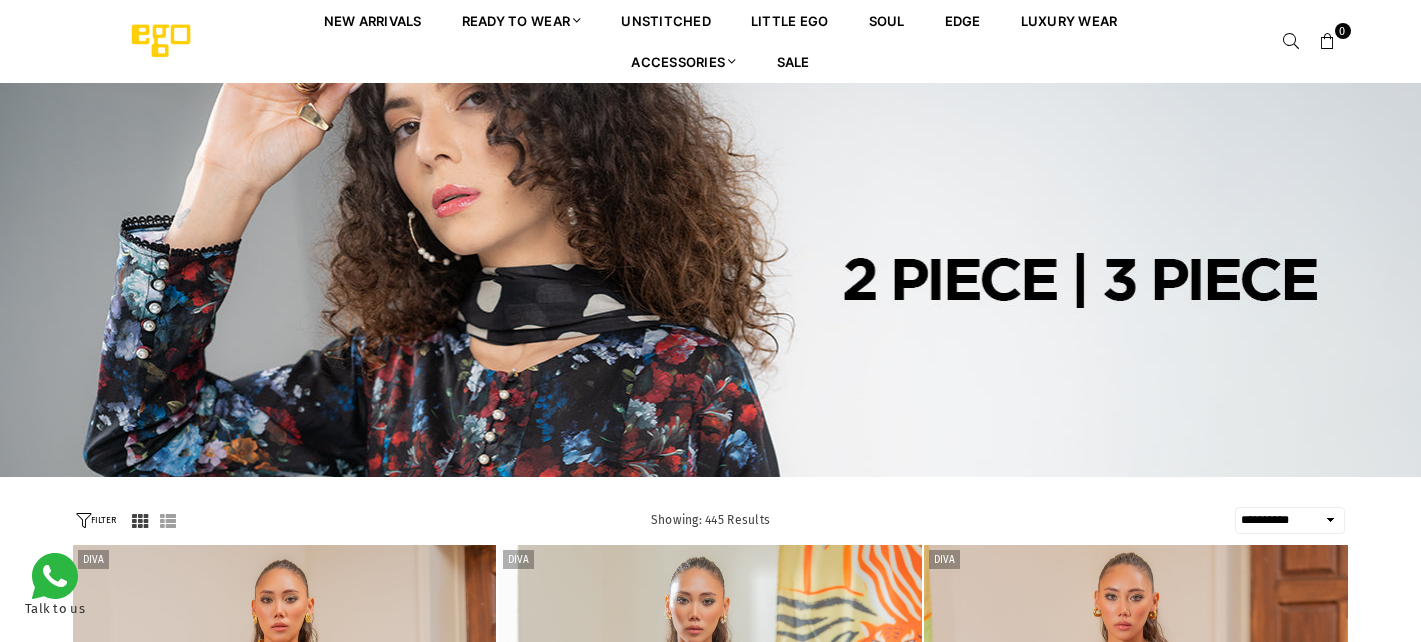 scroll, scrollTop: 0, scrollLeft: 0, axis: both 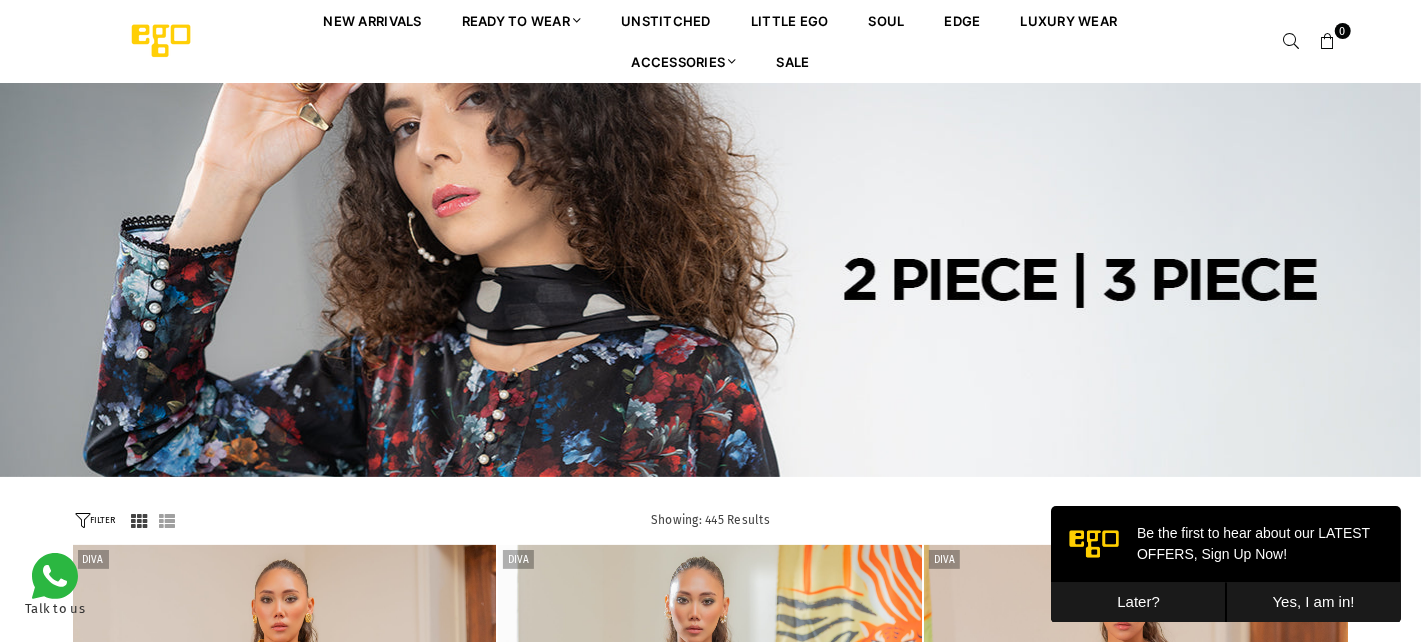 click on "Later?" at bounding box center (1137, 601) 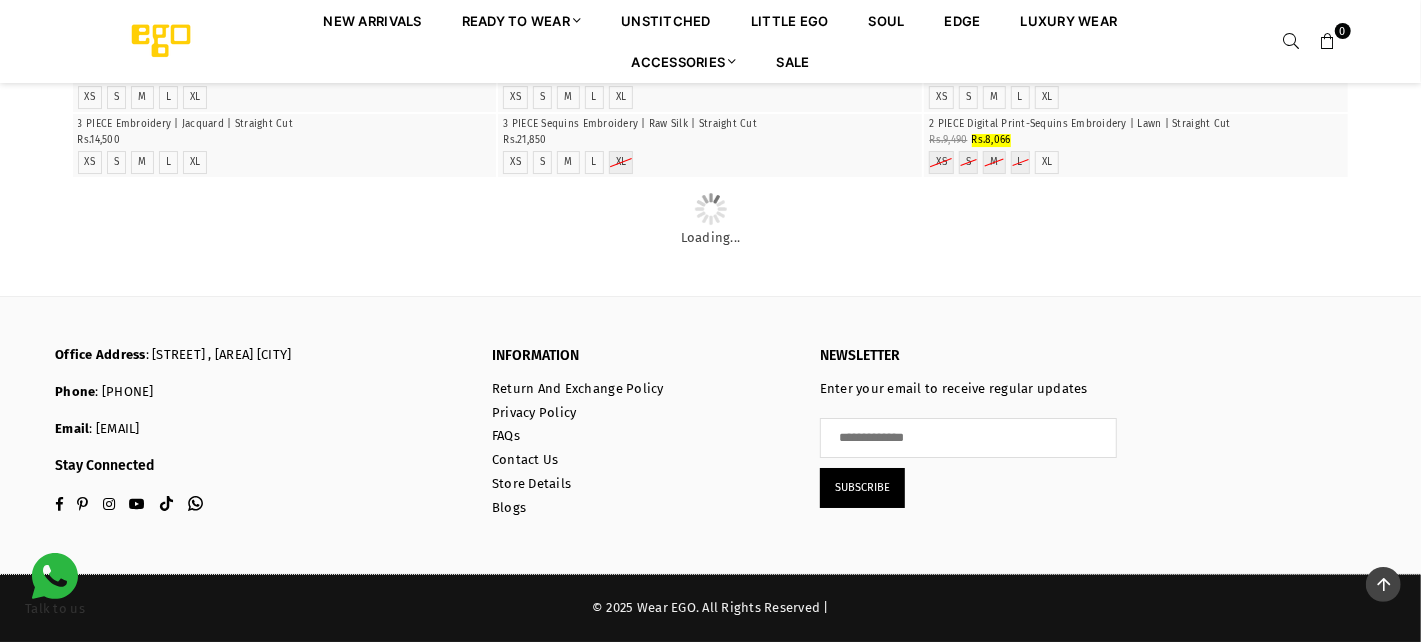 scroll, scrollTop: 11082, scrollLeft: 0, axis: vertical 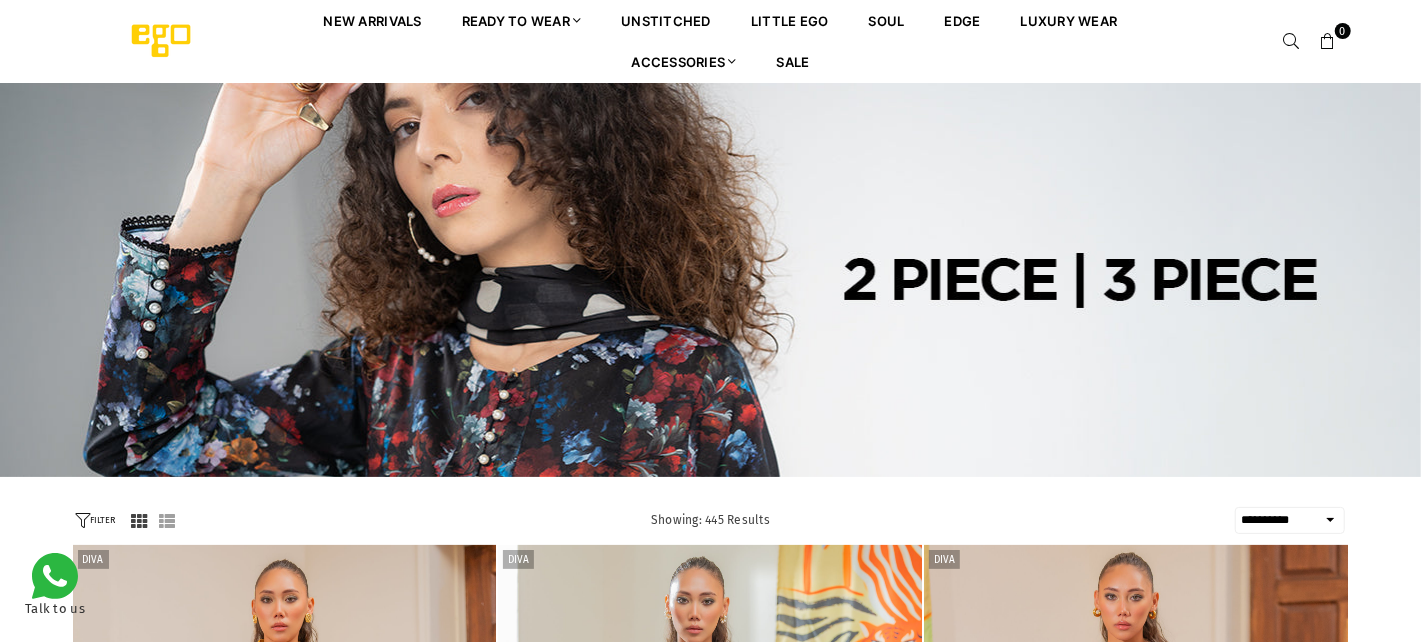 click on "FILTER" at bounding box center [96, 520] 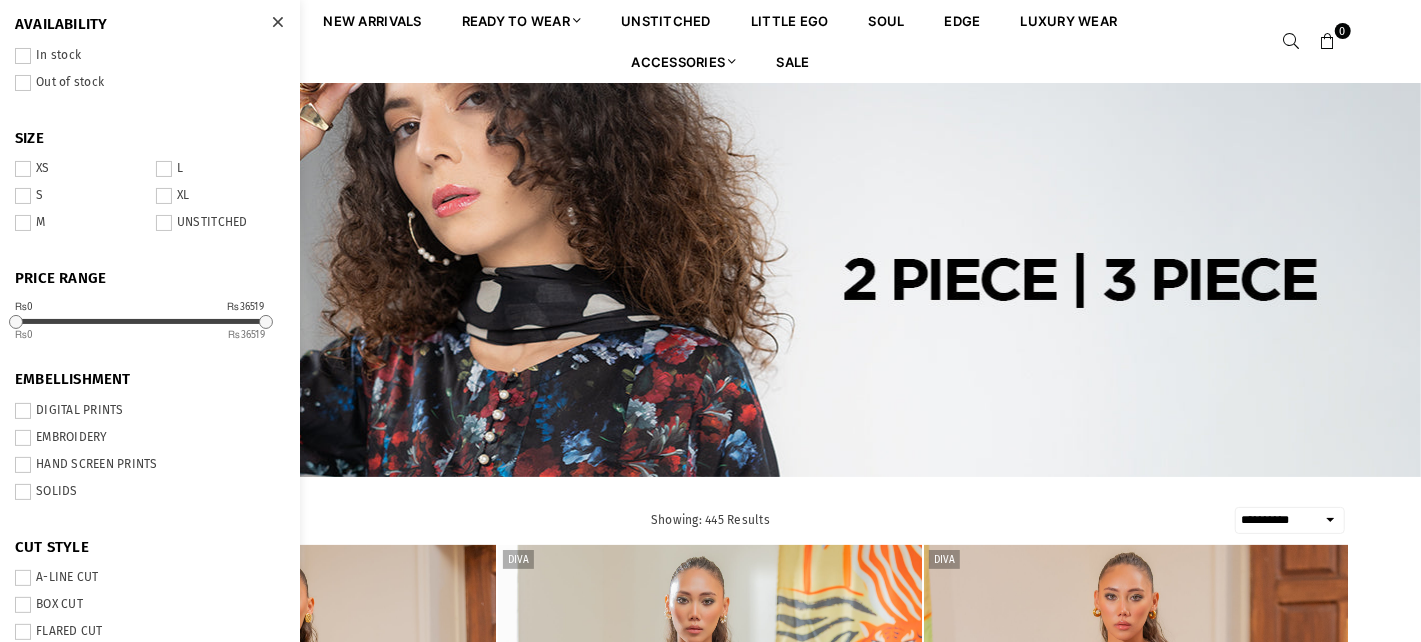 click on "EMBROIDERY" at bounding box center [150, 438] 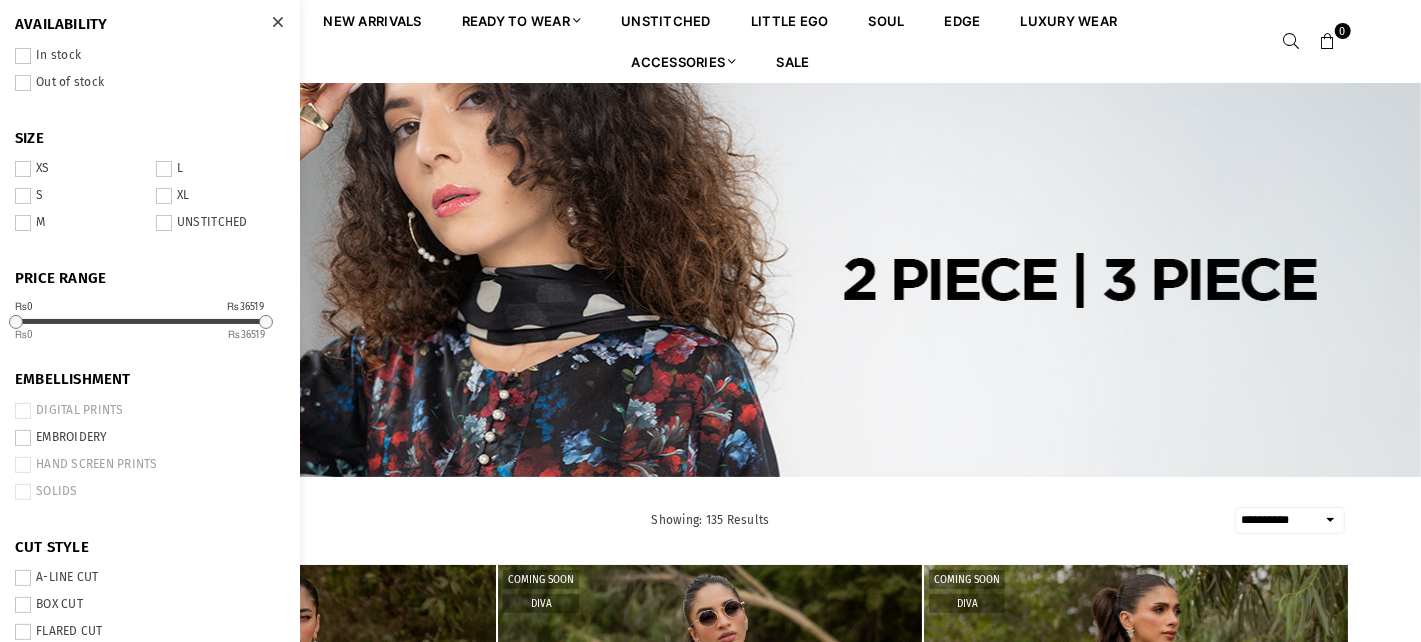 click on "**********" at bounding box center [711, 520] 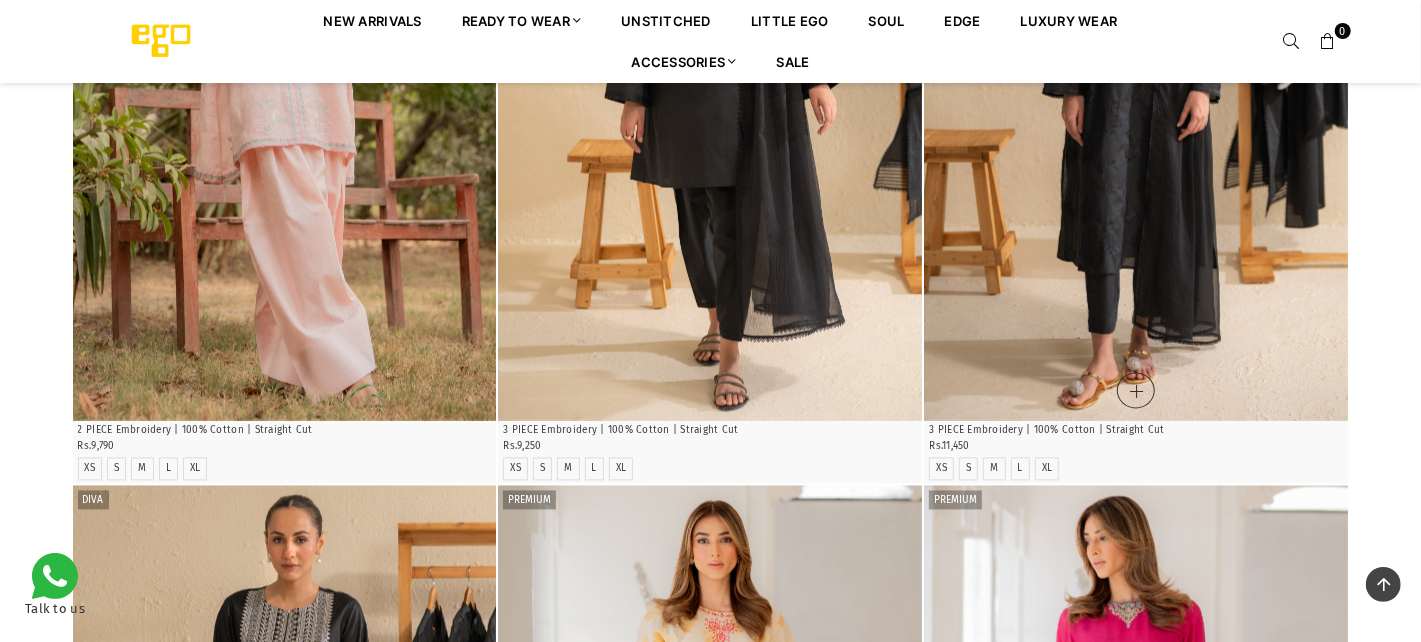 scroll, scrollTop: 2182, scrollLeft: 0, axis: vertical 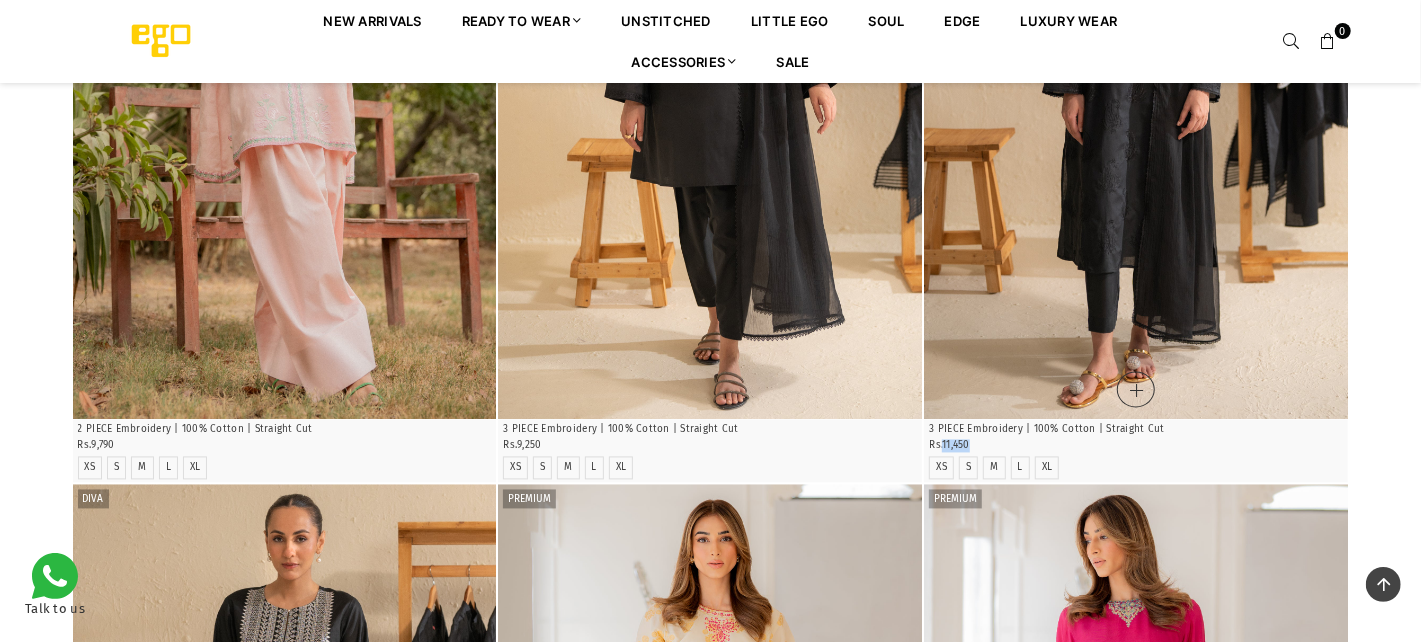 drag, startPoint x: 944, startPoint y: 444, endPoint x: 1001, endPoint y: 438, distance: 57.31492 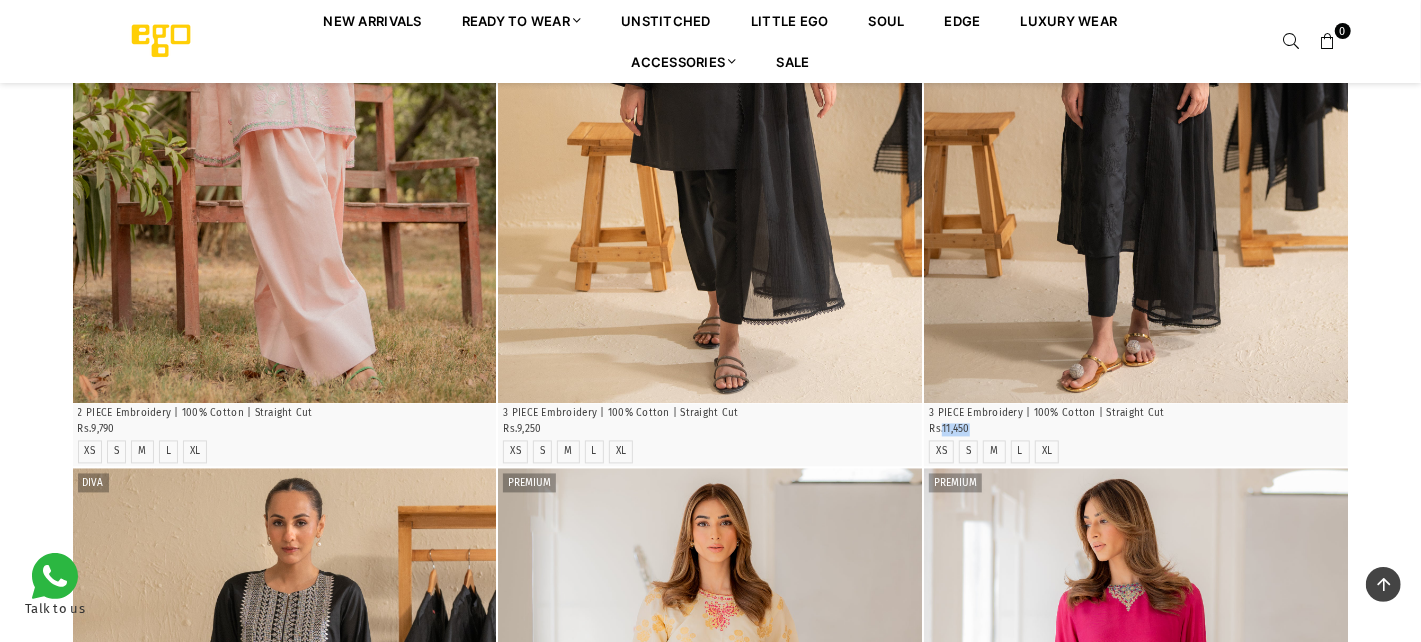 scroll, scrollTop: 2582, scrollLeft: 0, axis: vertical 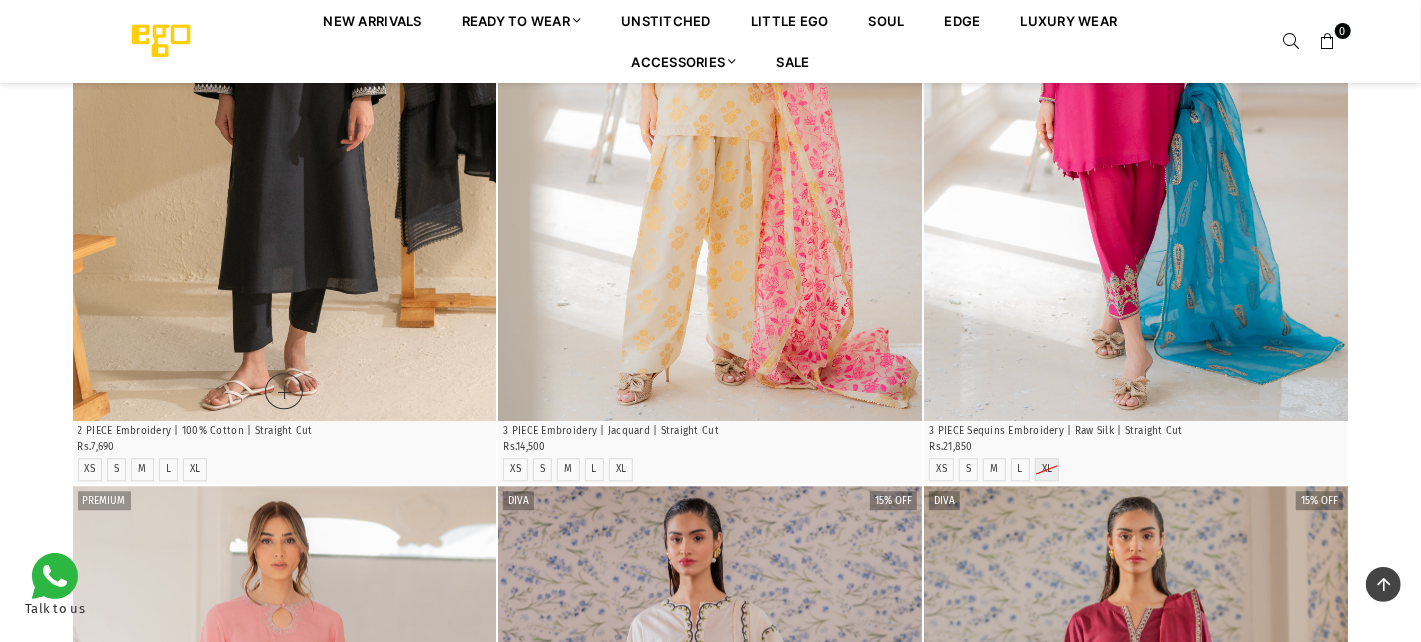 click on "2 PIECE Embroidery | 100% Cotton | Straight Cut" at bounding box center [285, 431] 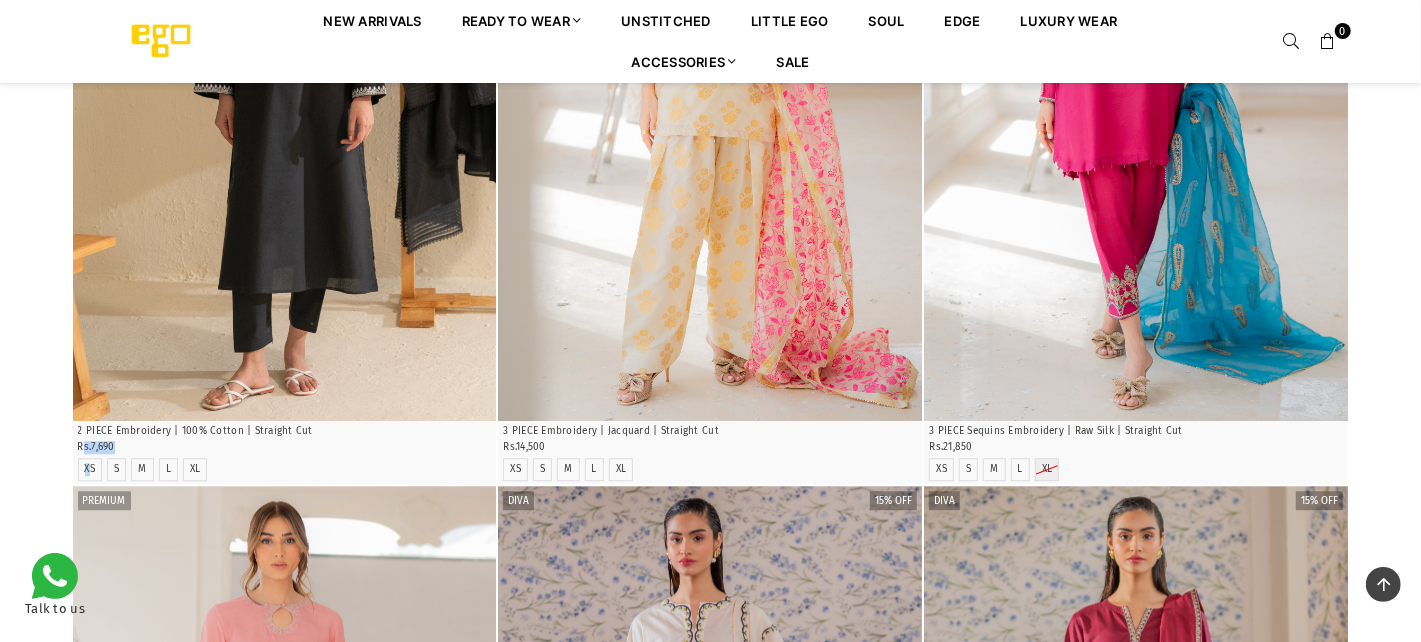 drag, startPoint x: 150, startPoint y: 516, endPoint x: 163, endPoint y: 527, distance: 17.029387 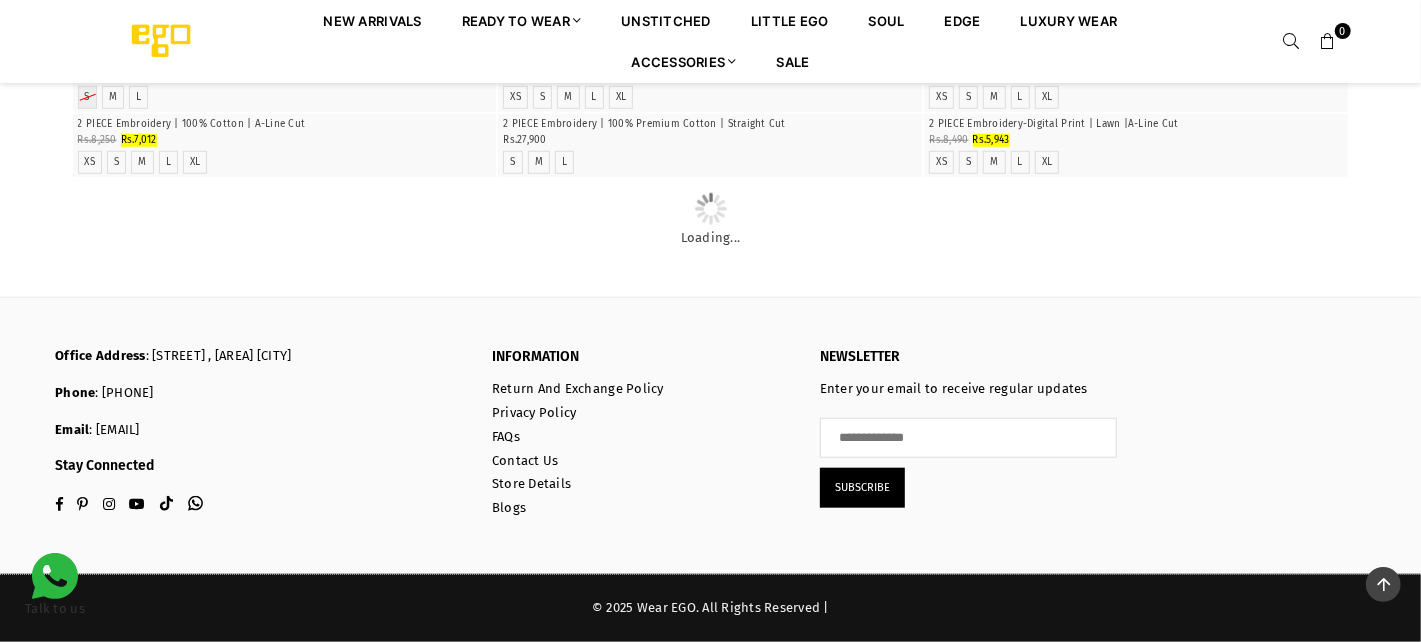 scroll, scrollTop: 6882, scrollLeft: 0, axis: vertical 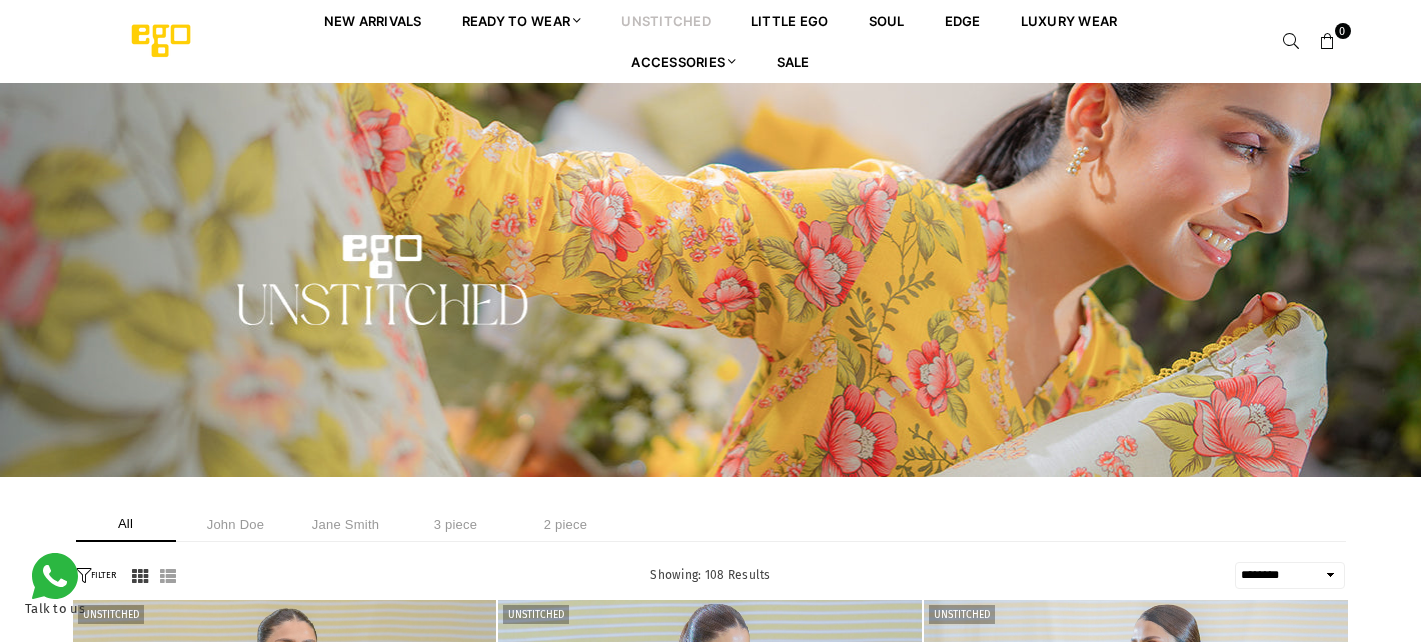 select on "******" 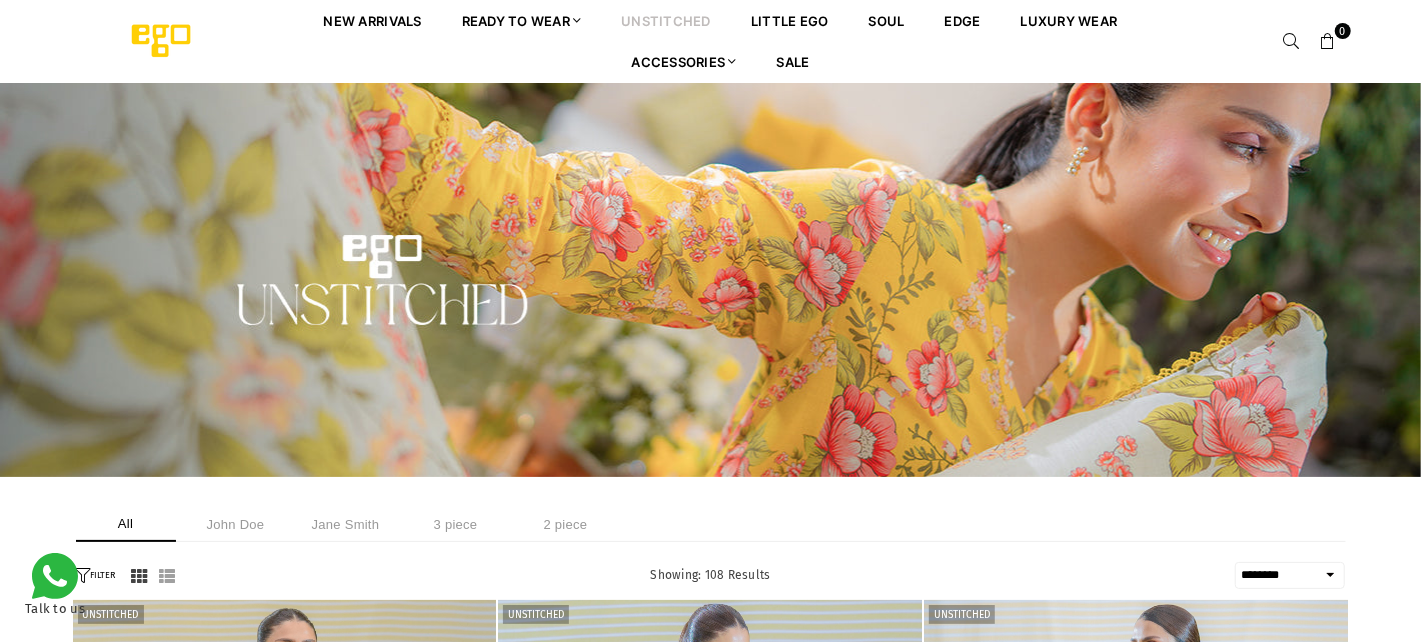 scroll, scrollTop: 0, scrollLeft: 0, axis: both 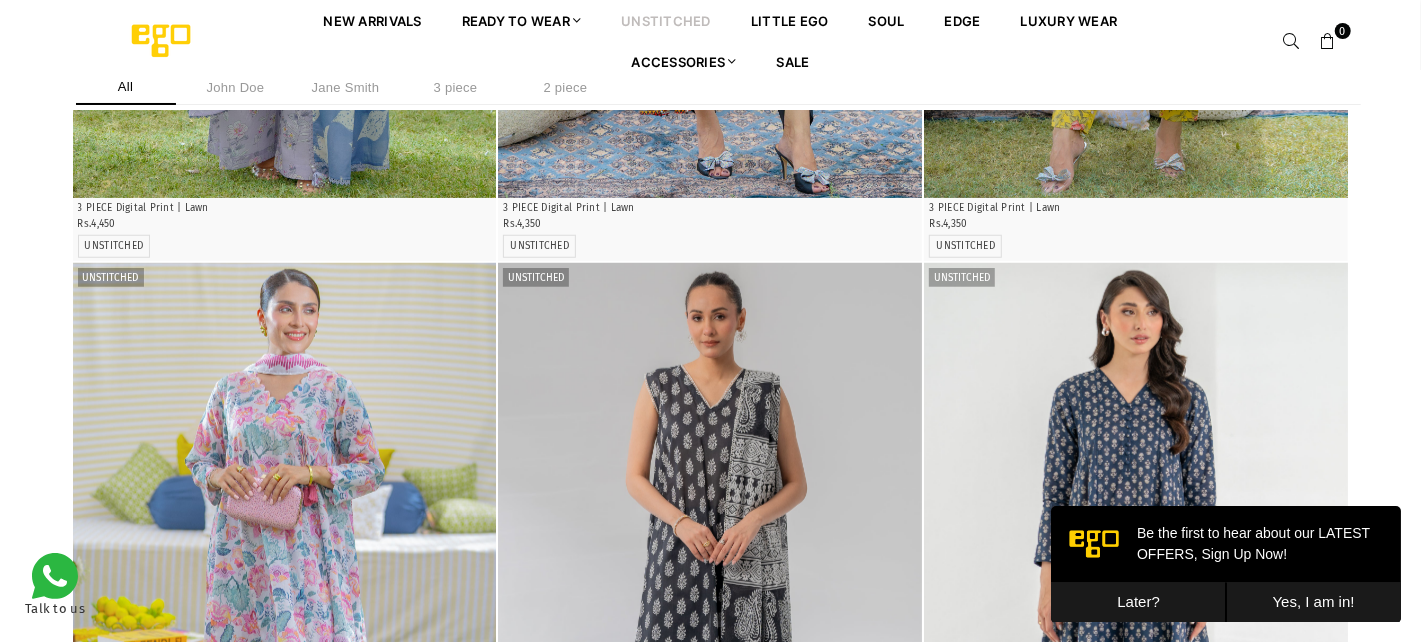 click on "Later?" at bounding box center (1137, 601) 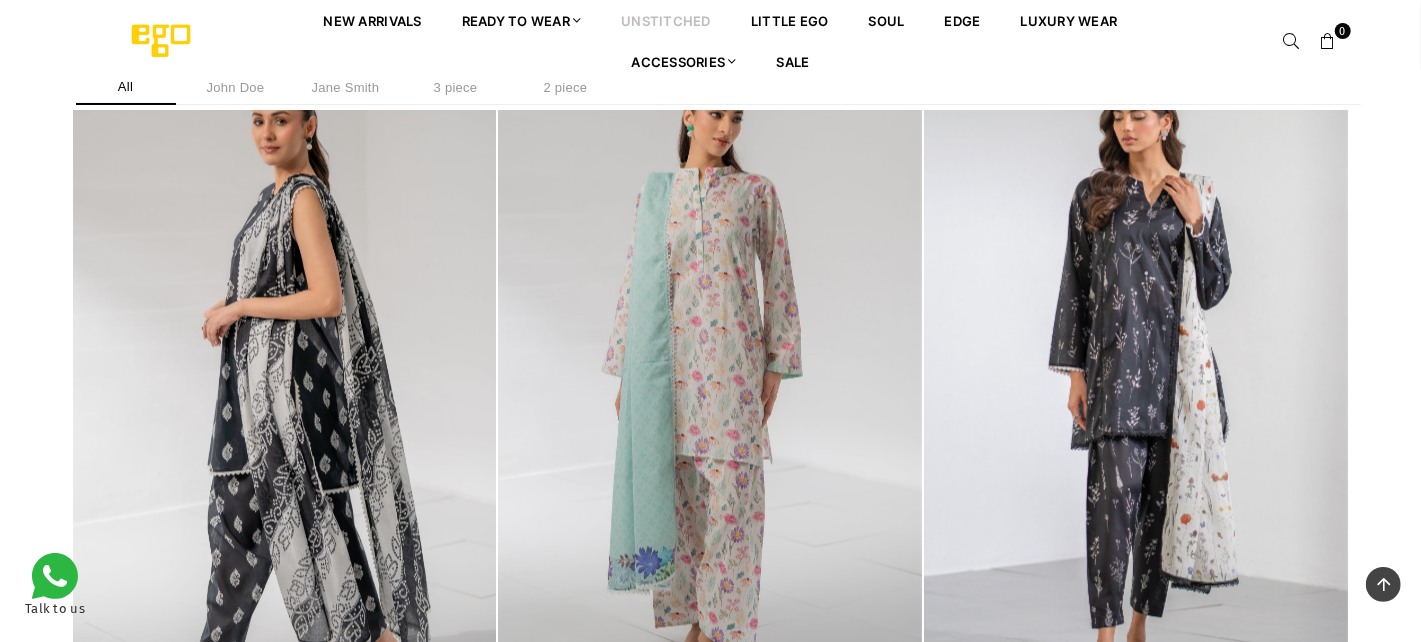 scroll, scrollTop: 2682, scrollLeft: 0, axis: vertical 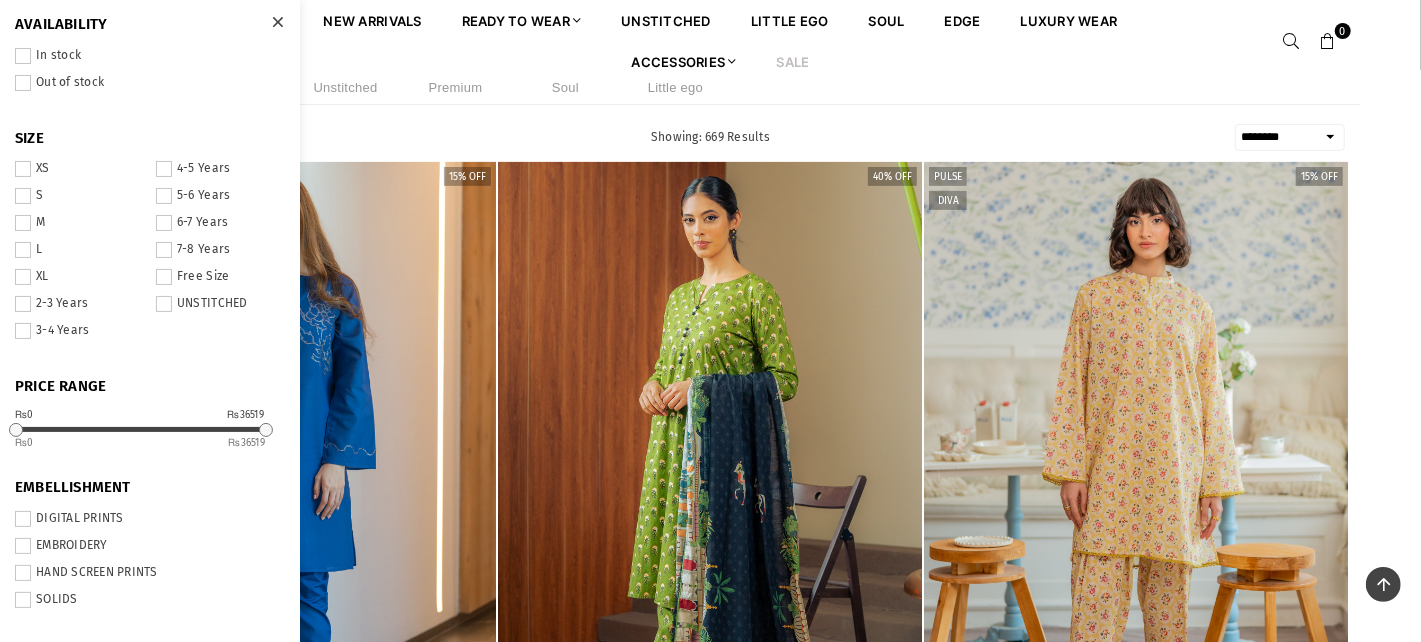 click on "EMBROIDERY" at bounding box center [150, 546] 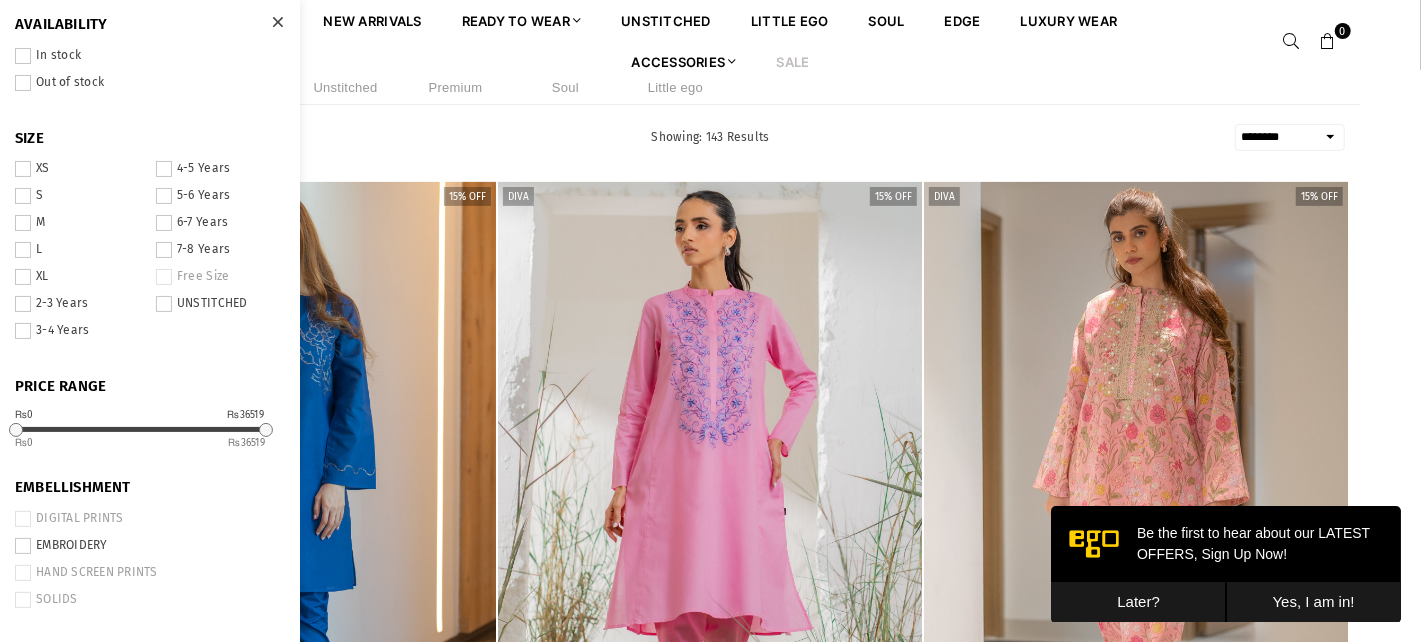 scroll, scrollTop: 0, scrollLeft: 0, axis: both 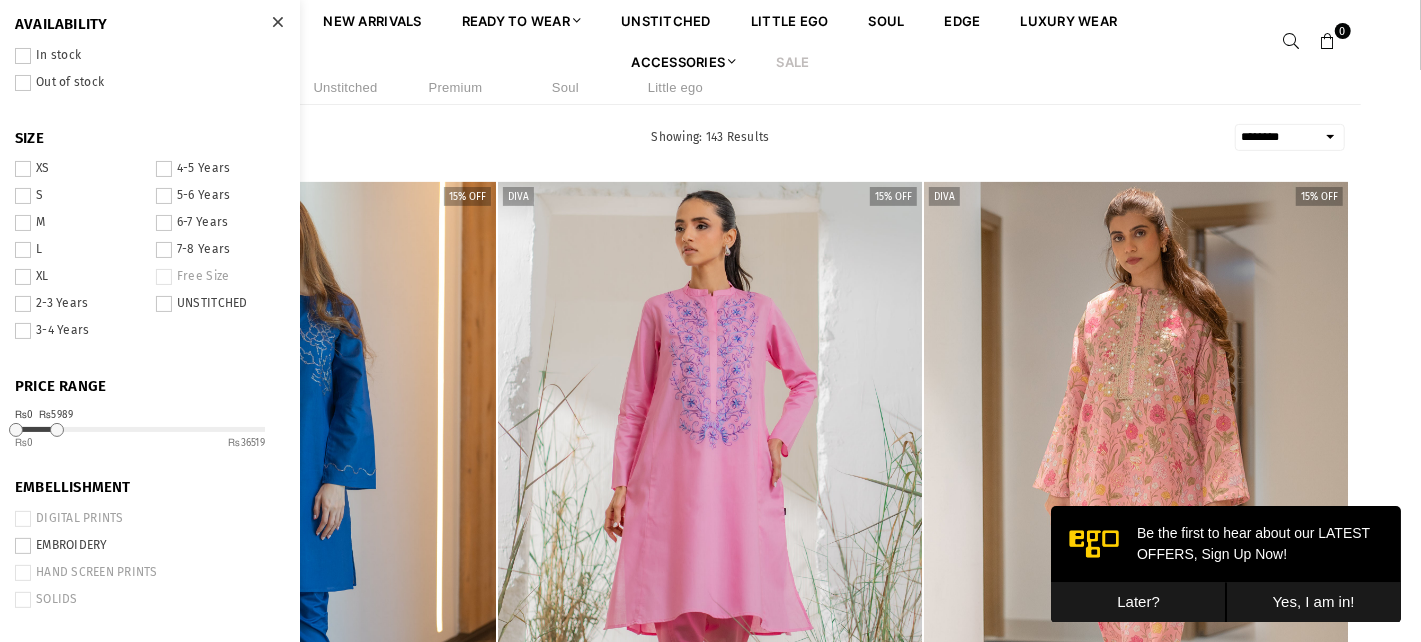 drag, startPoint x: 266, startPoint y: 433, endPoint x: 56, endPoint y: 436, distance: 210.02142 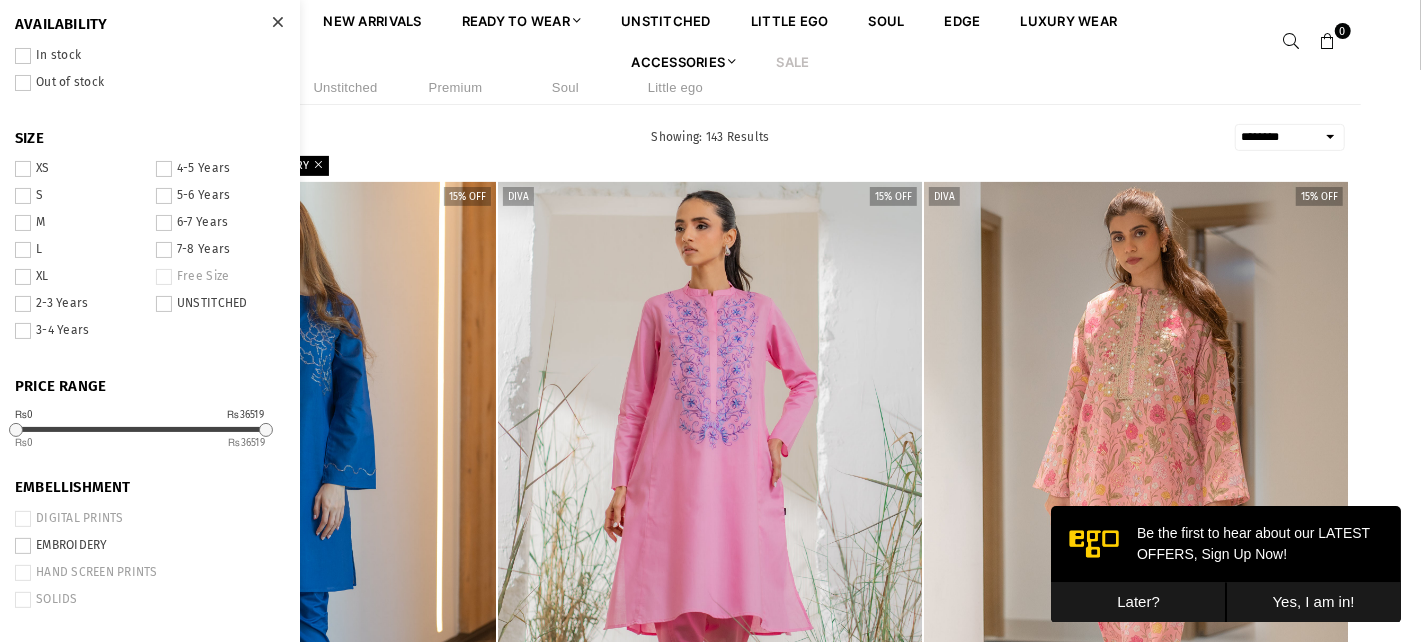 click on "Later?" at bounding box center (1137, 601) 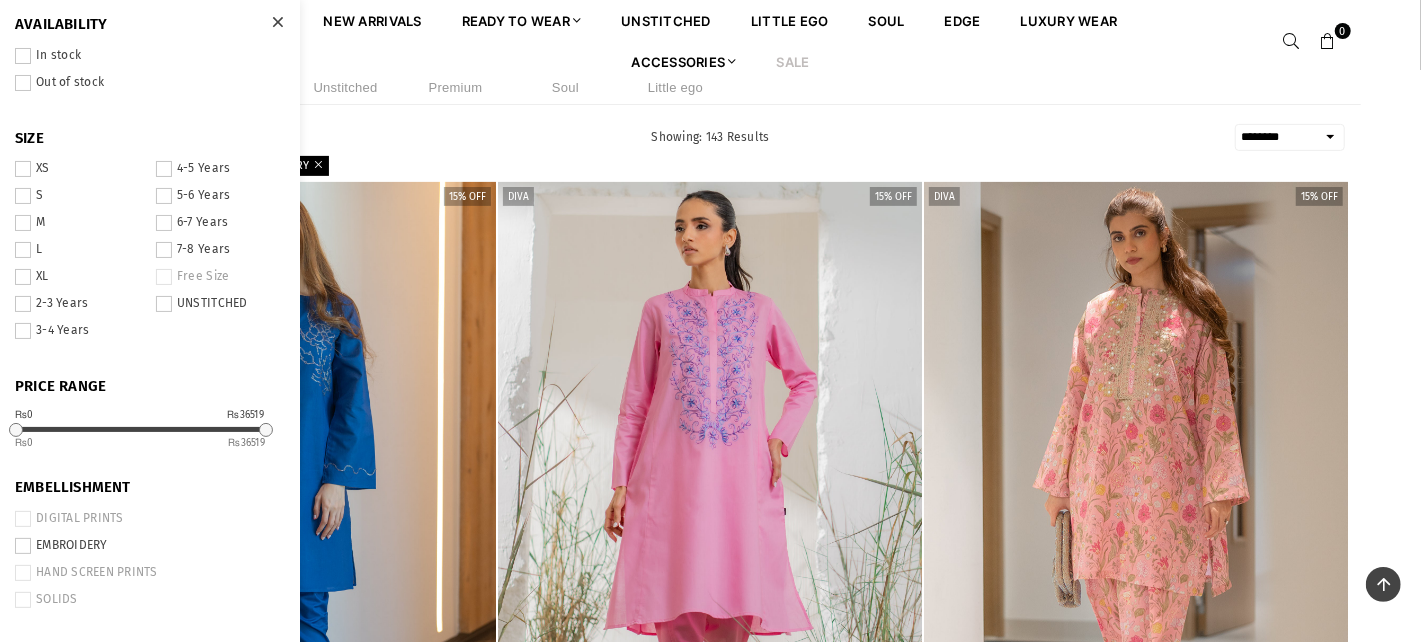 click at bounding box center (277, 22) 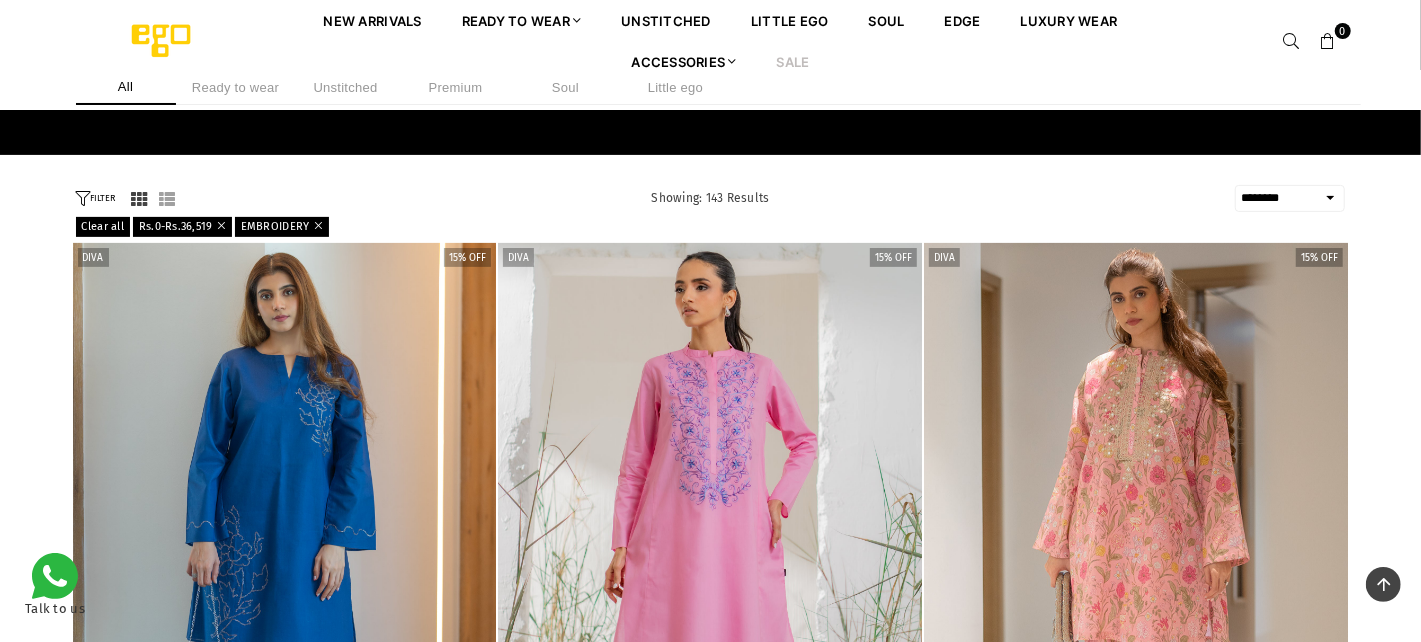 scroll, scrollTop: 264, scrollLeft: 0, axis: vertical 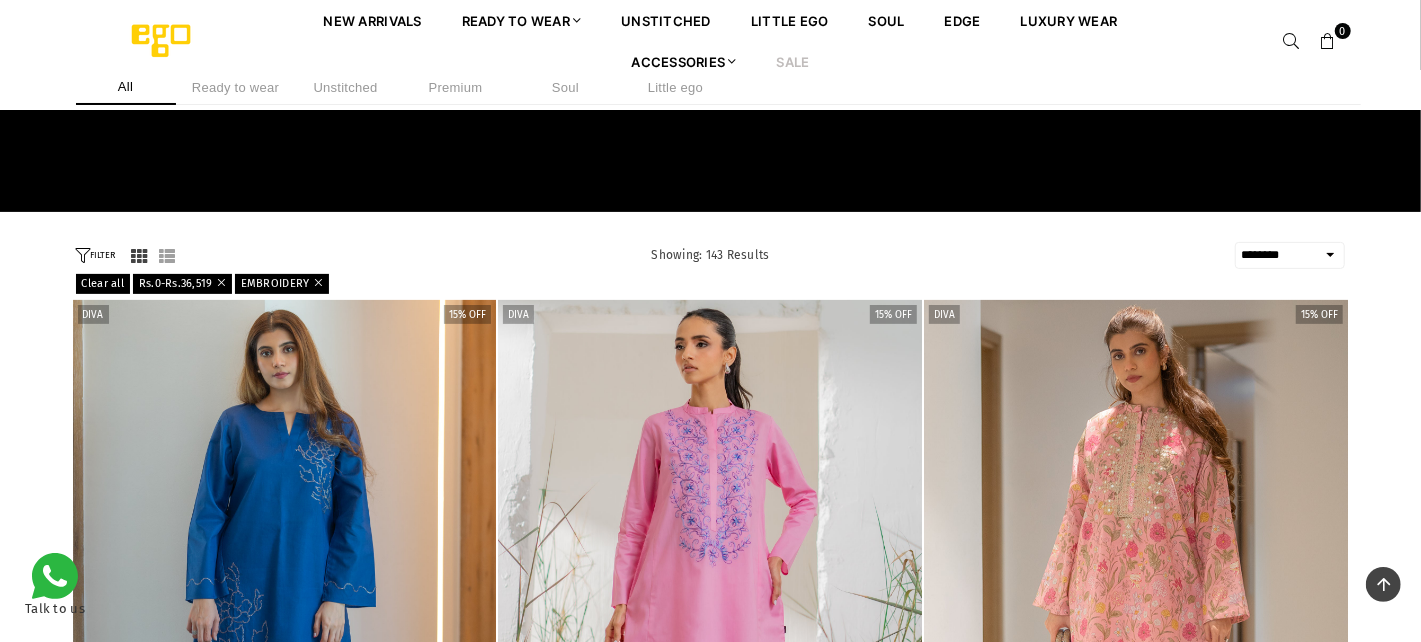 click on "**********" at bounding box center [1290, 255] 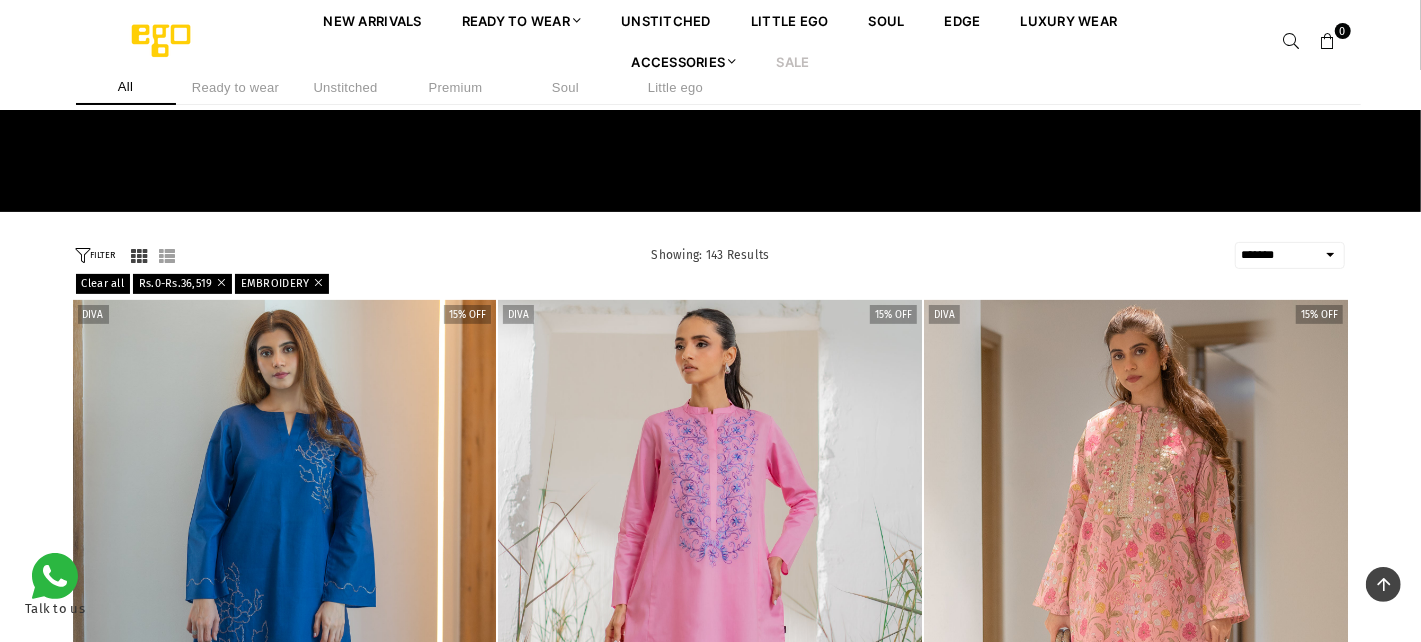 click on "**********" at bounding box center [1290, 255] 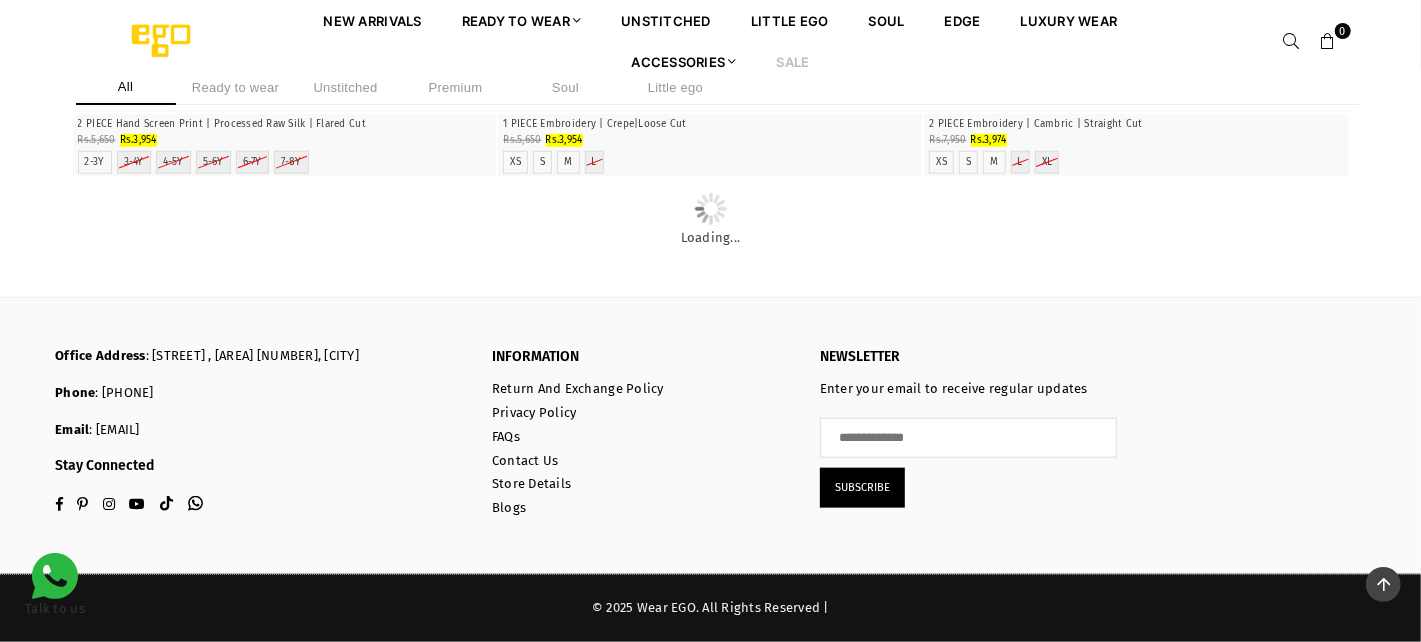 scroll, scrollTop: 5964, scrollLeft: 0, axis: vertical 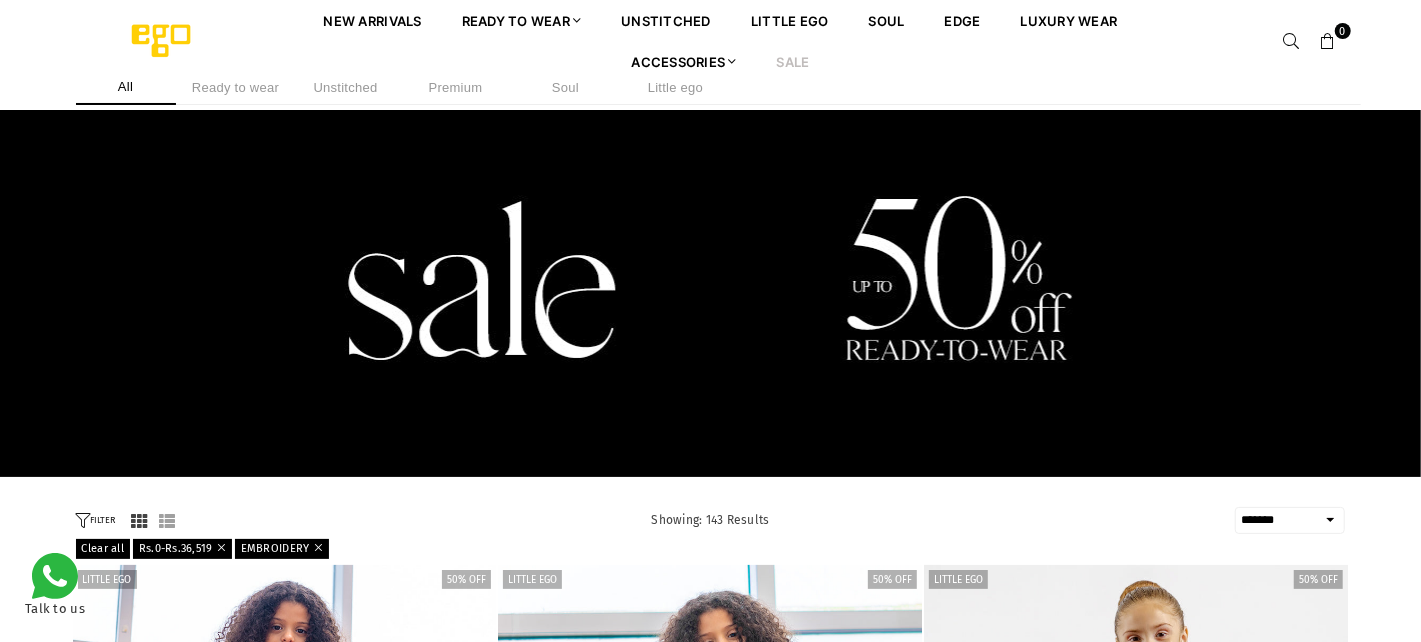 click on "FILTER" at bounding box center [96, 520] 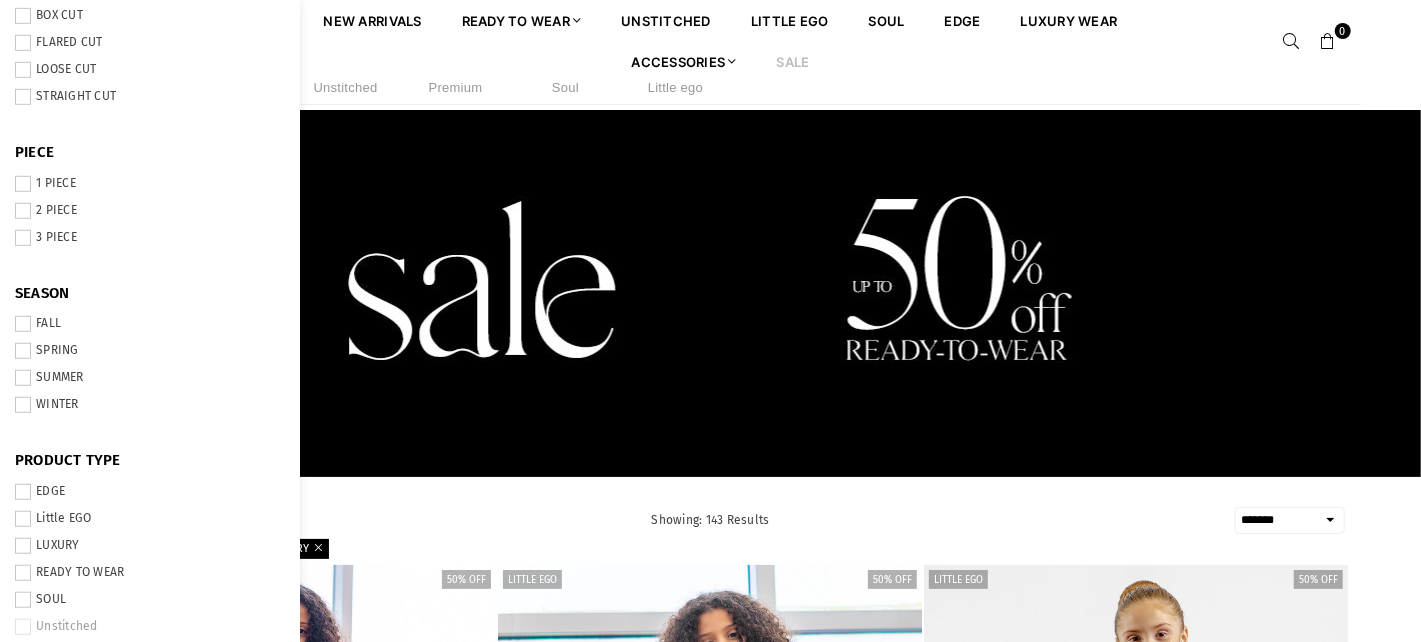 scroll, scrollTop: 699, scrollLeft: 0, axis: vertical 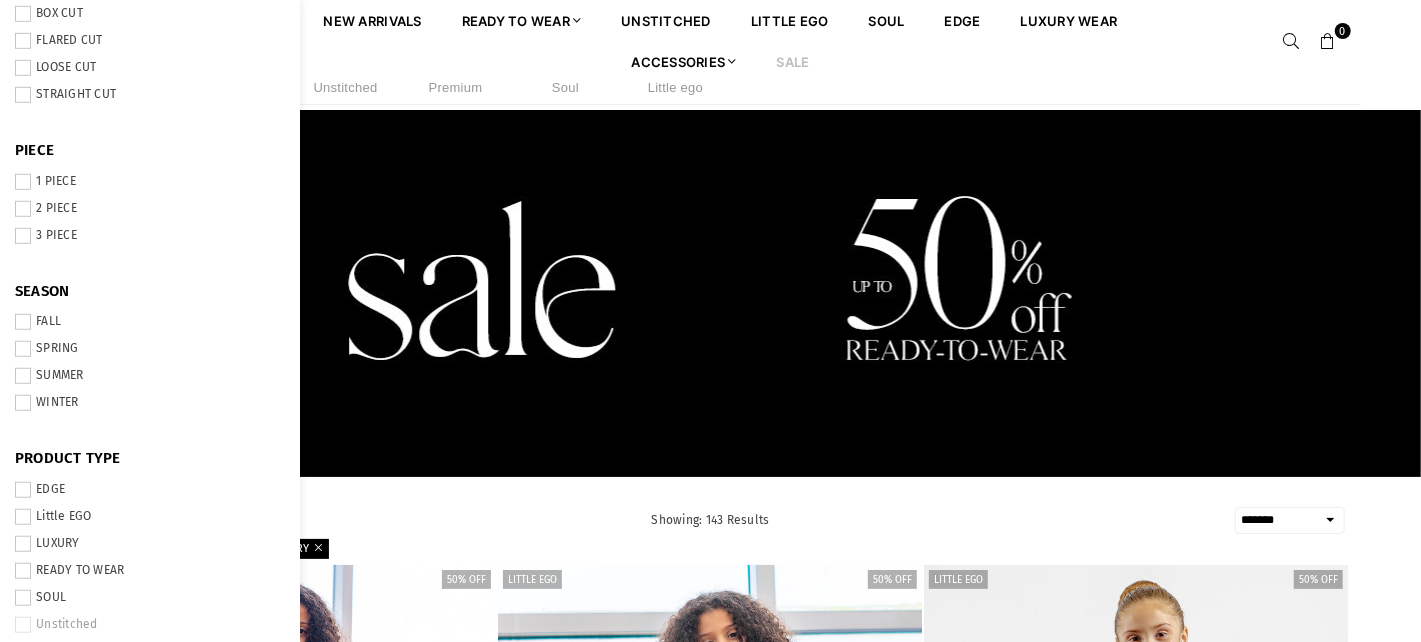 click at bounding box center [23, 376] 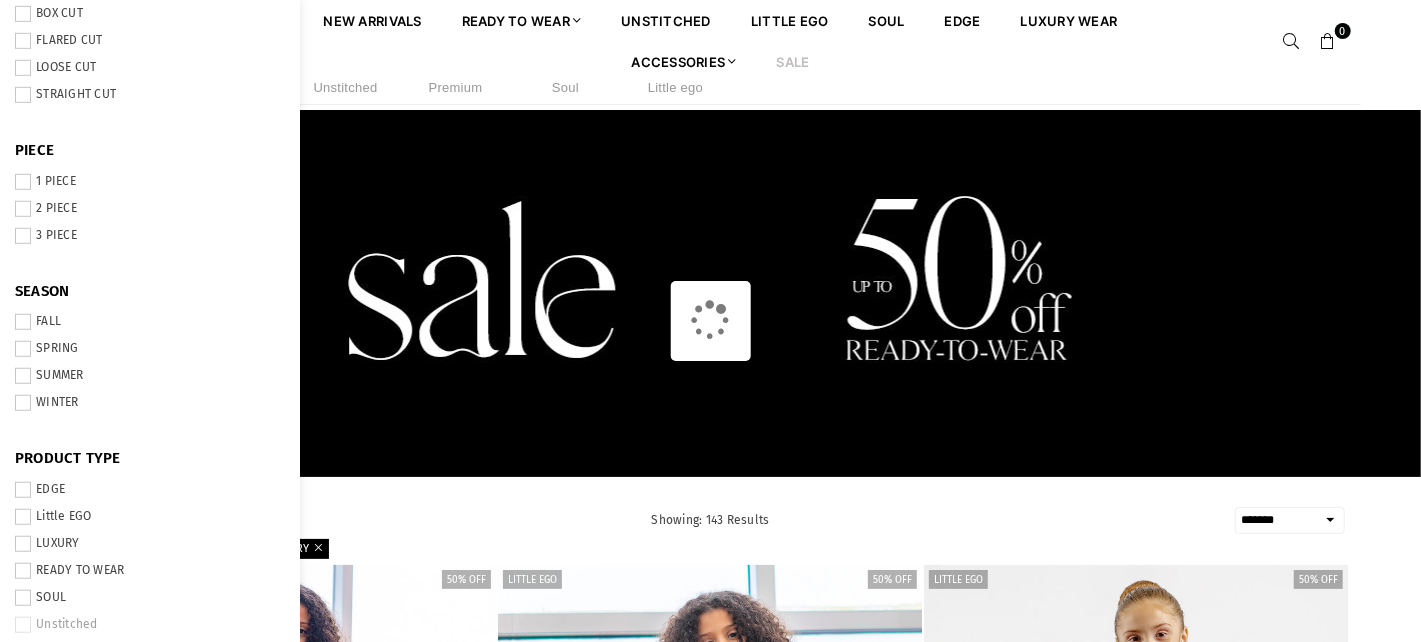 click at bounding box center (23, 349) 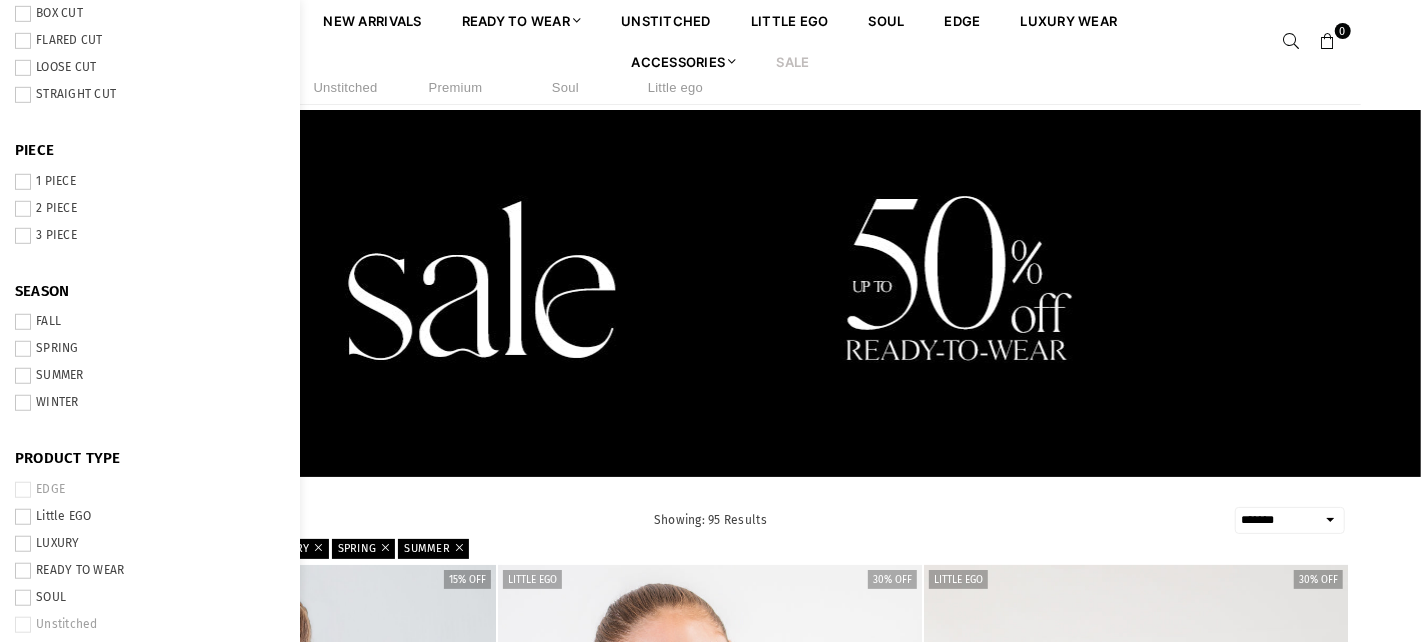 click at bounding box center [23, 349] 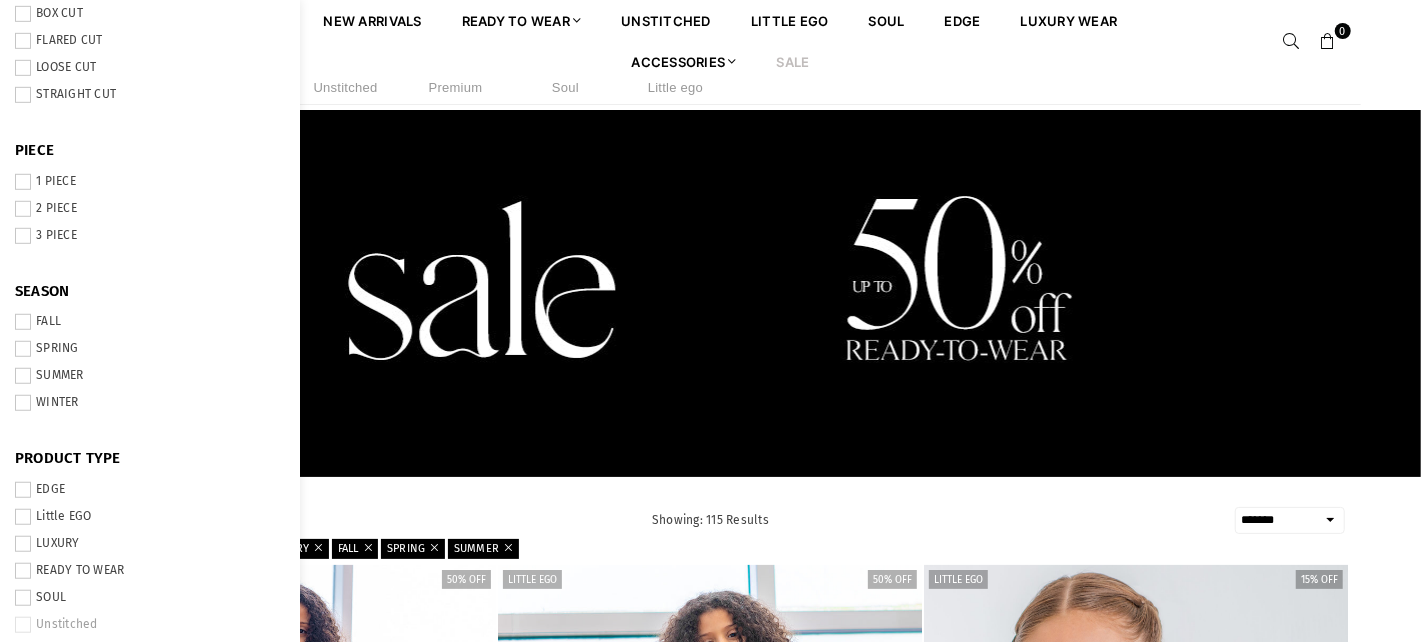 click on "Ego New Arrivals  Ready to Wear  2 PIECE | 3 PIECE All Casuals All Luxury Diva Core Monzene Pulse Boho Soul unstitched  Little EGO  Soul  EDGE  Luxury Wear  Accessories  Bottoms Wraps Inner Sale    0" at bounding box center [711, 41] 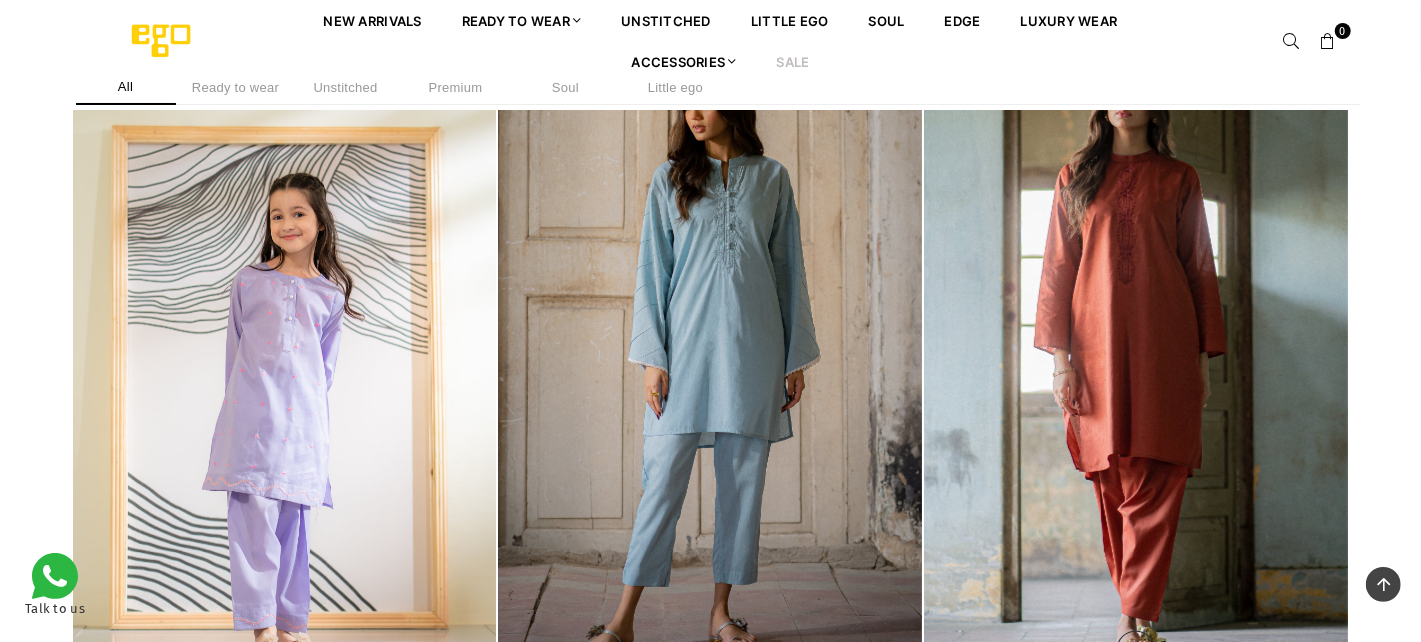 scroll, scrollTop: 5382, scrollLeft: 0, axis: vertical 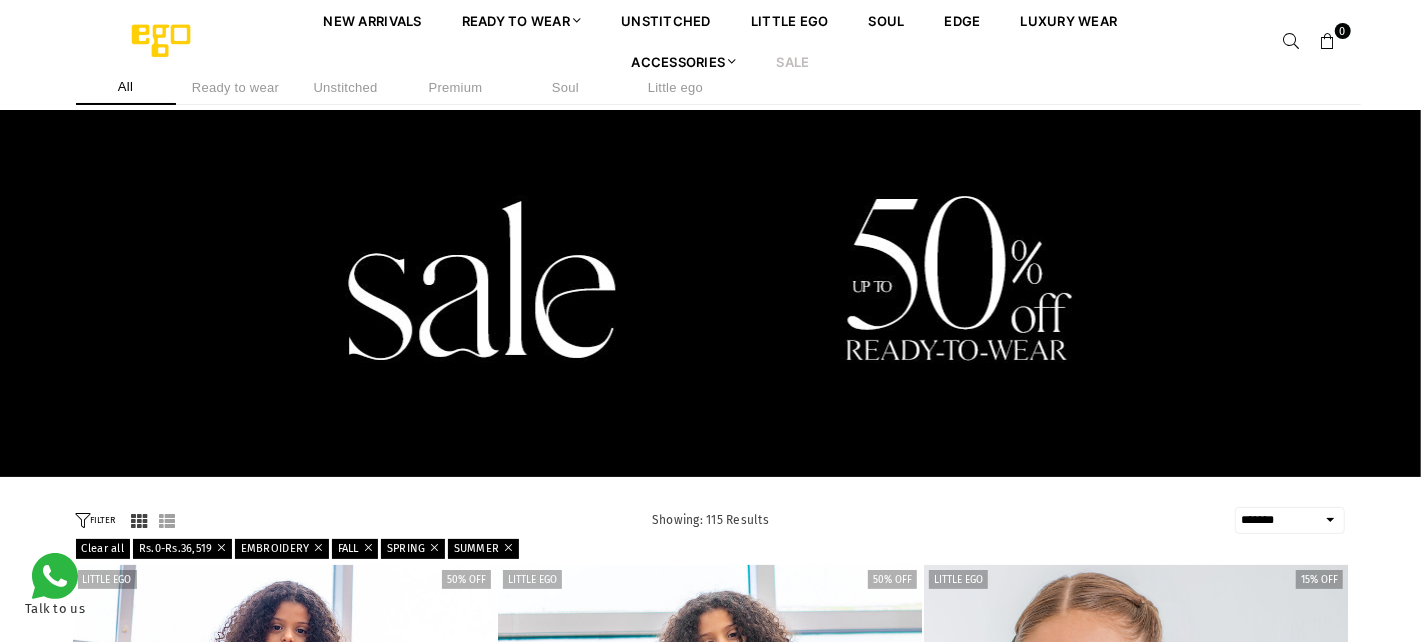 click at bounding box center (365, 547) 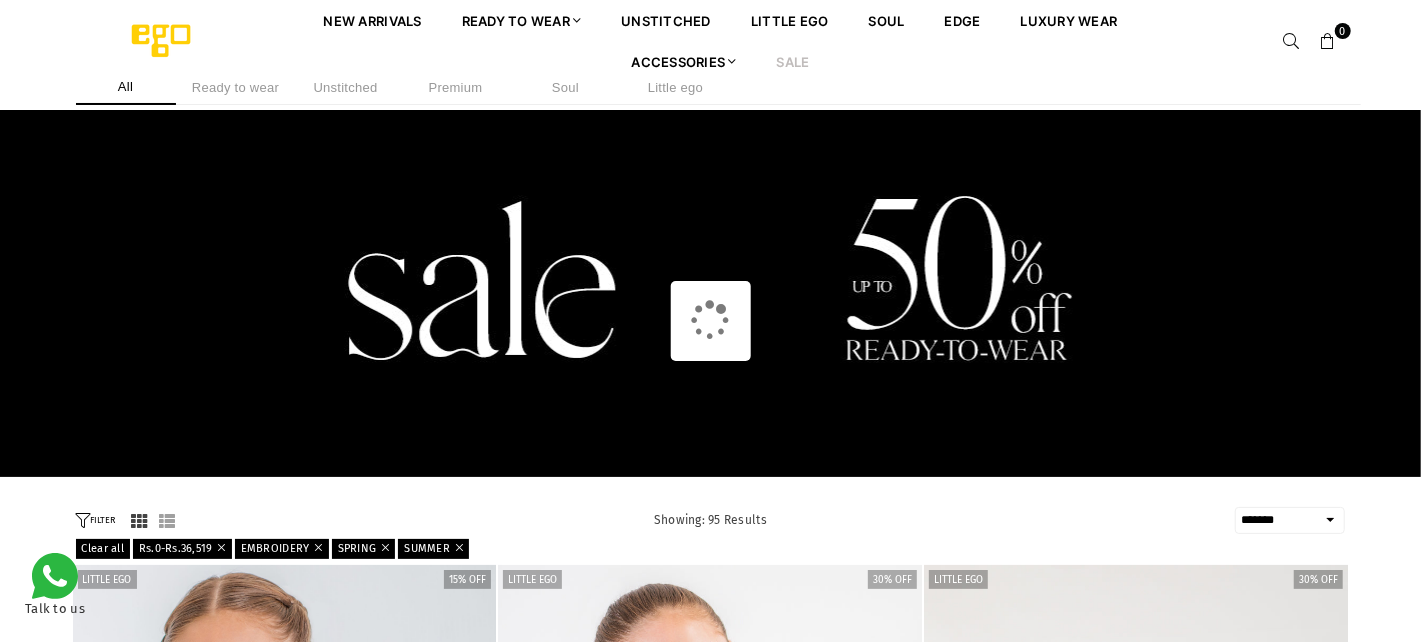 click on "Clear all Rs.0 - Rs.36,519 EMBROIDERY  SPRING  SUMMER" at bounding box center (711, 549) 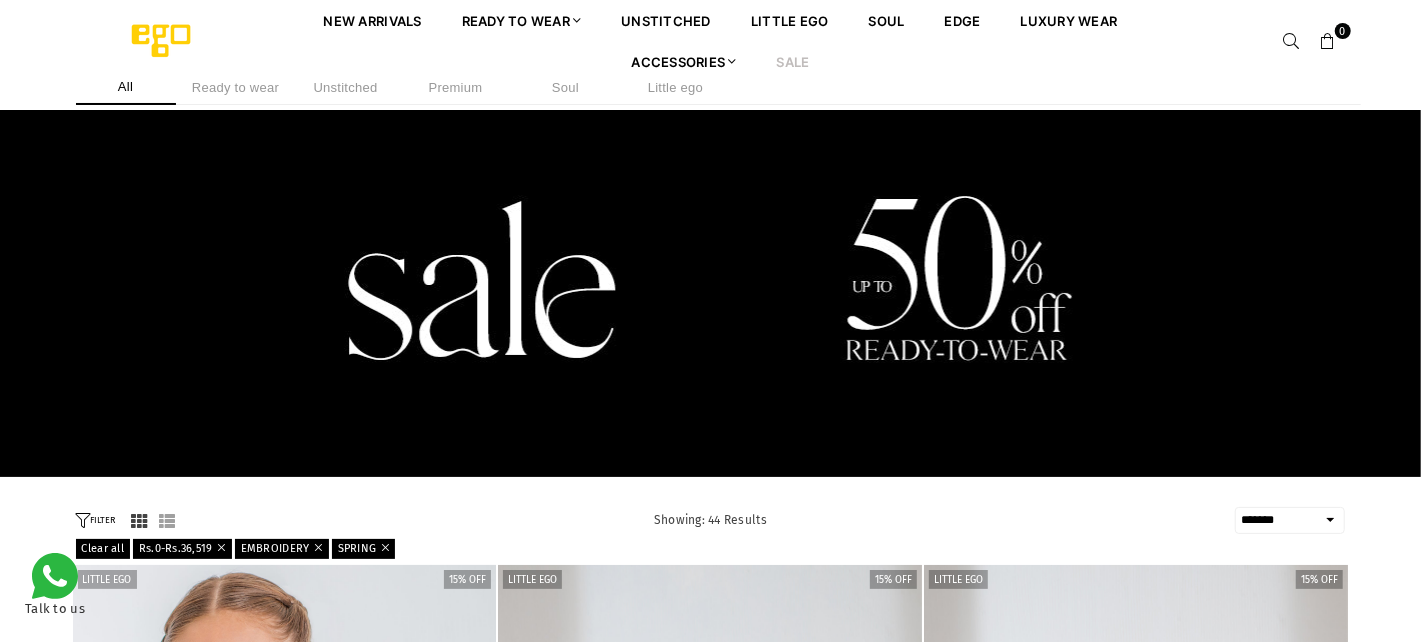 click at bounding box center (382, 547) 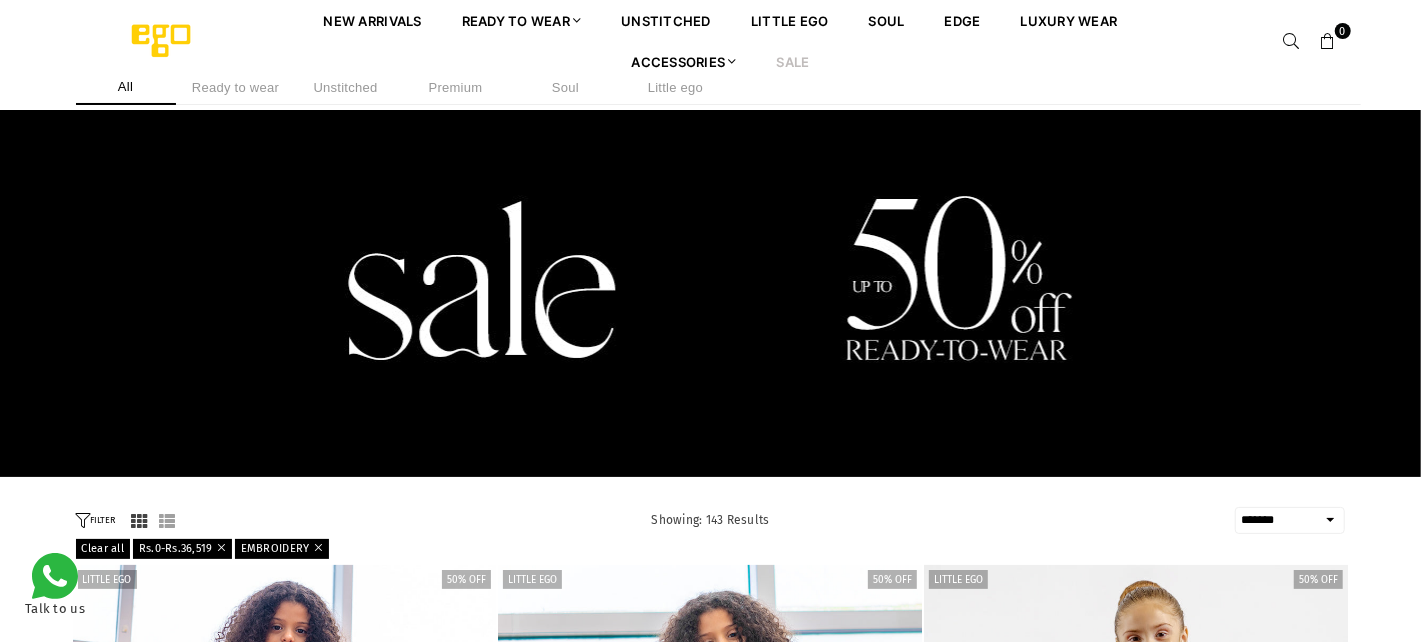 click on "Rs.0 - Rs.36,519" at bounding box center (182, 549) 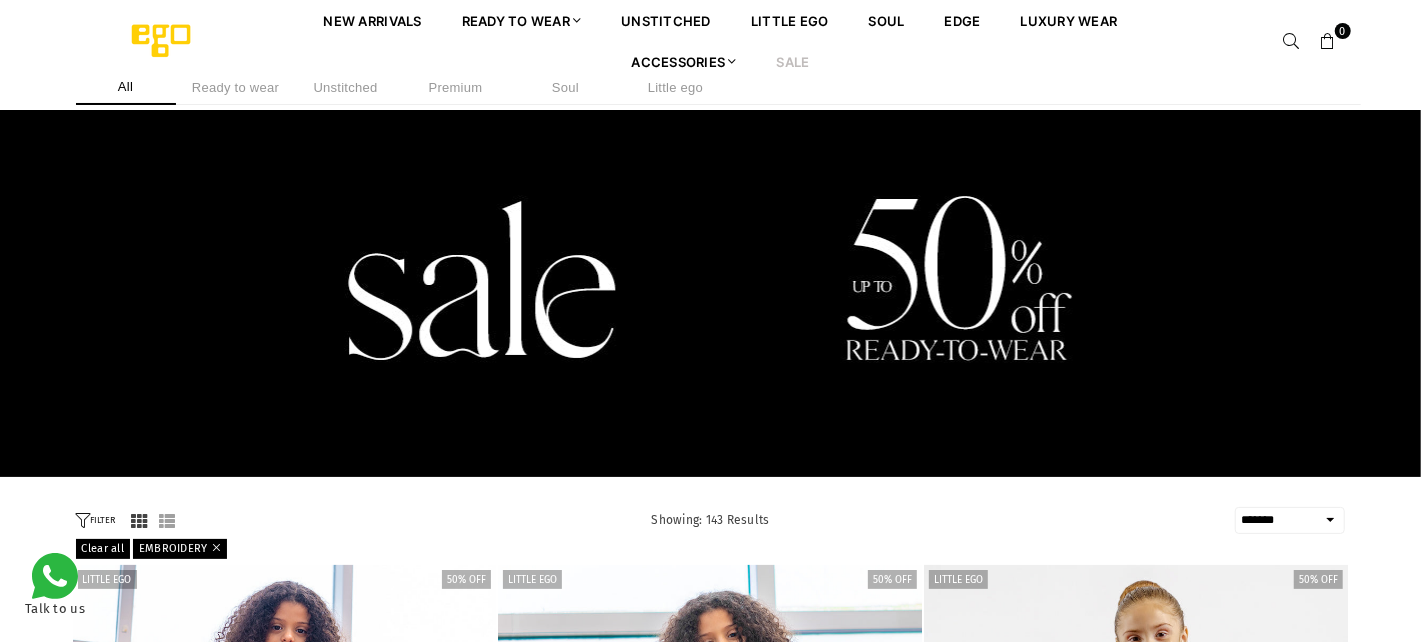 click at bounding box center (83, 520) 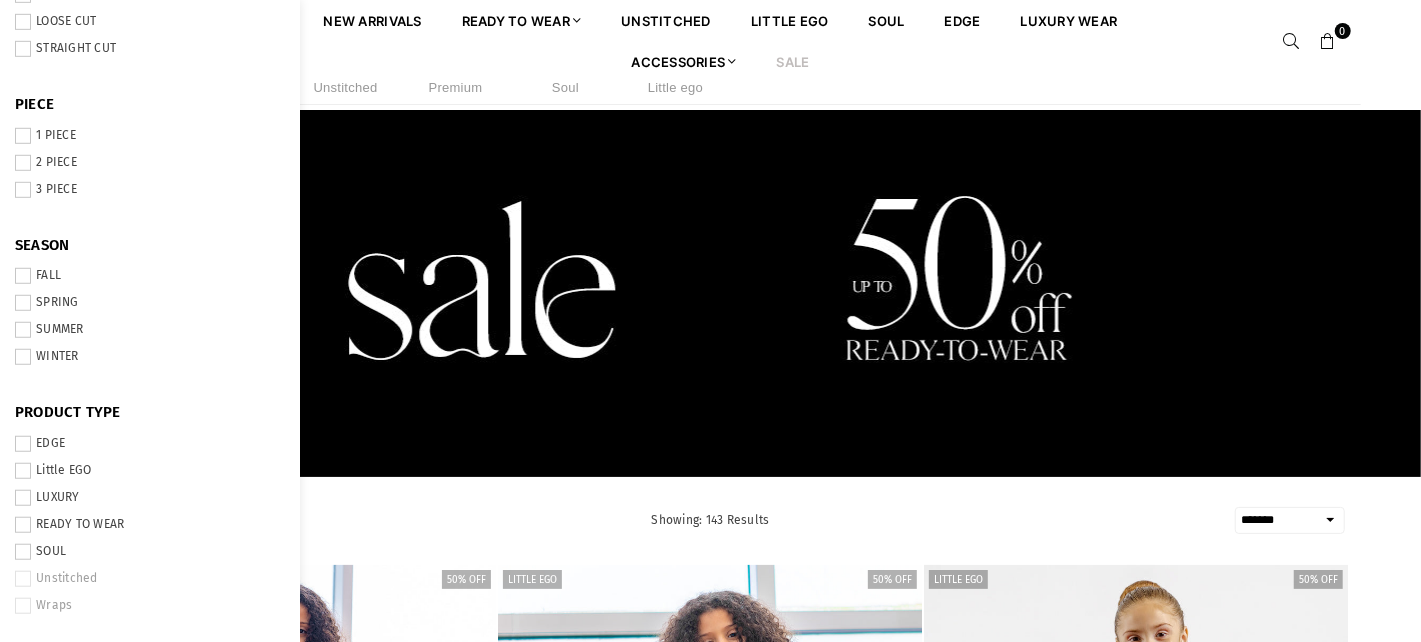 scroll, scrollTop: 770, scrollLeft: 0, axis: vertical 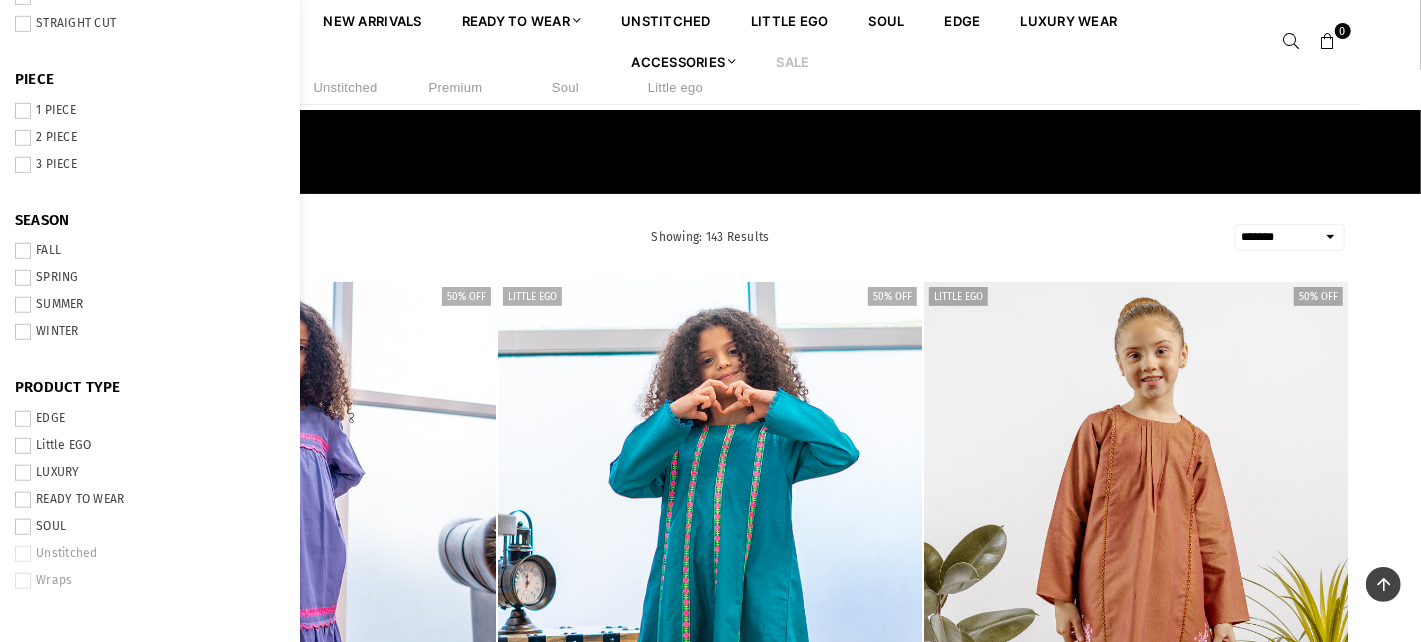 click at bounding box center (1292, 42) 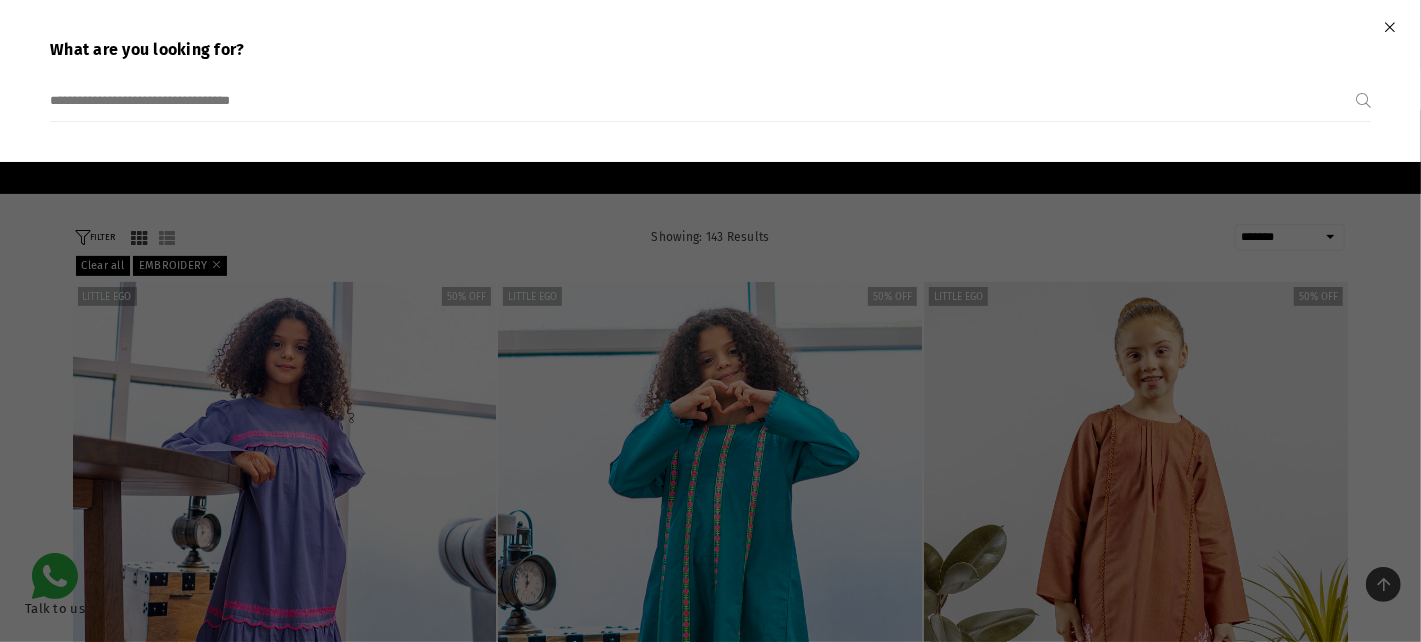 type on "*" 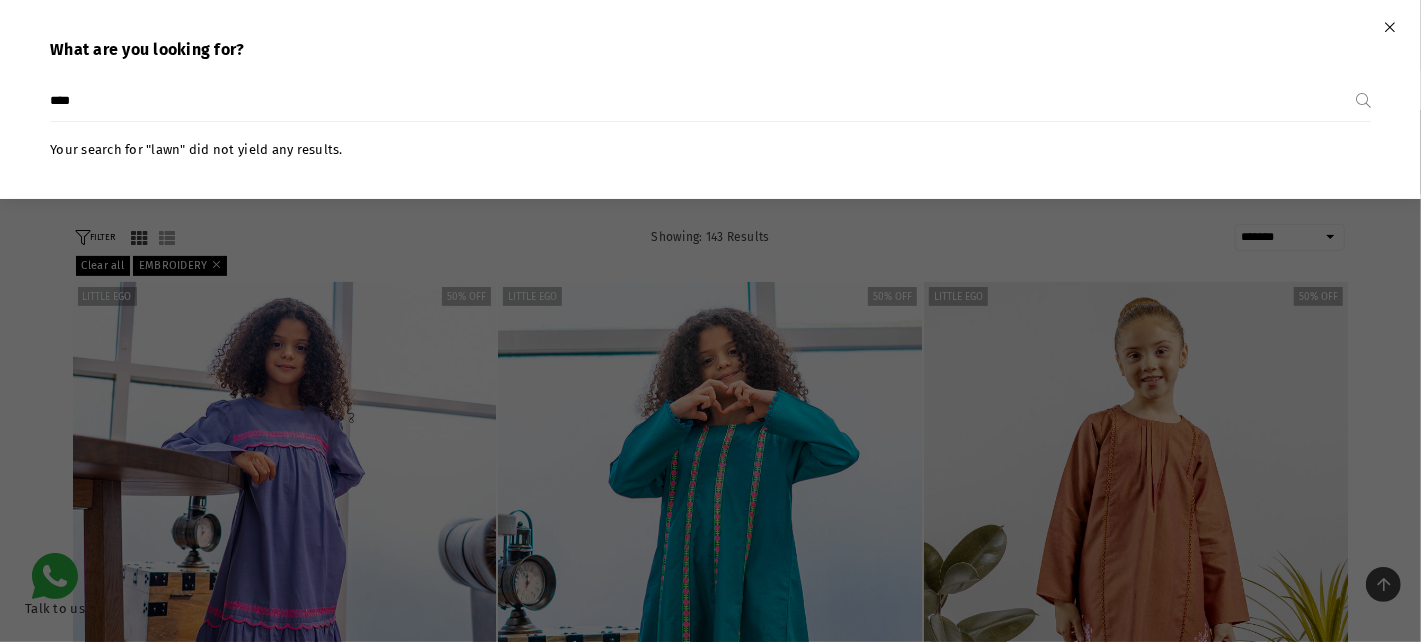 type on "****" 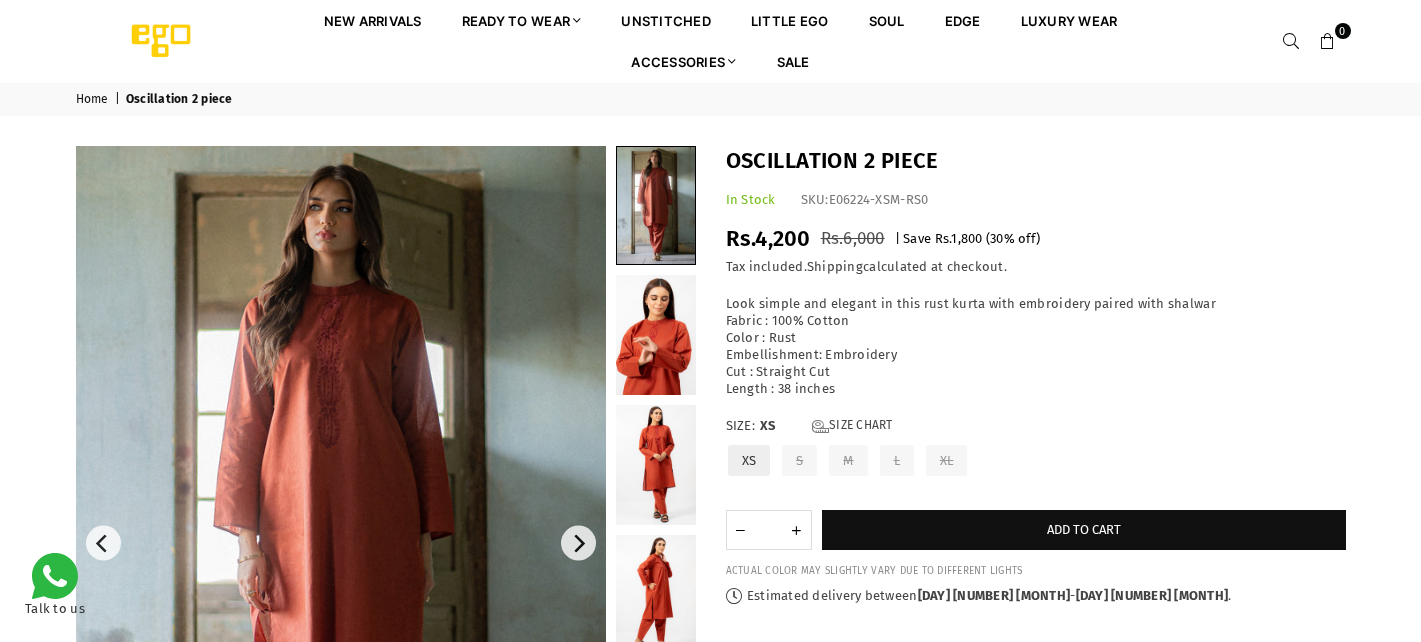 scroll, scrollTop: 0, scrollLeft: 0, axis: both 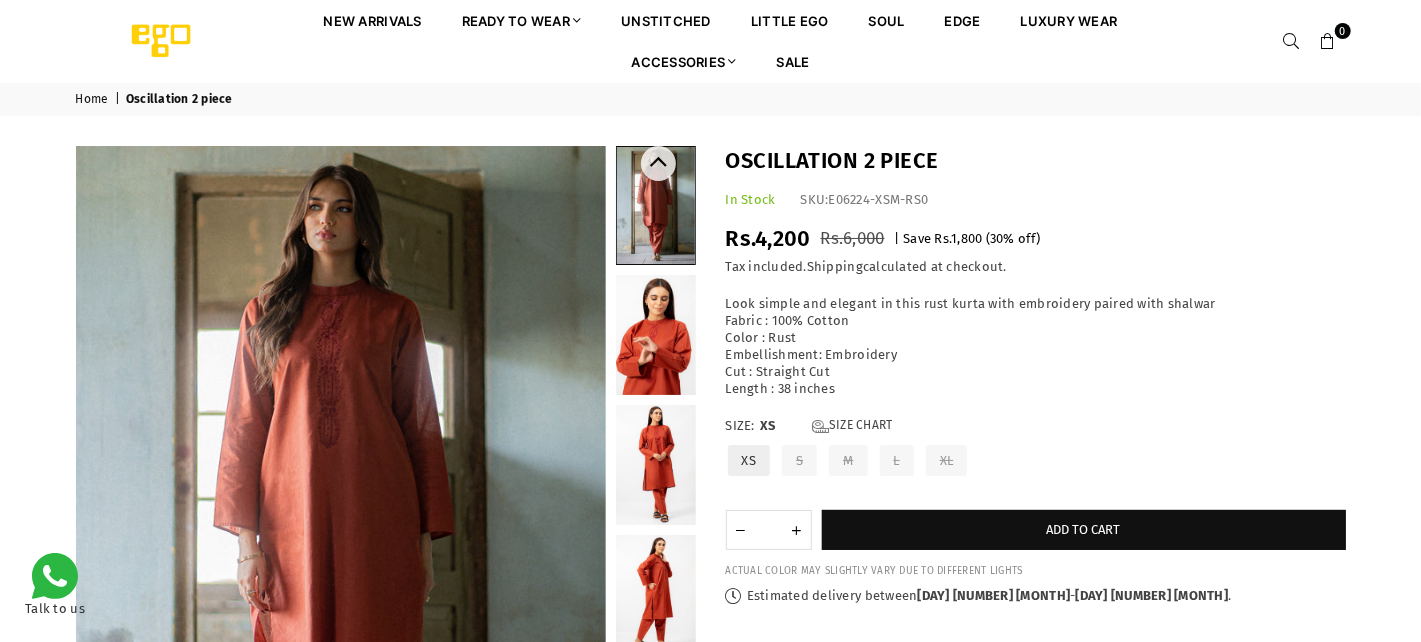 click at bounding box center (656, 335) 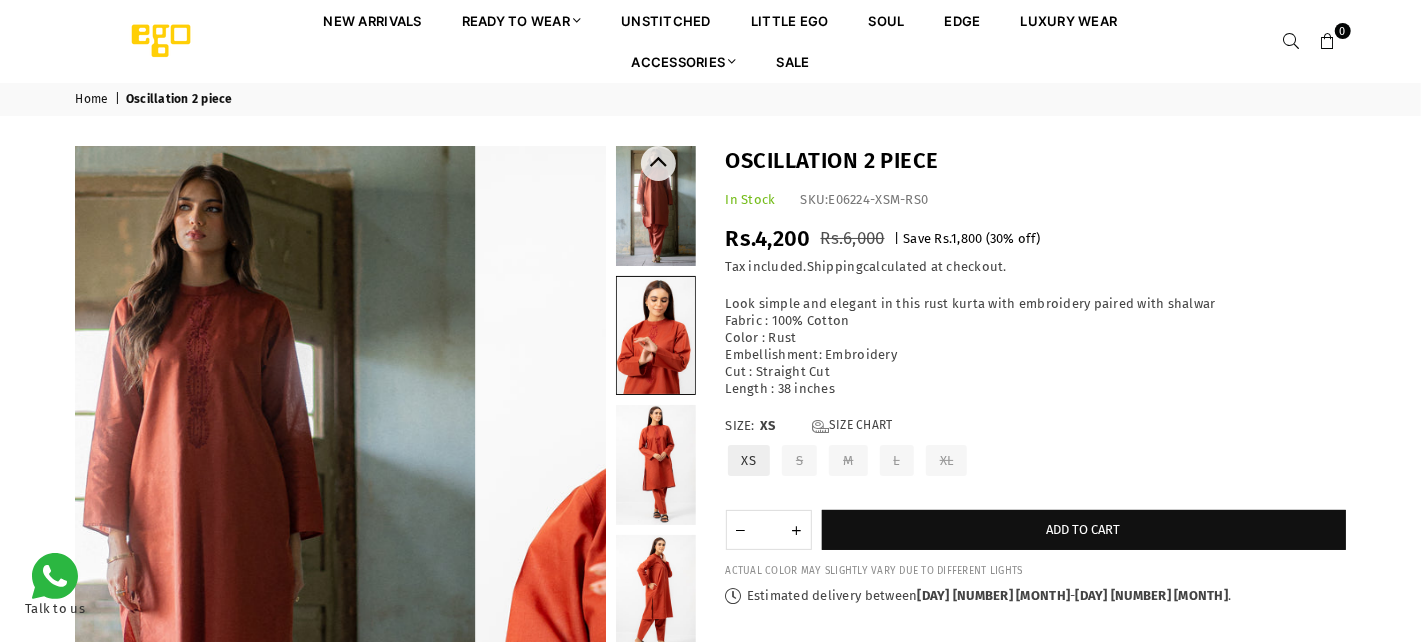 scroll, scrollTop: 0, scrollLeft: 0, axis: both 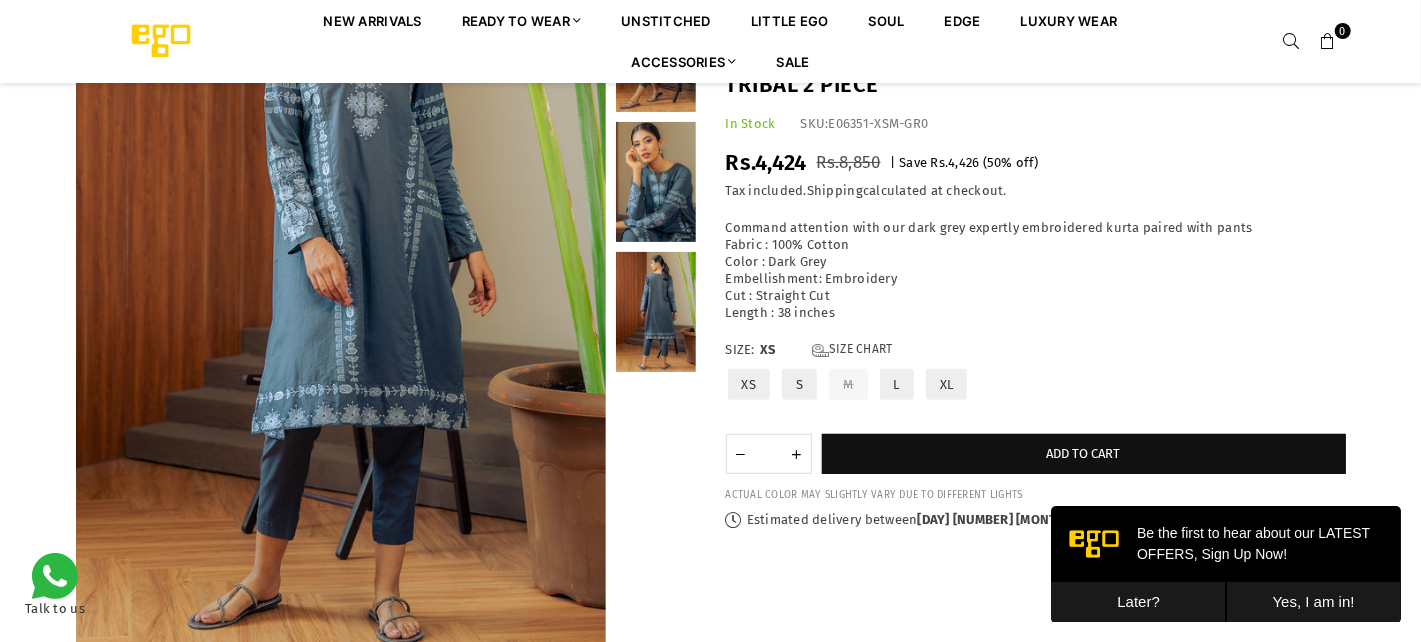 click at bounding box center [656, 182] 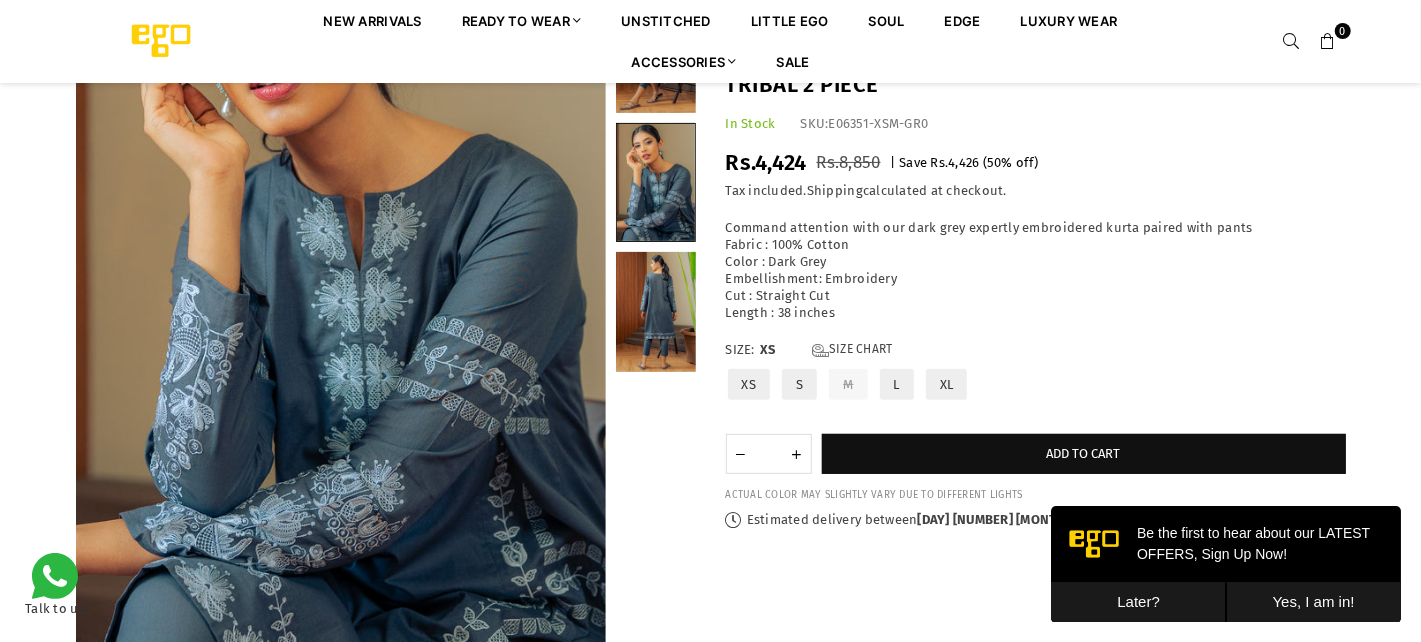 click at bounding box center [656, 312] 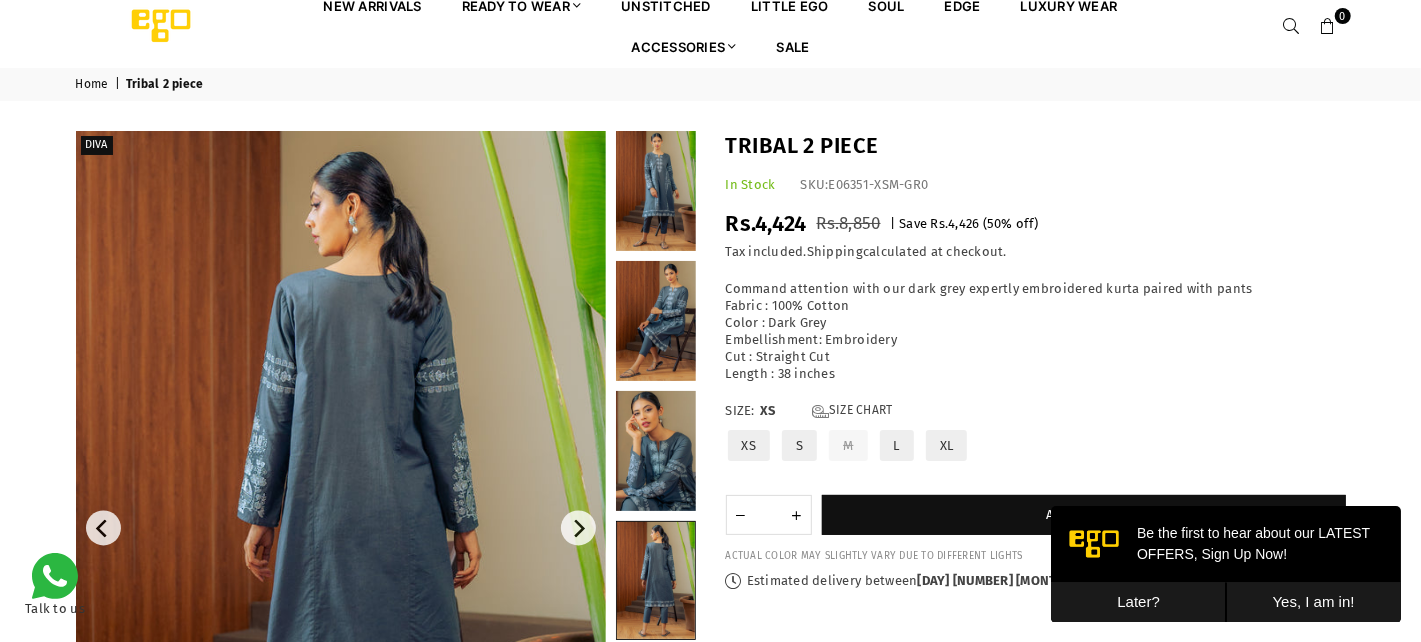 scroll, scrollTop: 0, scrollLeft: 0, axis: both 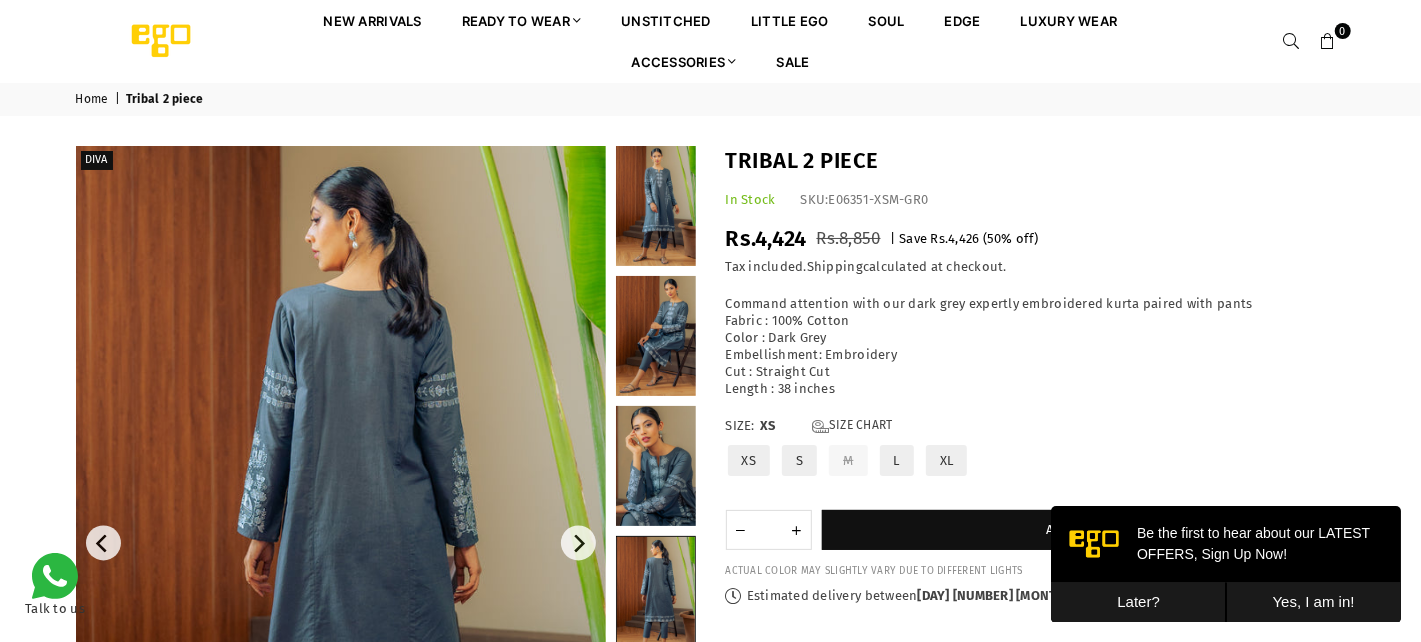 click at bounding box center [341, 543] 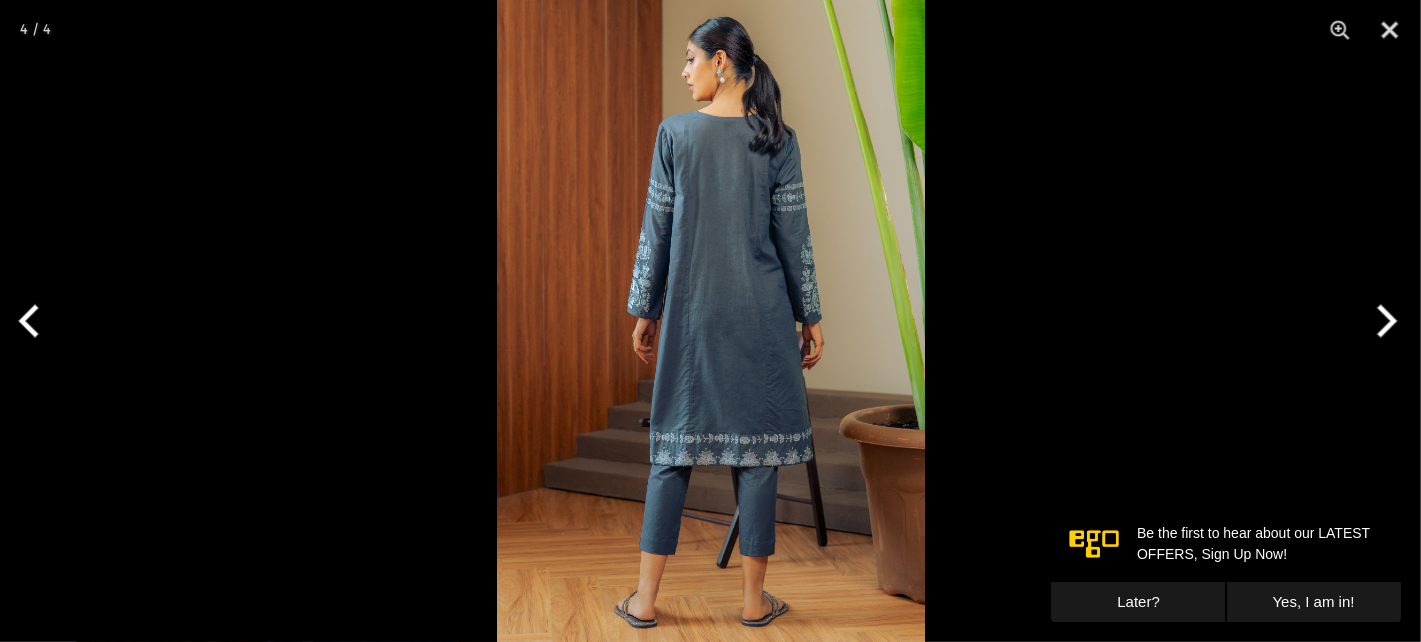 click at bounding box center [711, 321] 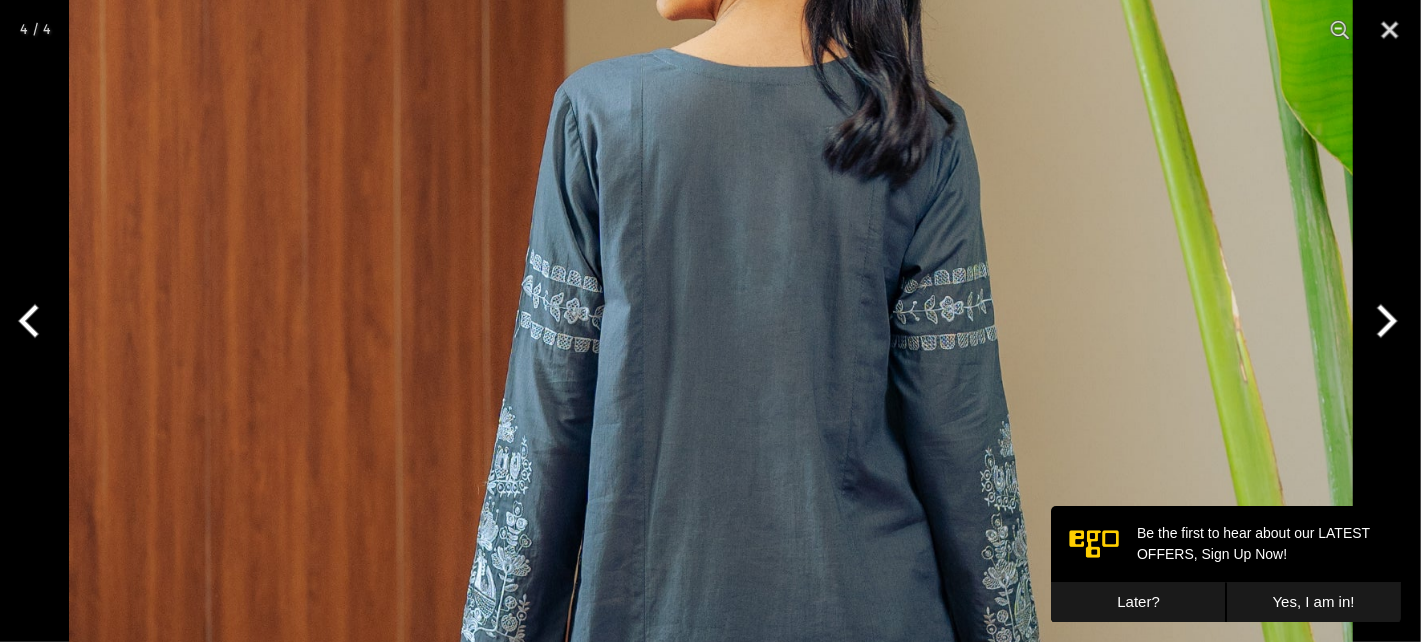 click at bounding box center [1383, 321] 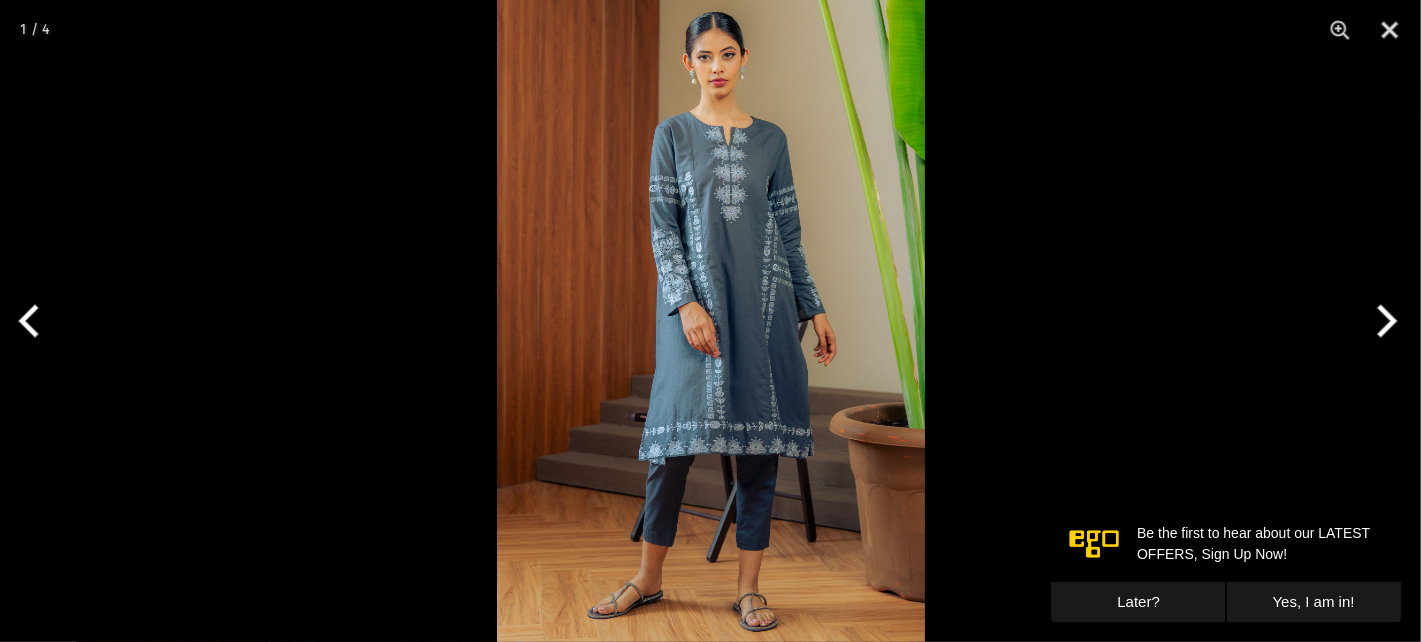 click at bounding box center [711, 321] 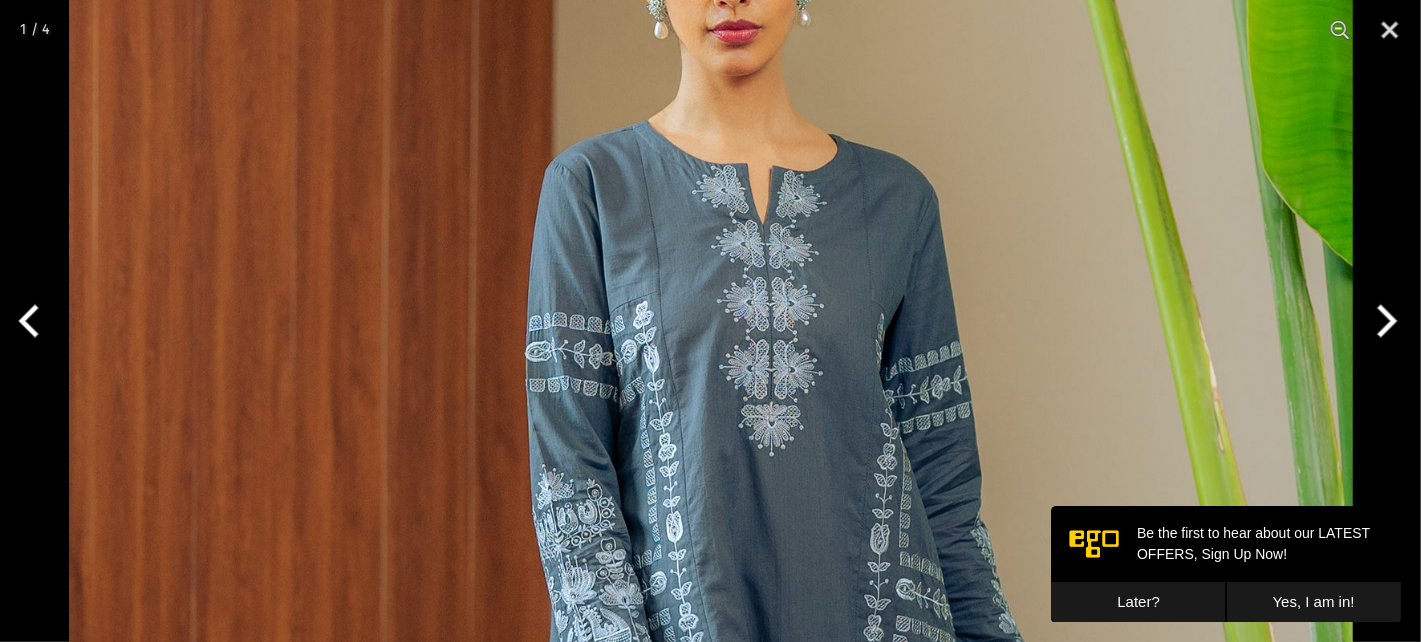 click at bounding box center [711, 749] 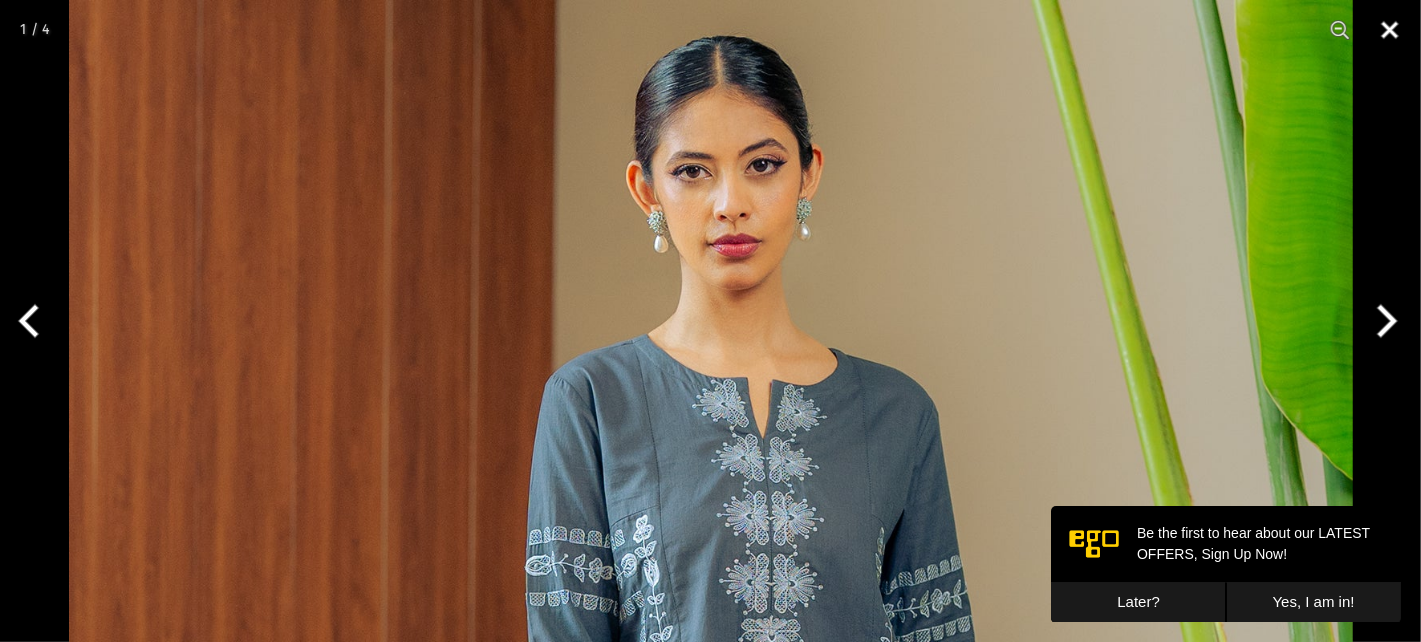 click at bounding box center (1390, 30) 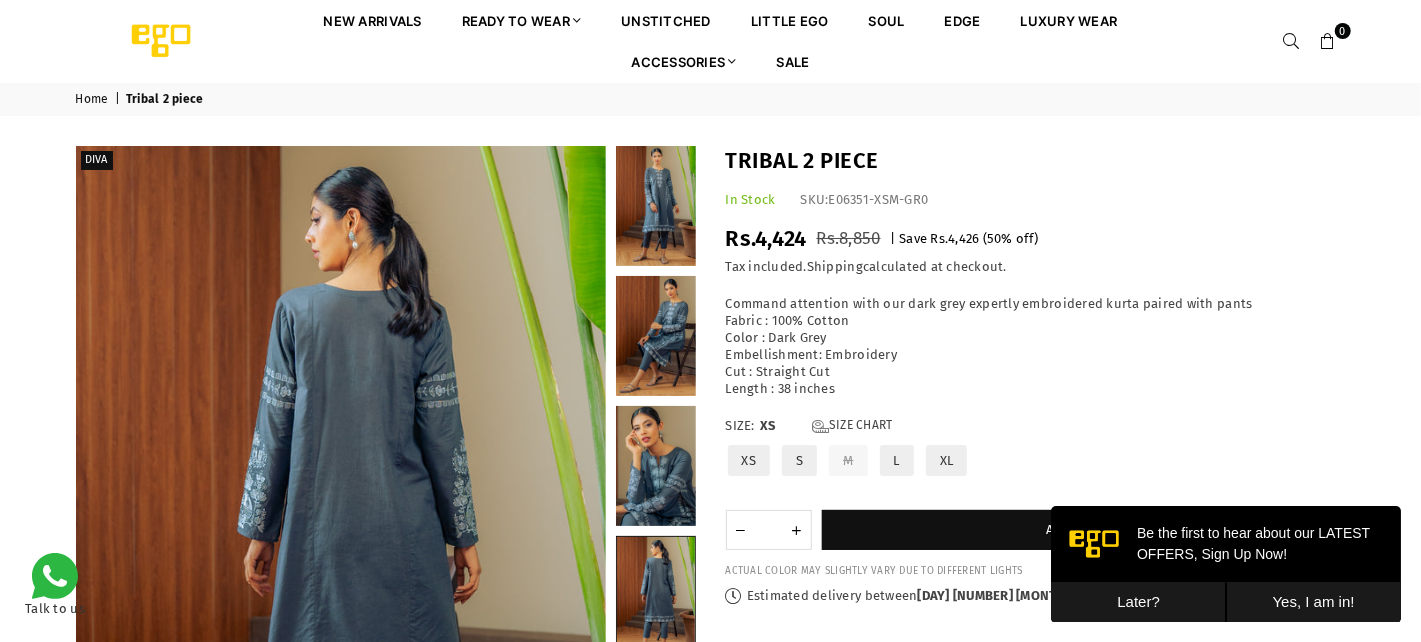 click on "Later?" at bounding box center (1137, 601) 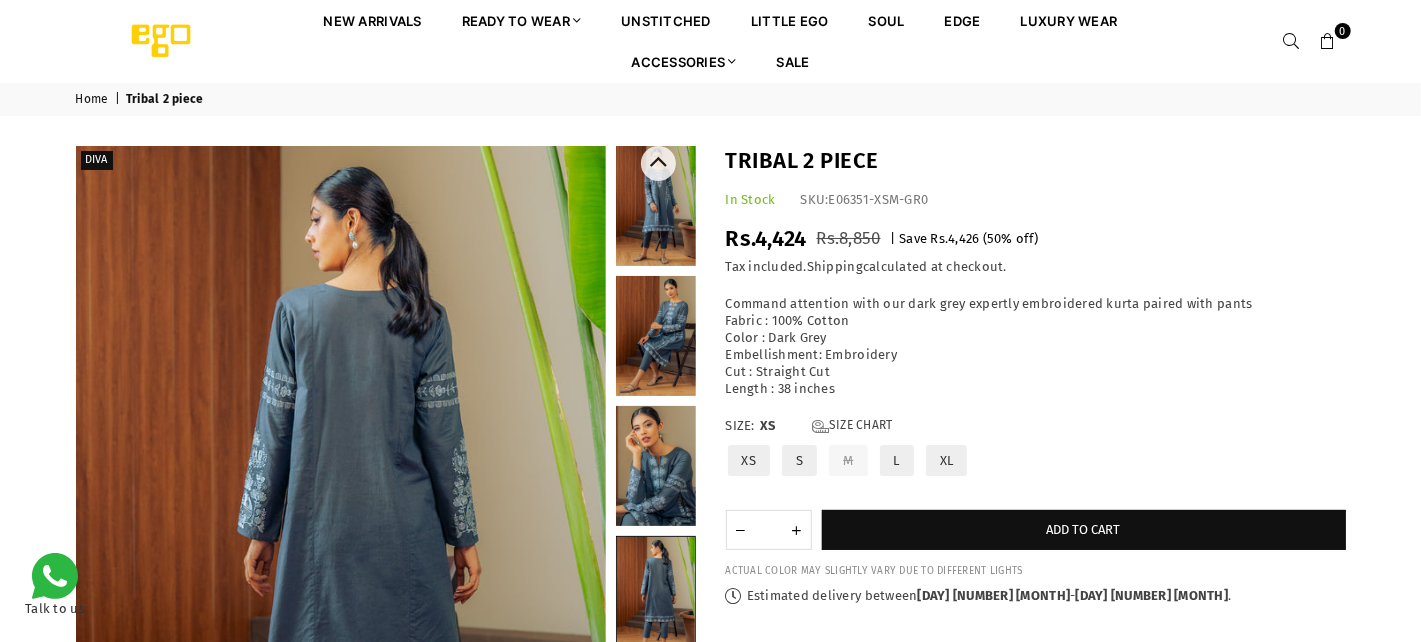 click at bounding box center [656, 336] 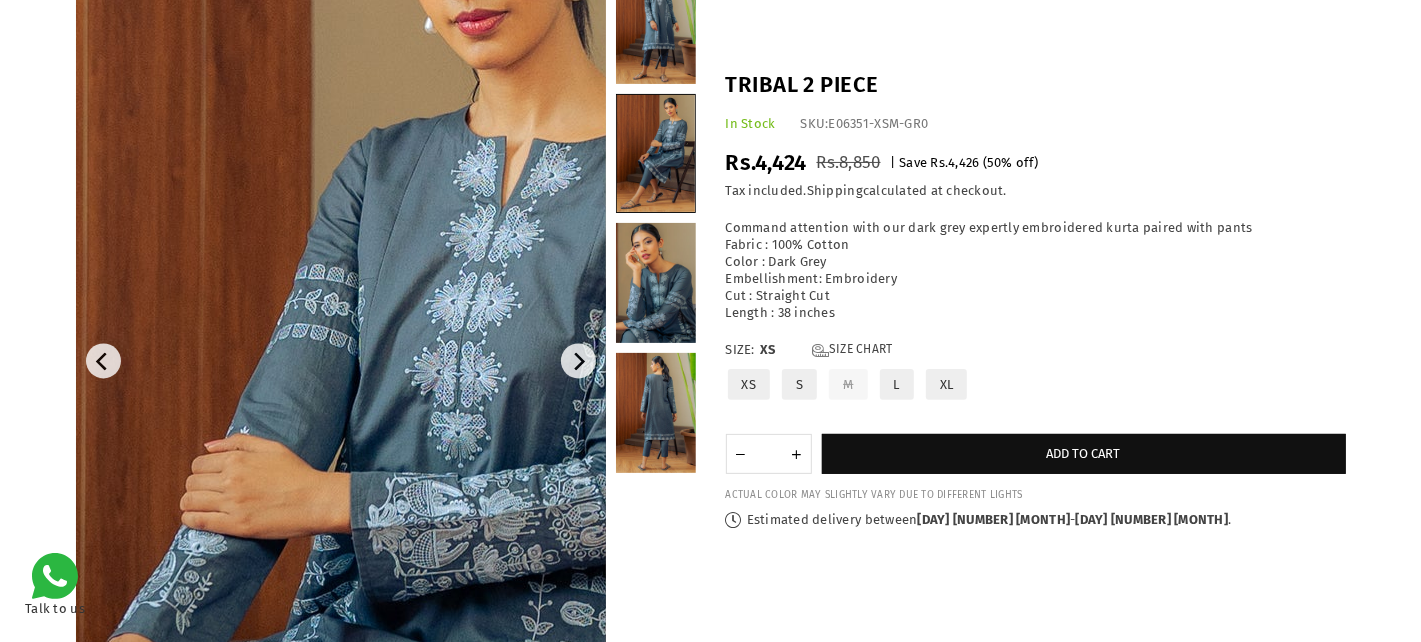 scroll, scrollTop: 82, scrollLeft: 0, axis: vertical 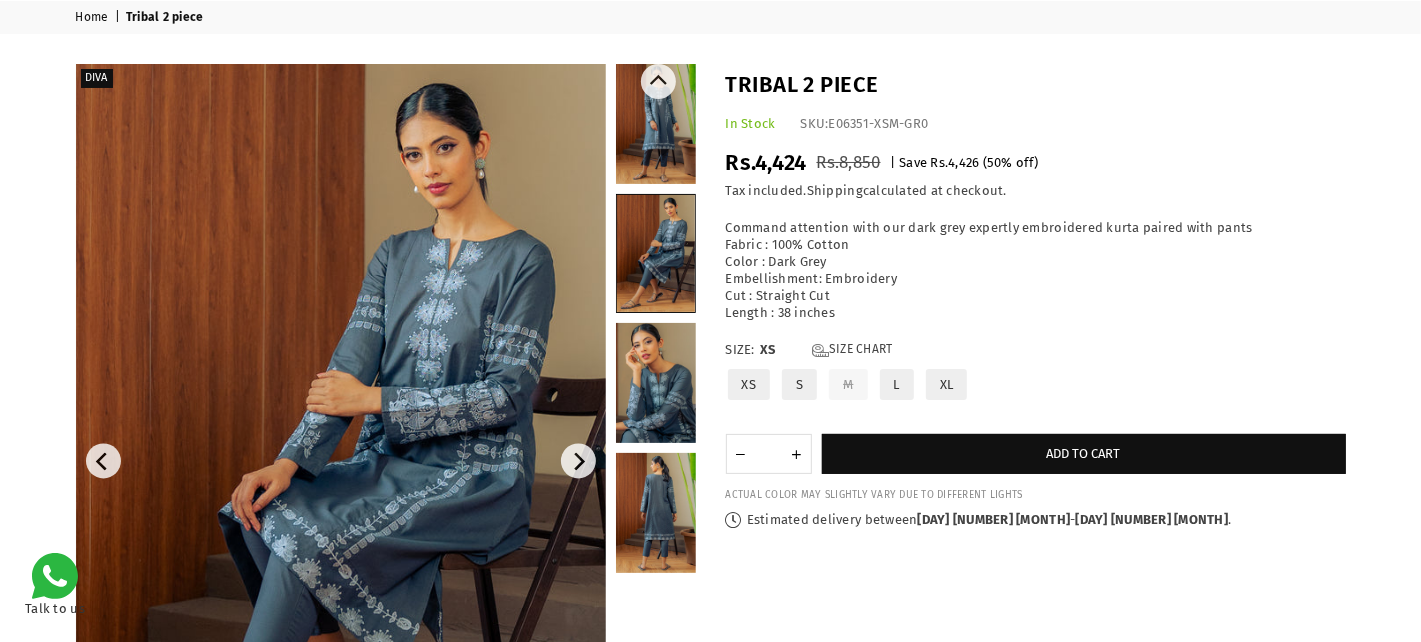 click at bounding box center (656, 513) 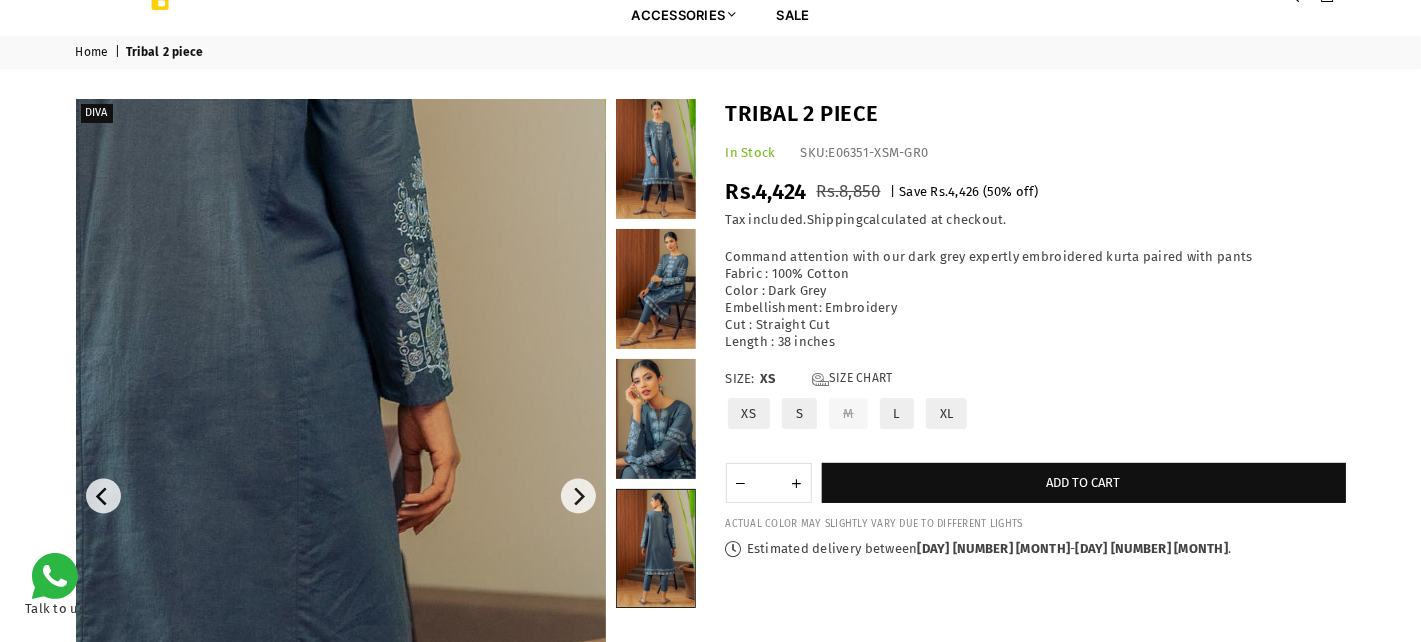 scroll, scrollTop: 0, scrollLeft: 0, axis: both 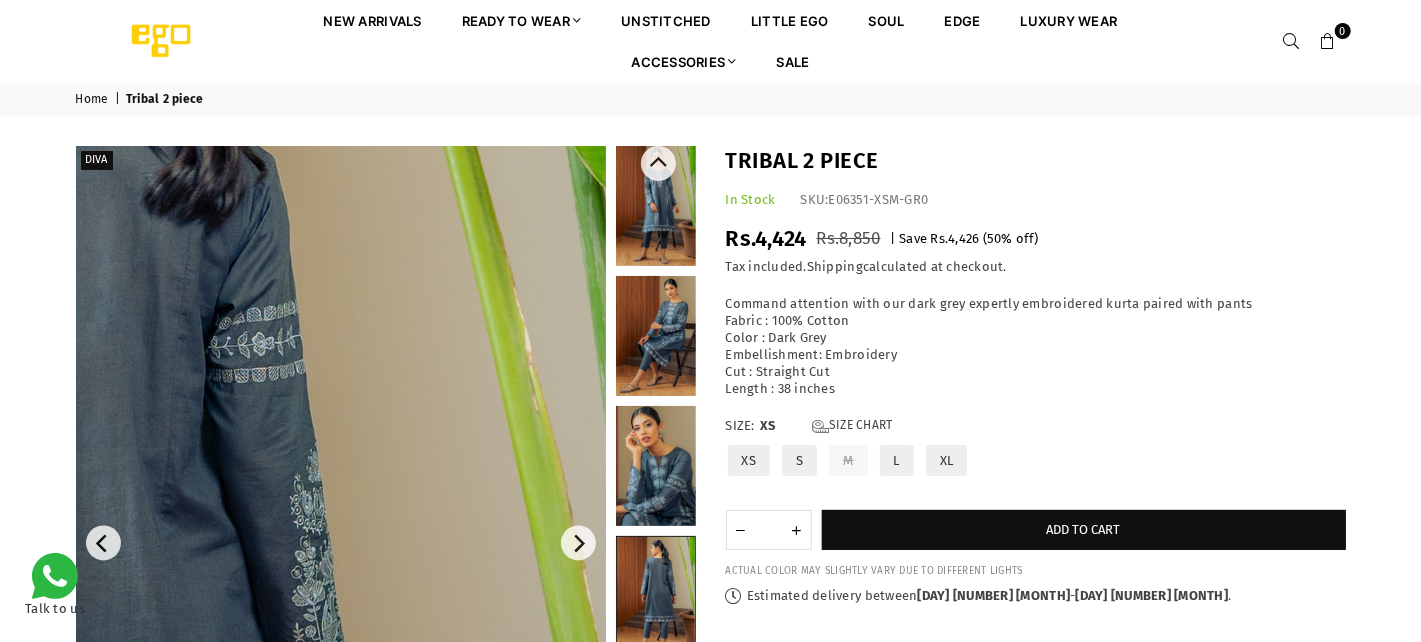 click at bounding box center [656, 336] 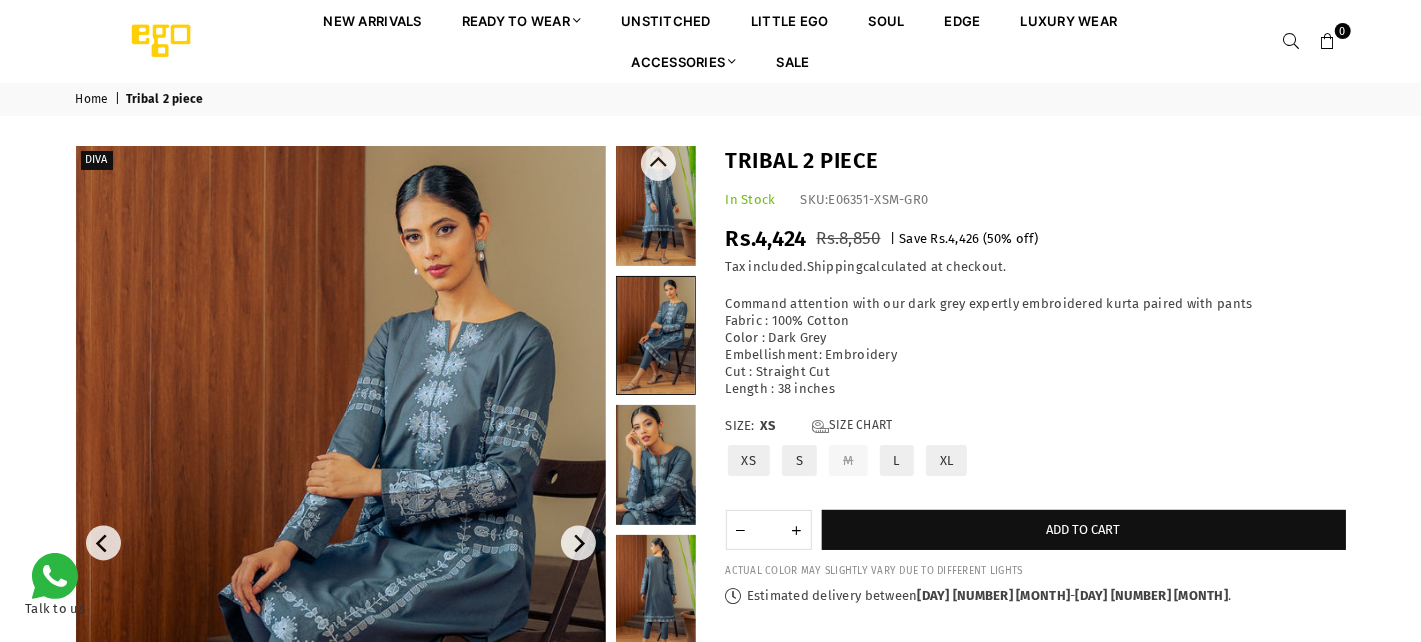 click at bounding box center (656, 465) 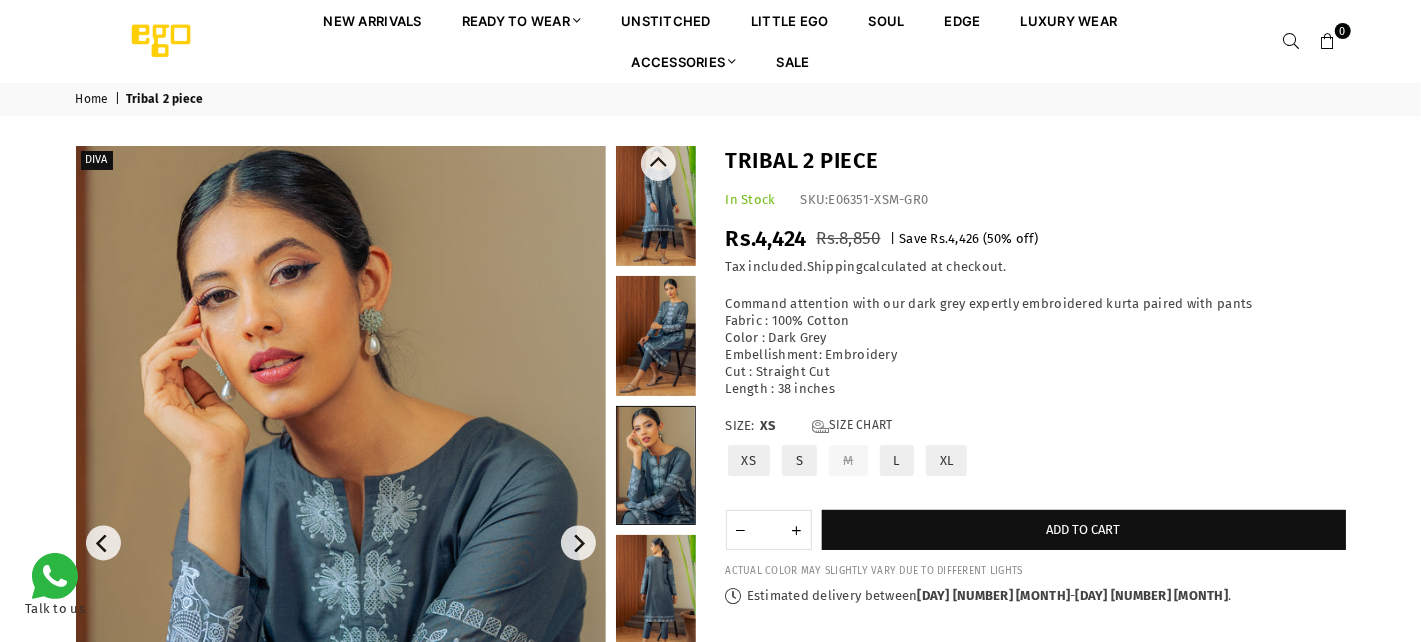 click at bounding box center (656, 336) 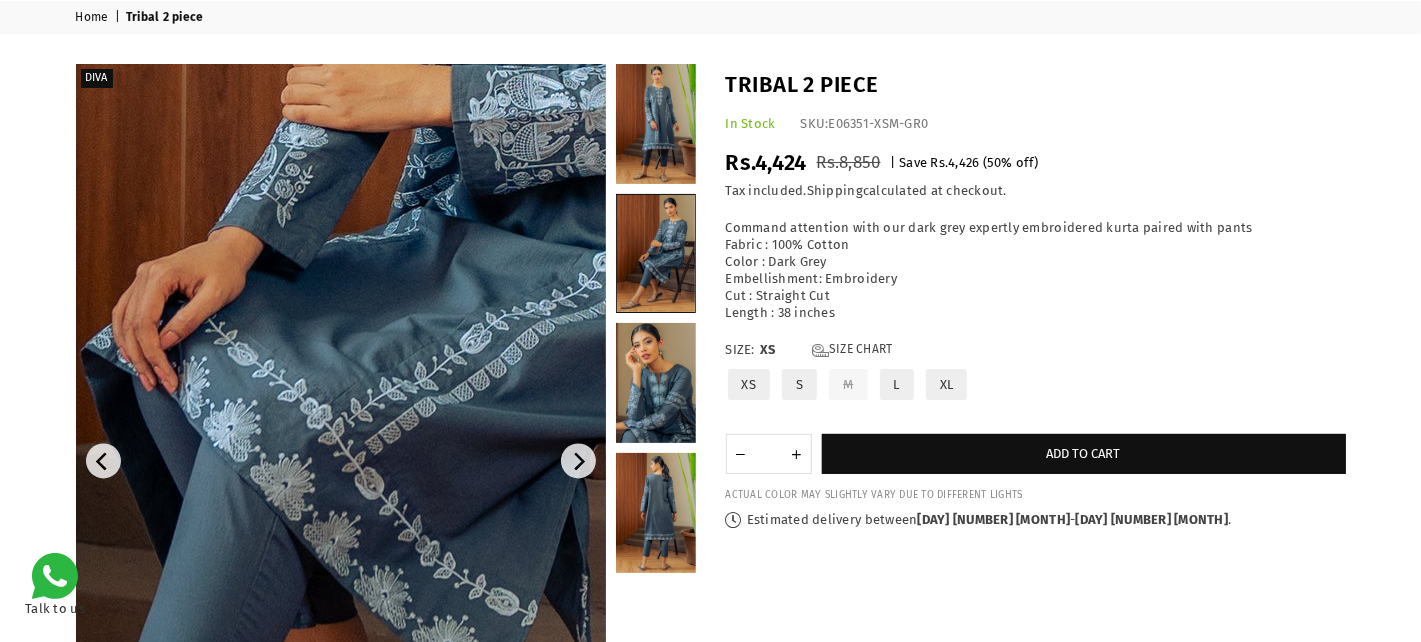 scroll, scrollTop: 0, scrollLeft: 0, axis: both 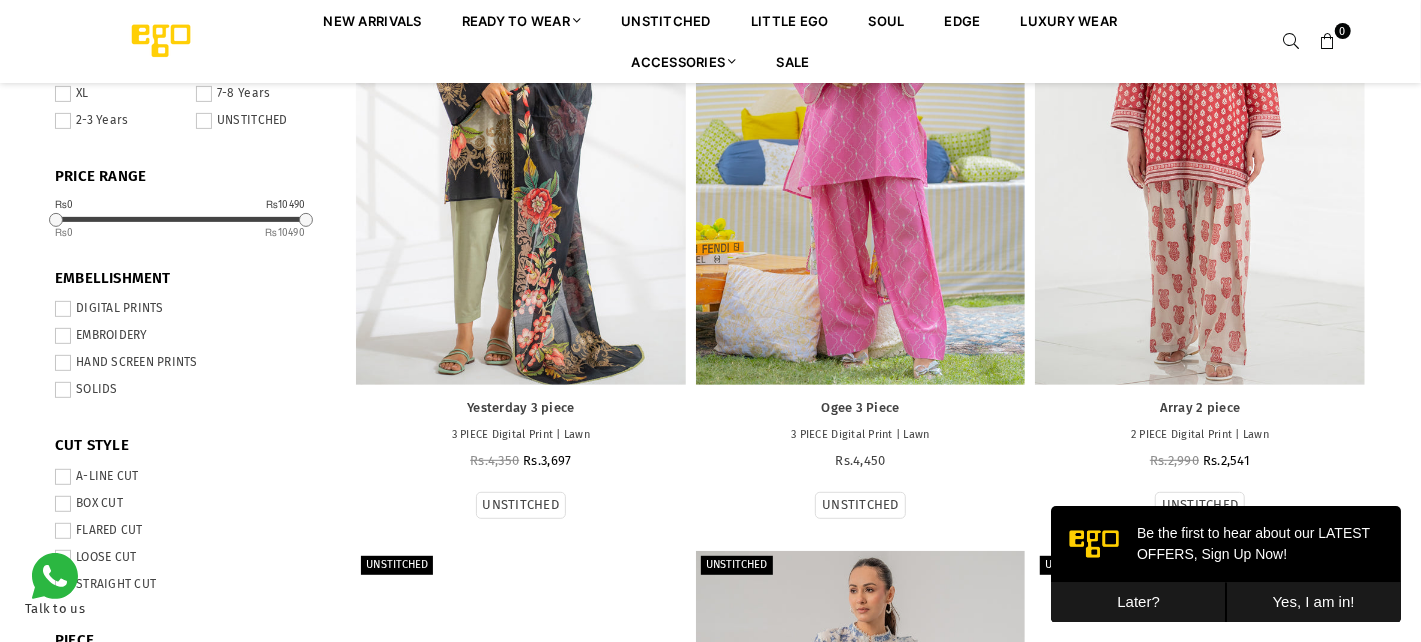 click on "EMBROIDERY" at bounding box center (190, 336) 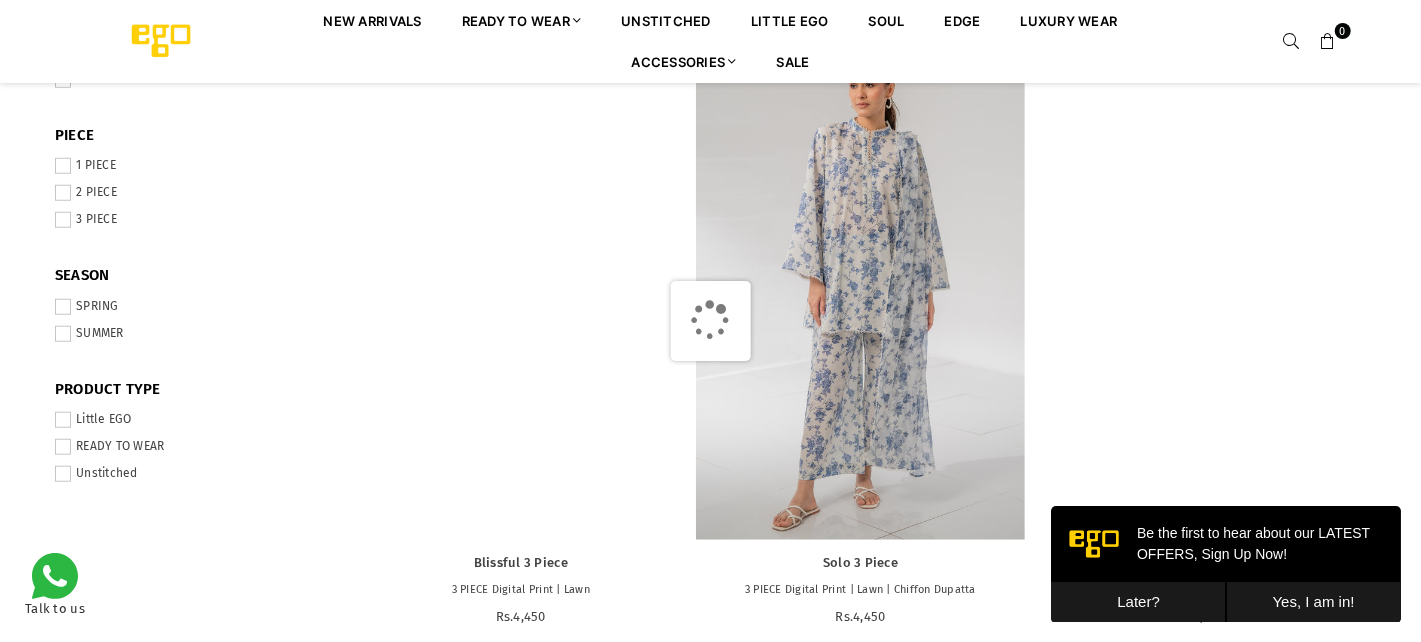 scroll, scrollTop: 981, scrollLeft: 0, axis: vertical 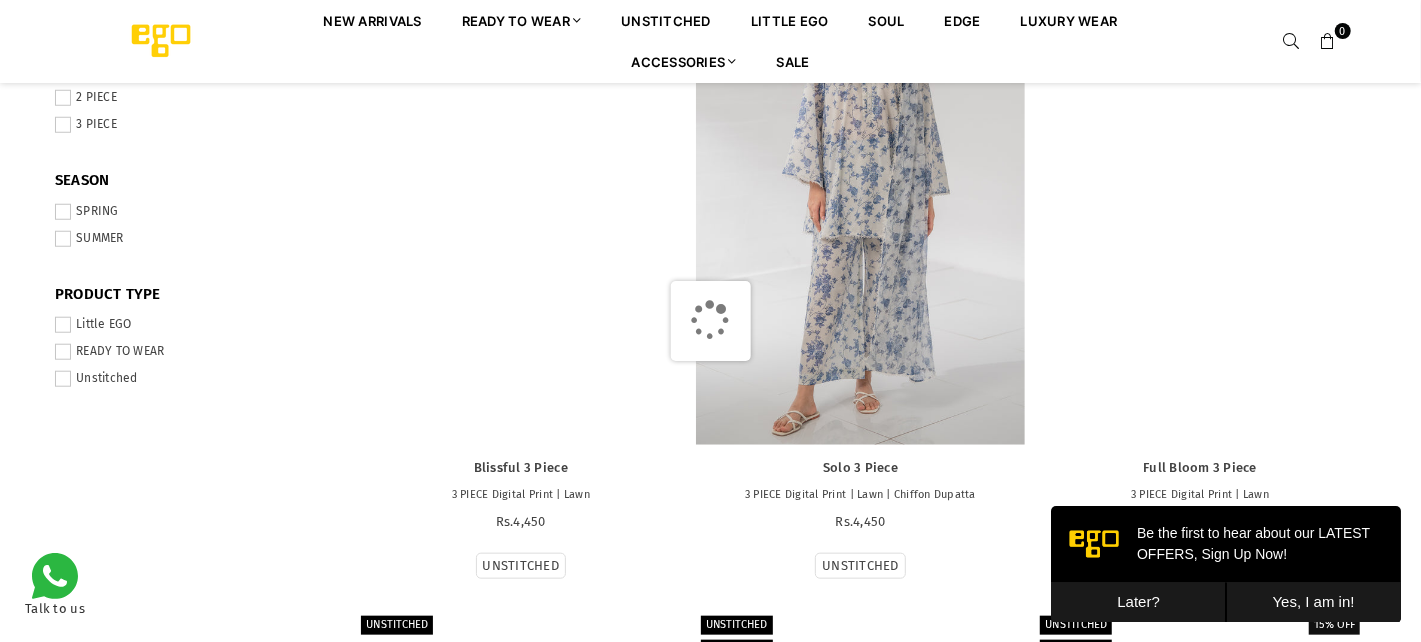 click on "Search results for "lawn"   Showing:  202 Results Clear all   Unstitched 15% off Yesterday 3 piece   3 PIECE Digital Print | Lawn    Regular price Rs.4,350 Rs.3,697   UNSTITCHED   Unstitched Ogee 3 Piece   3 PIECE Digital Print | Lawn    Regular price Rs.4,450   UNSTITCHED   UNSTITCHED 15% off Array 2 piece   2 PIECE Digital Print | Lawn    Regular price Rs.2,990 Rs.2,541   UNSTITCHED   Unstitched Blissful 3 Piece   3 PIECE Digital Print | Lawn    Regular price Rs.4,450   UNSTITCHED   Unstitched Solo 3 Piece   3 PIECE Digital Print | Lawn | Chiffon Dupatta   Regular price Rs.4,450   UNSTITCHED   Unstitched Full Bloom 3 Piece   3 PIECE Digital Print | Lawn    Regular price Rs.4,450   UNSTITCHED   Unstitched Abstract 3 Piece   3 PIECE Digital Print | Lawn    Regular price Rs.4,350   UNSTITCHED   Unstitched Sold out Paisley Garden 2 Piece   2 PIECE Digital Print | Lawn    Regular price Rs.2,990   UNSTITCHED   Unstitched Sold out 15% off Amazement 2 piece   2 PIECE Digital Print | Lawn   Regular price Rs.2,990" at bounding box center [710, 1573] 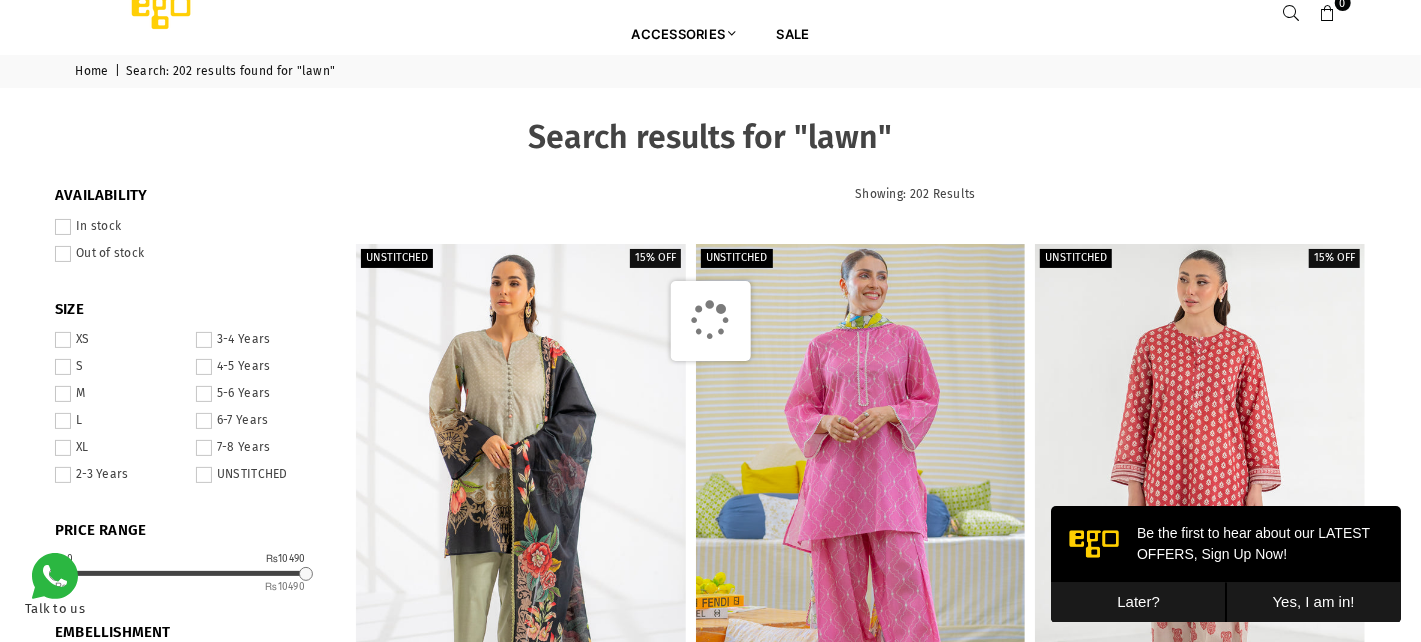 scroll, scrollTop: 0, scrollLeft: 0, axis: both 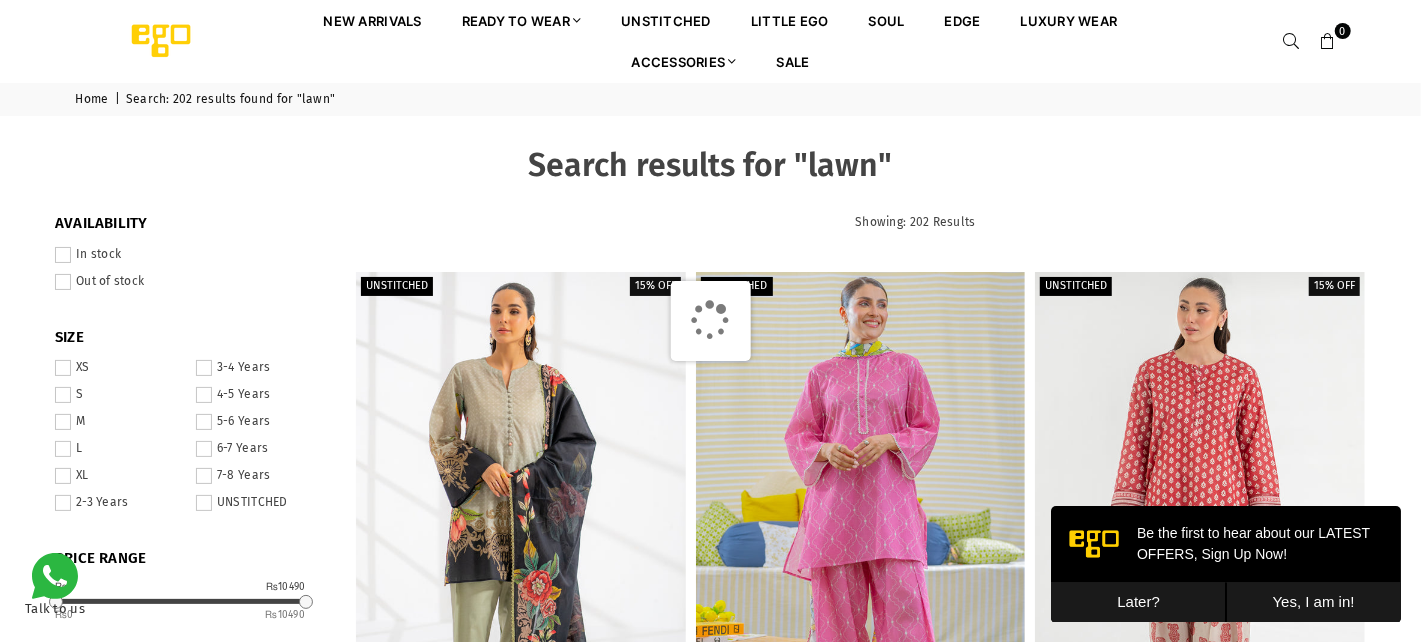 click on "Yes, I am in!" at bounding box center [1312, 601] 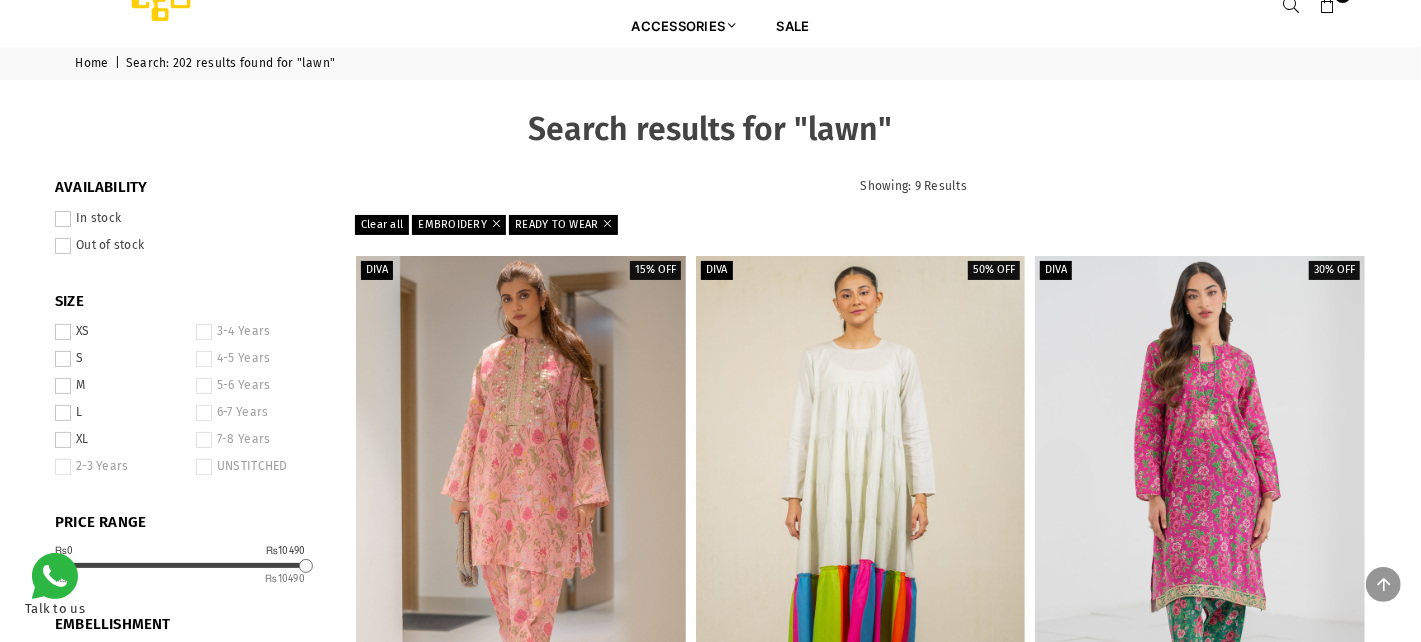 scroll, scrollTop: 0, scrollLeft: 0, axis: both 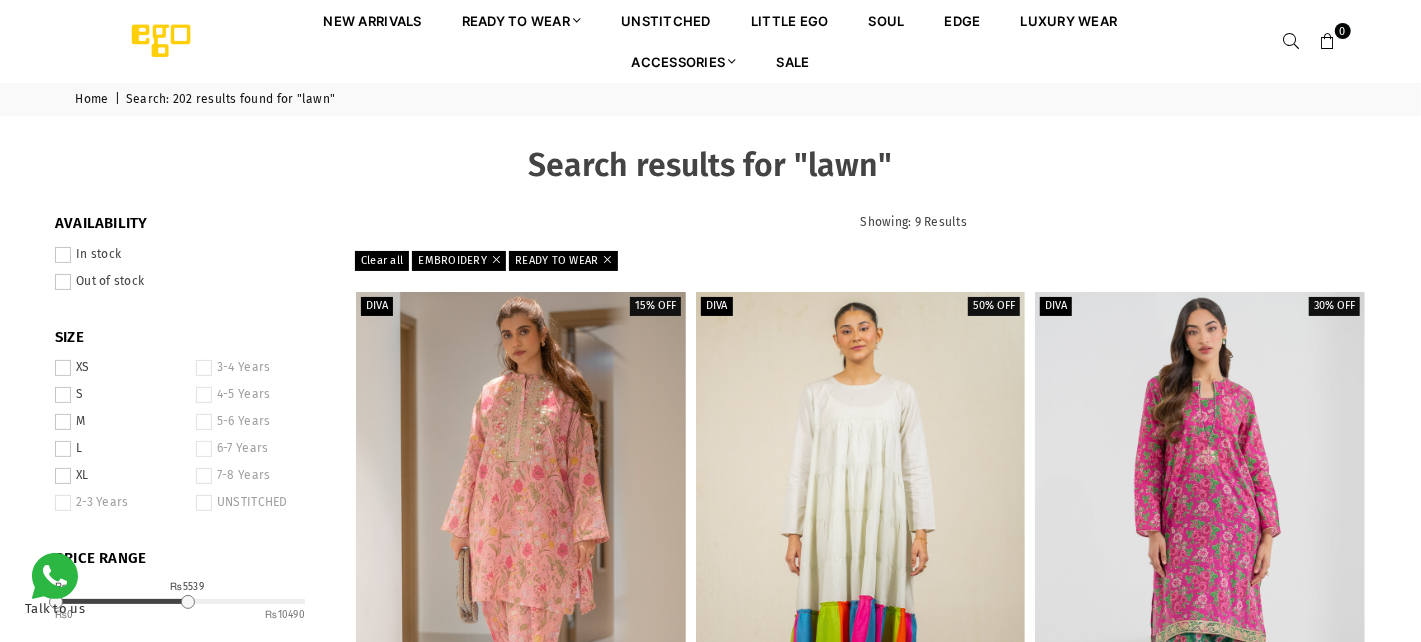 drag, startPoint x: 303, startPoint y: 602, endPoint x: 187, endPoint y: 610, distance: 116.275536 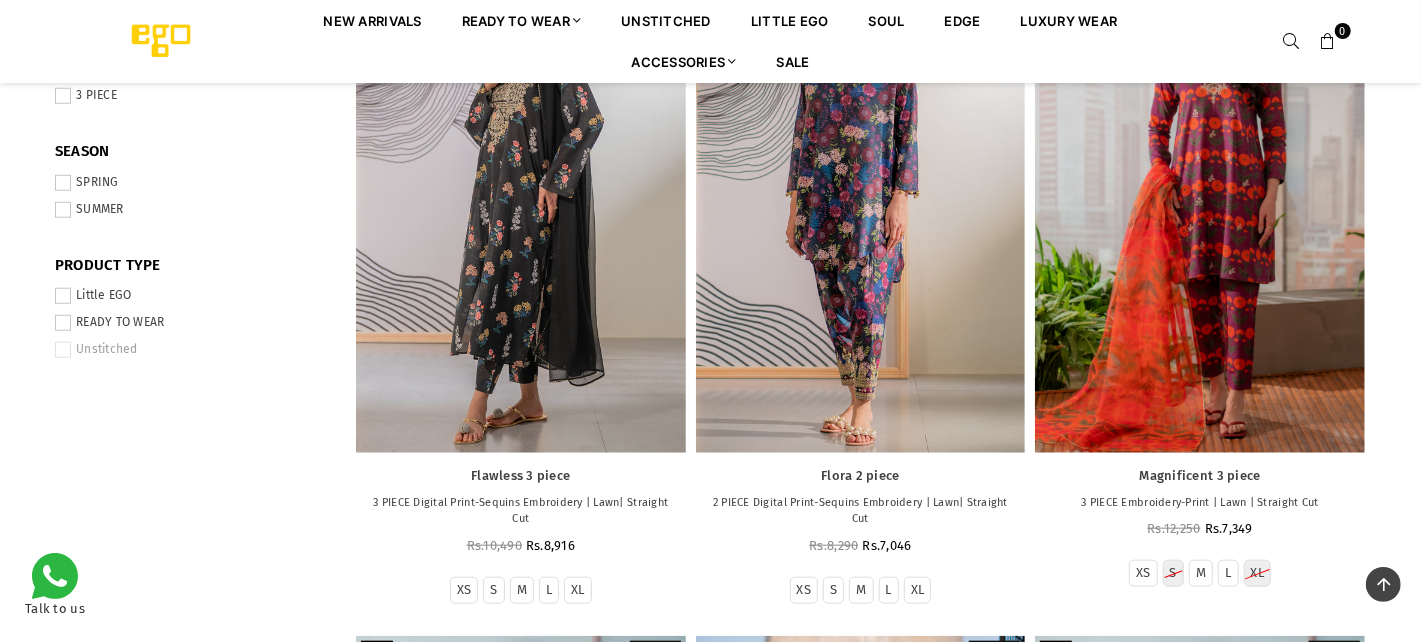 scroll, scrollTop: 1182, scrollLeft: 0, axis: vertical 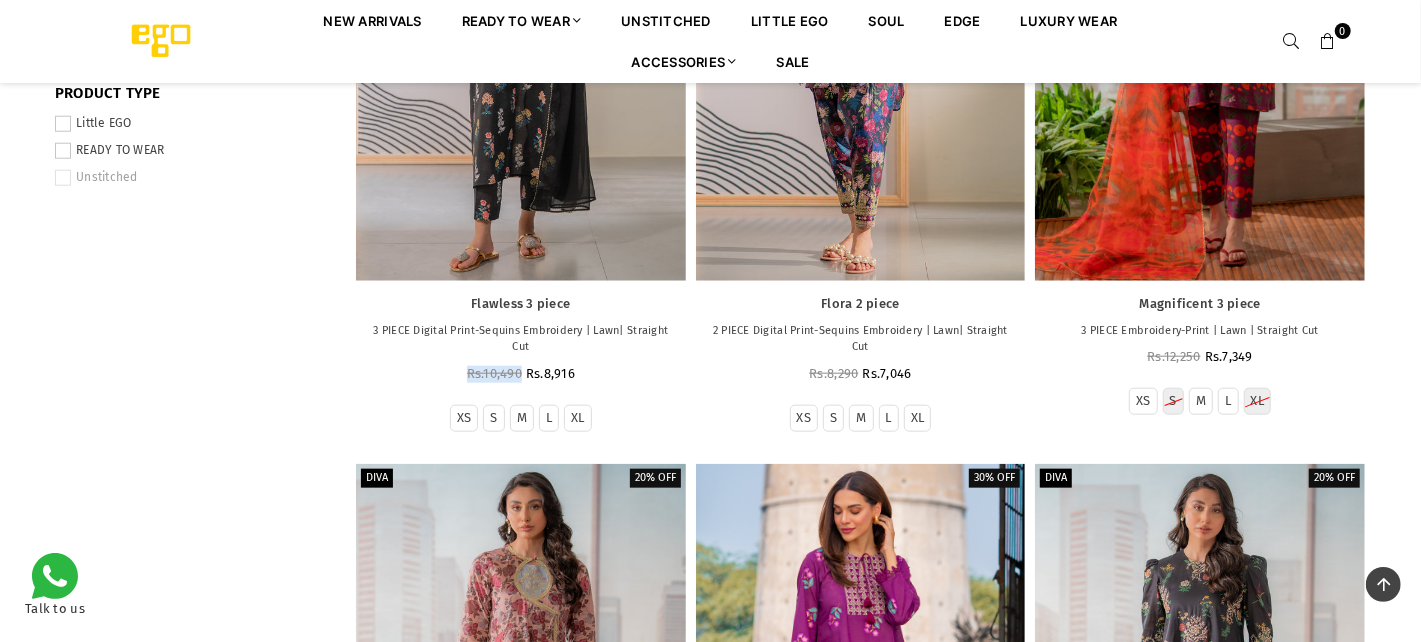 drag, startPoint x: 488, startPoint y: 364, endPoint x: 521, endPoint y: 373, distance: 34.20526 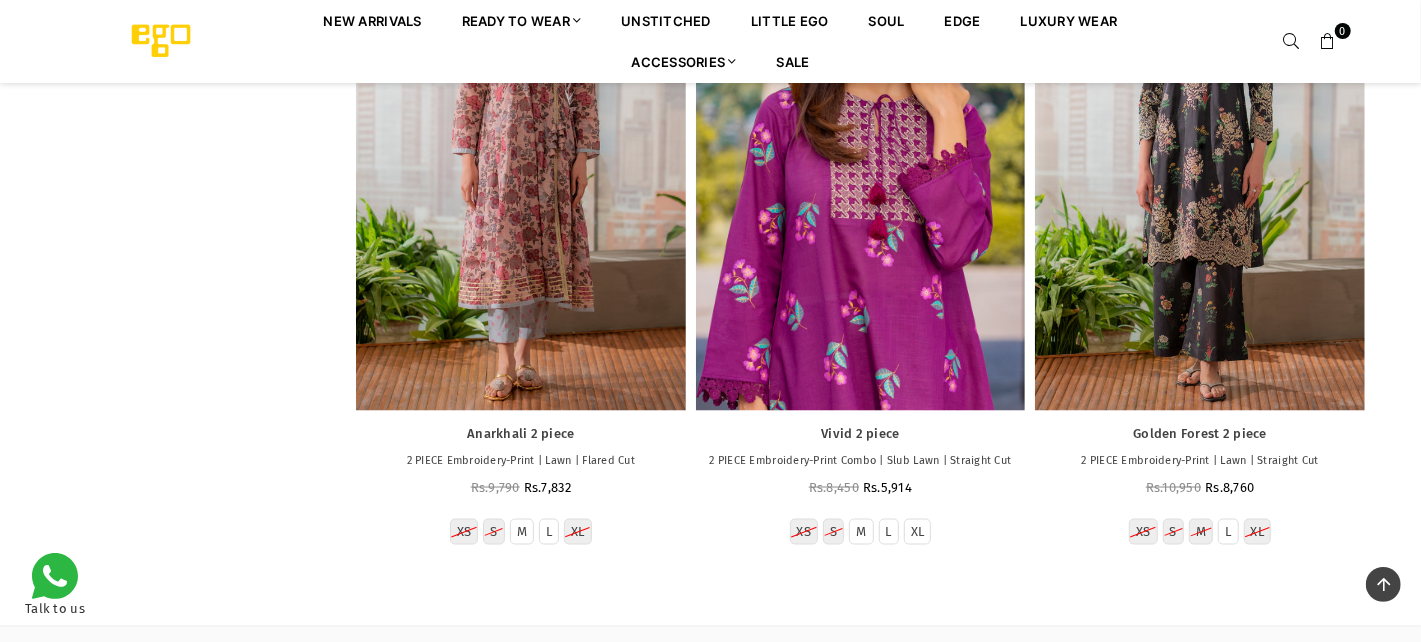 scroll, scrollTop: 1681, scrollLeft: 0, axis: vertical 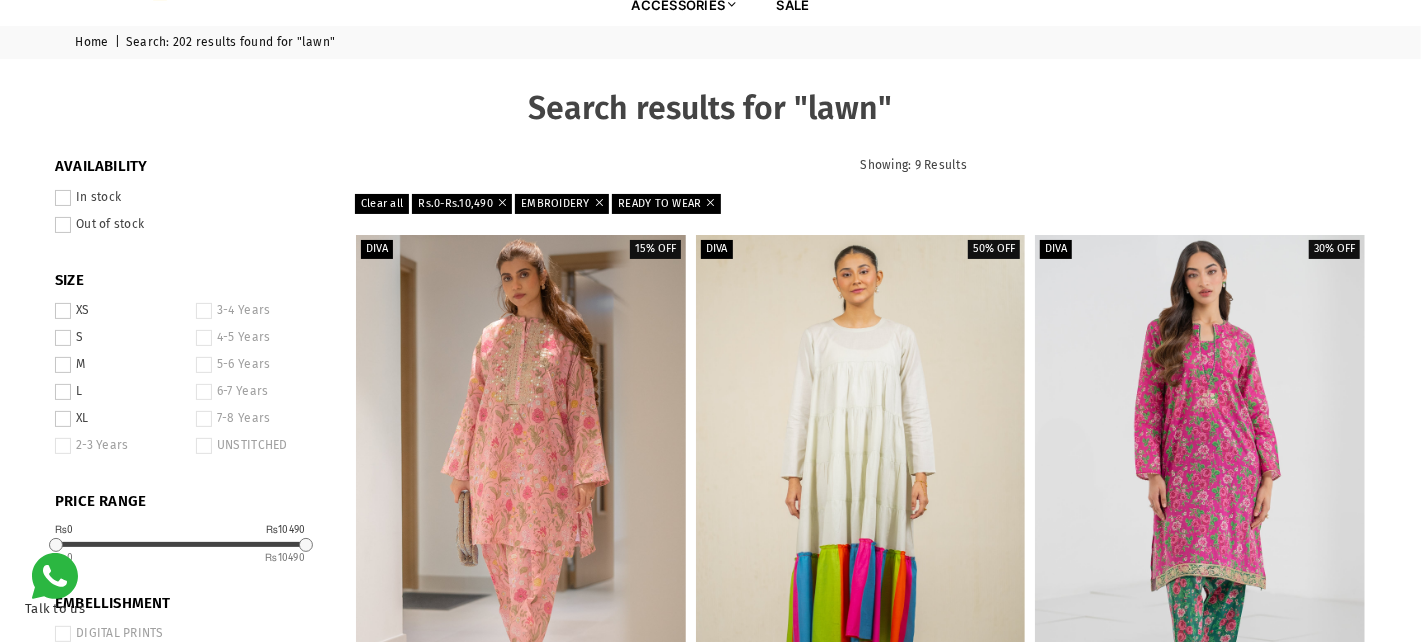 click at bounding box center [499, 202] 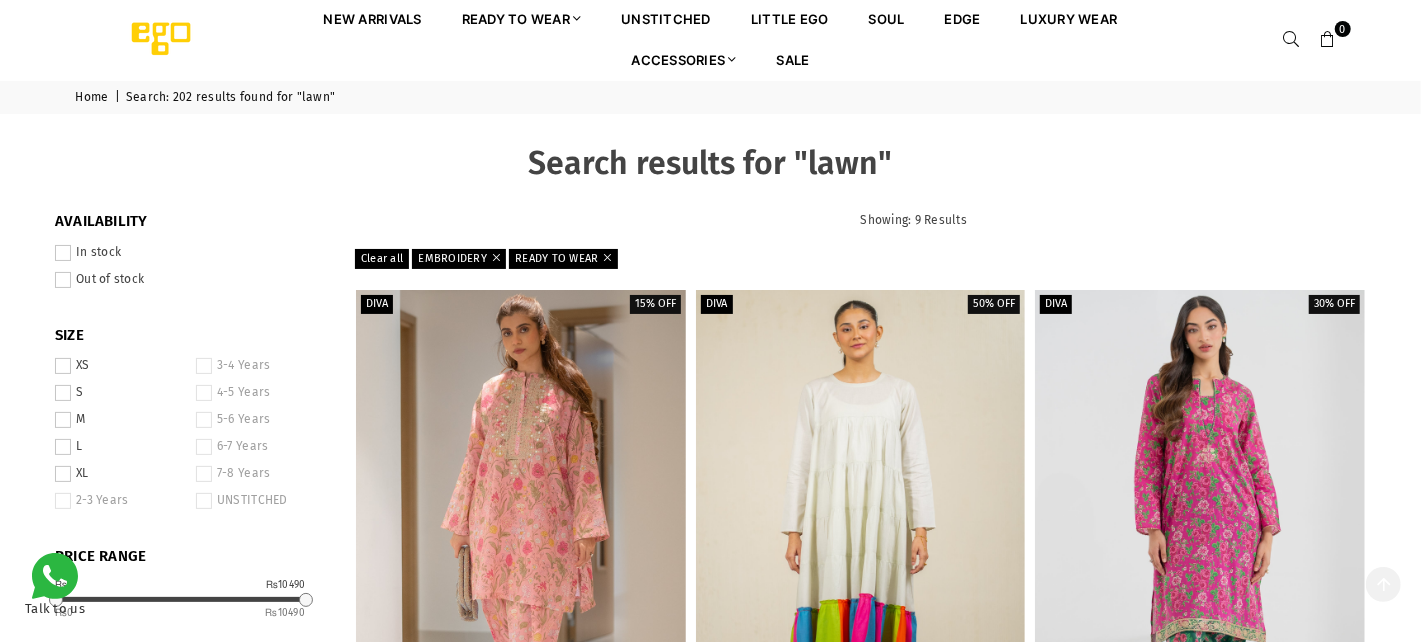 scroll, scrollTop: 0, scrollLeft: 0, axis: both 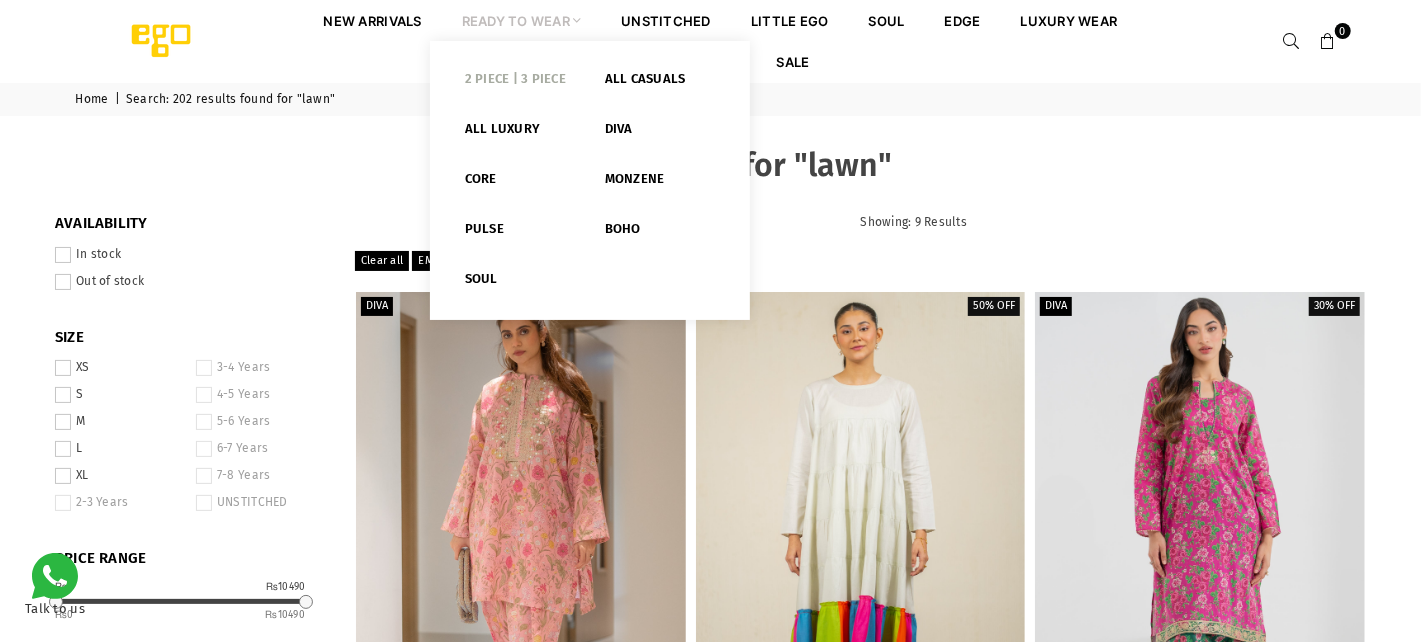 click on "2 PIECE | 3 PIECE" at bounding box center (520, 83) 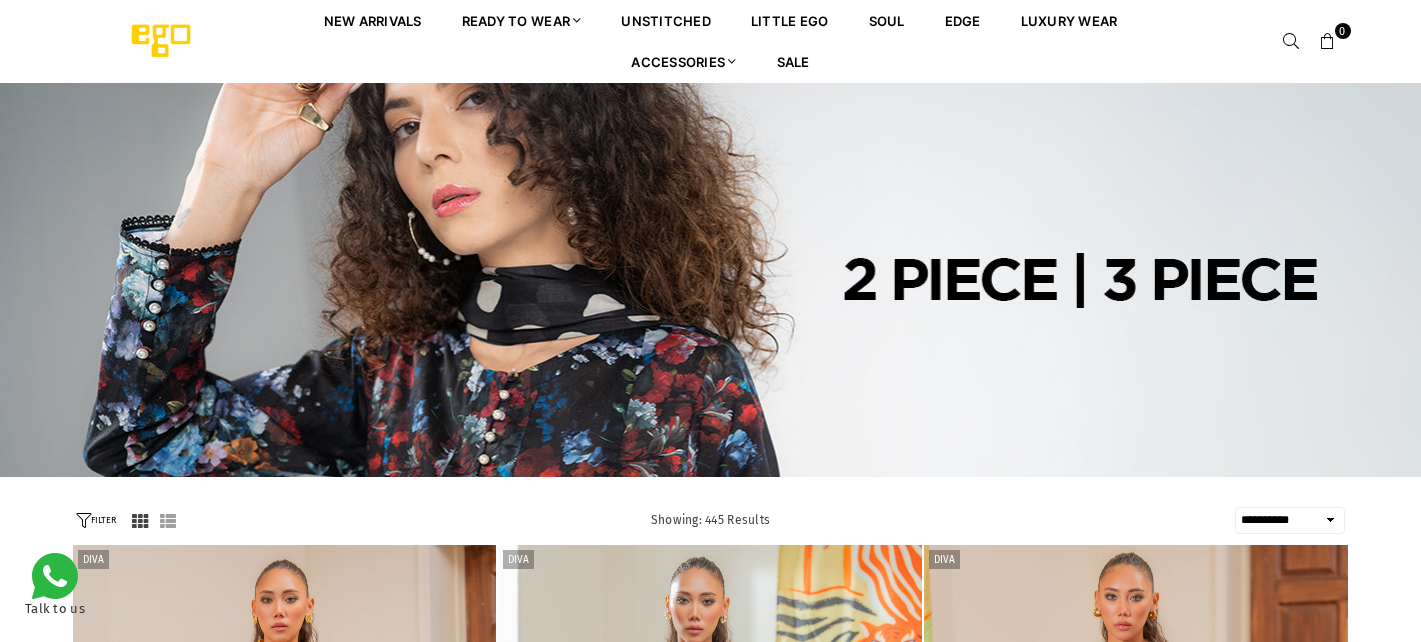 scroll, scrollTop: 0, scrollLeft: 0, axis: both 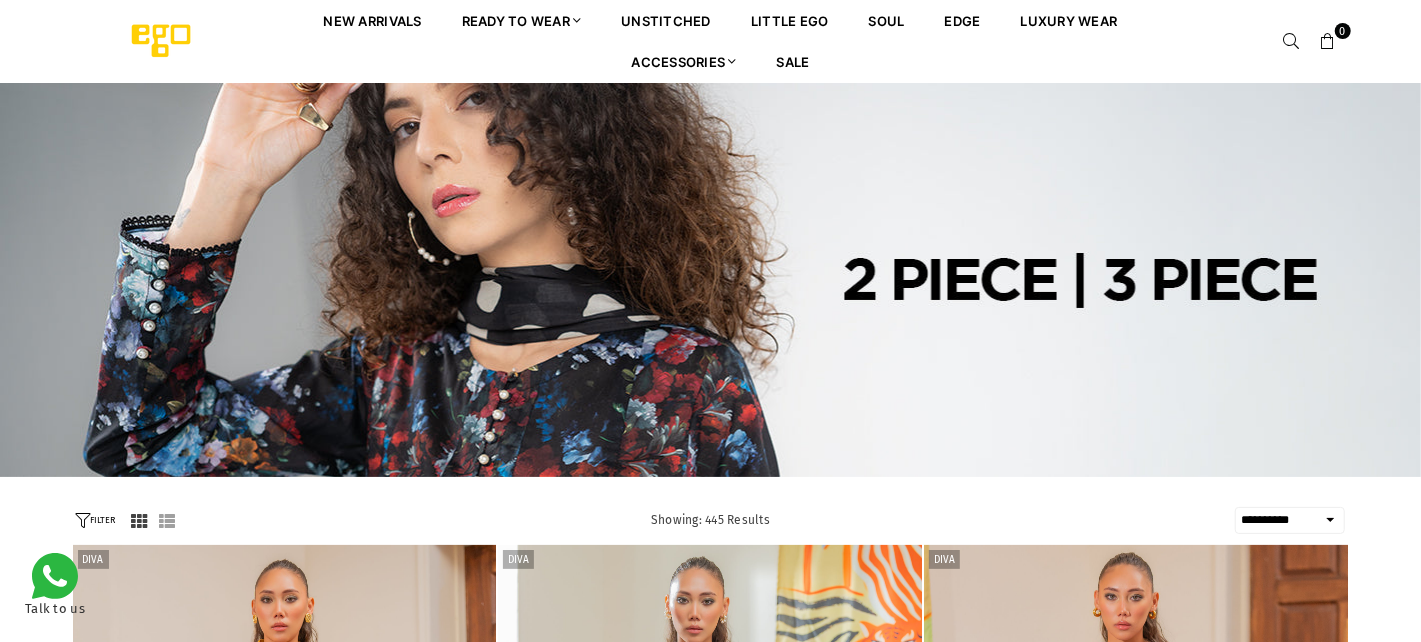 click on "**********" at bounding box center (1290, 520) 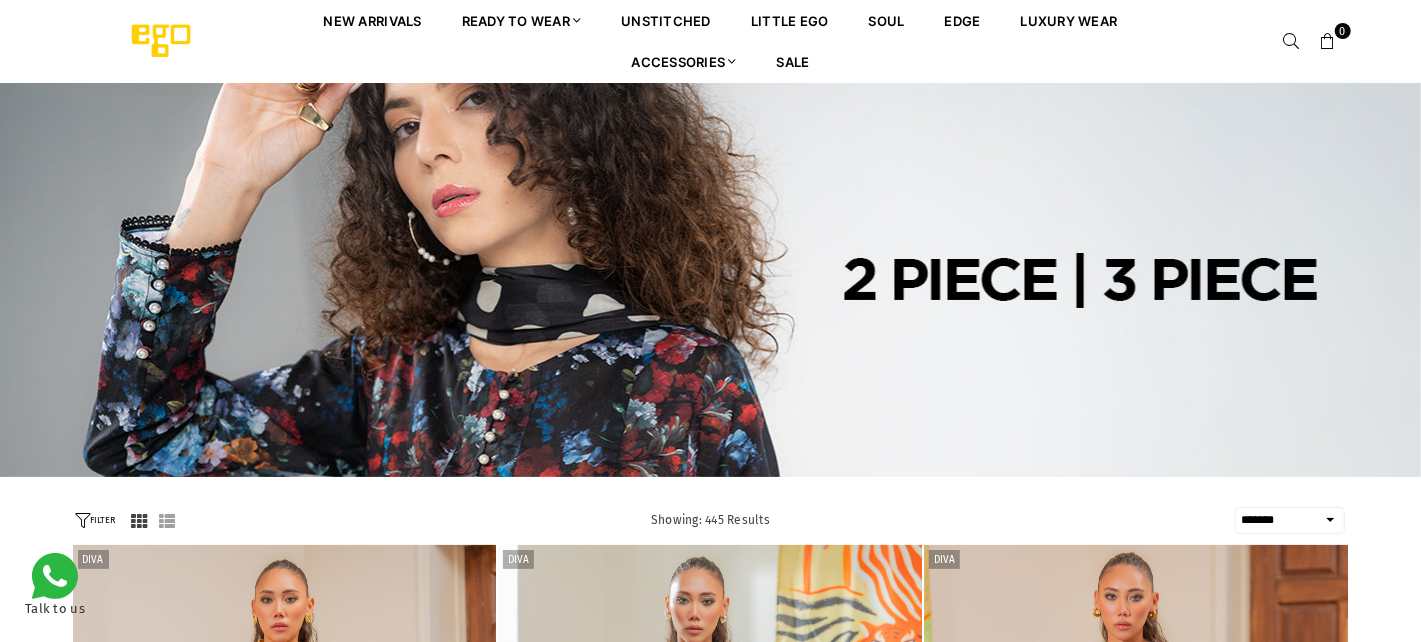 click on "**********" at bounding box center [1290, 520] 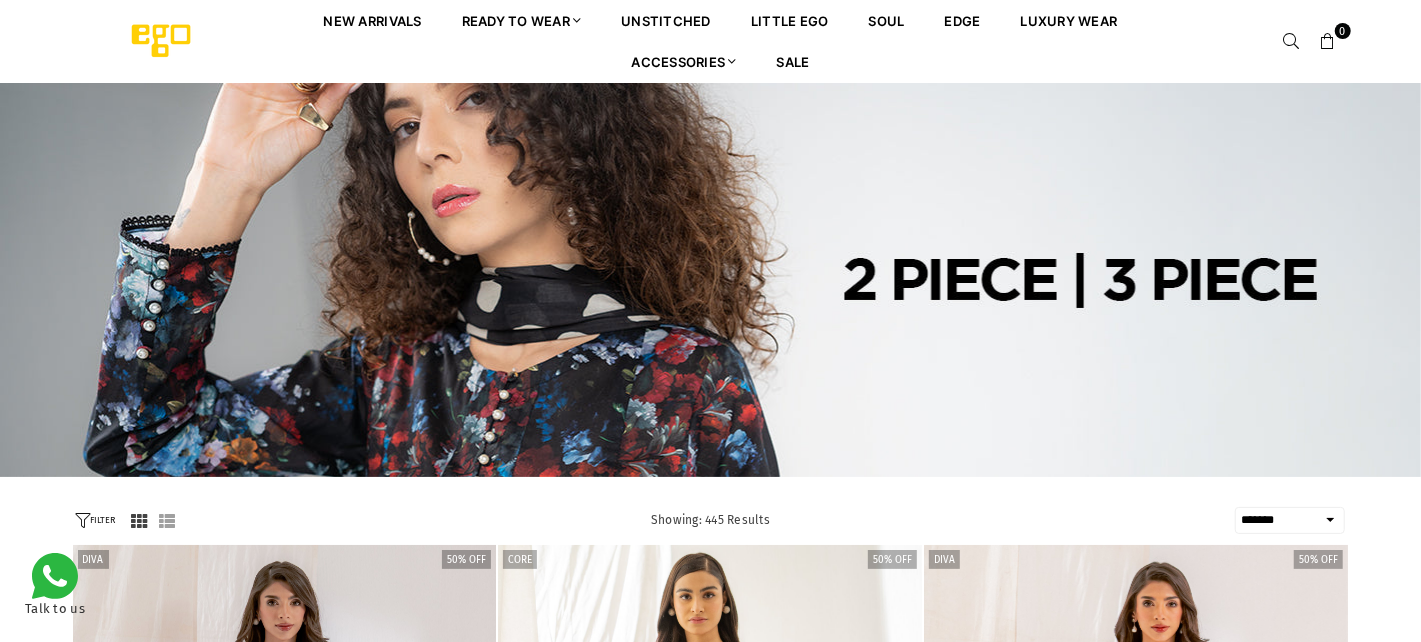 click on "FILTER" at bounding box center (96, 520) 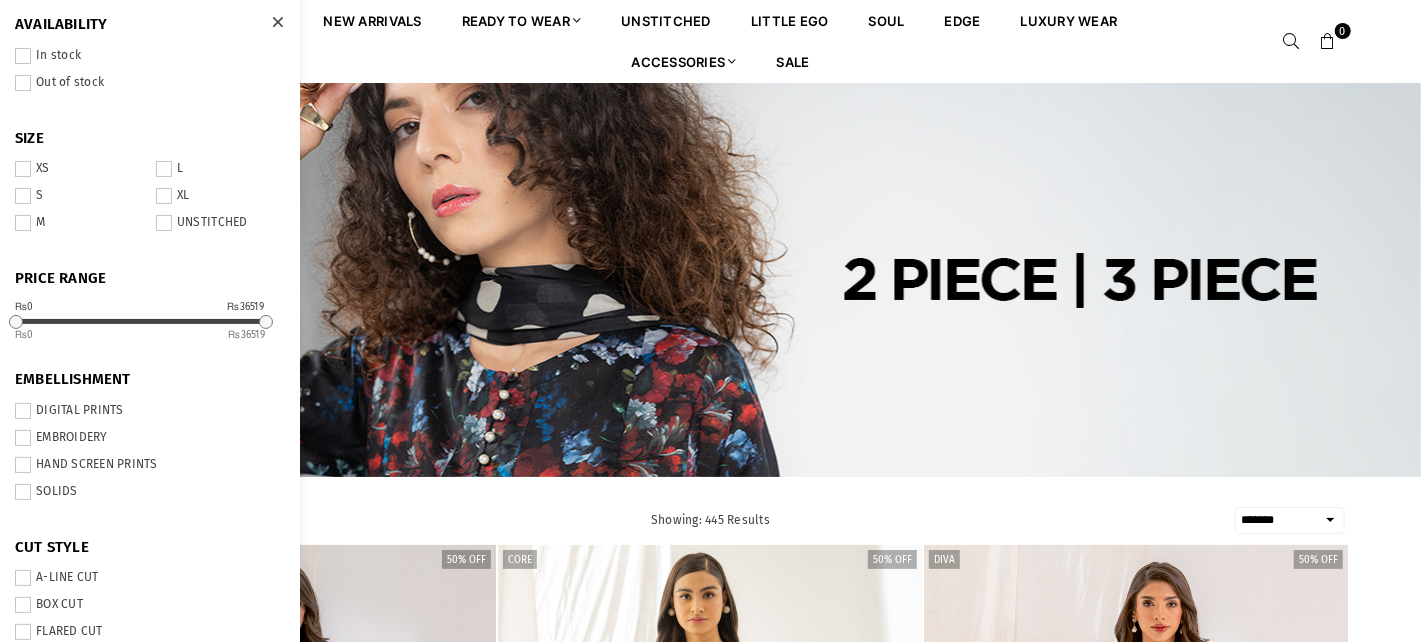click on "EMBROIDERY" at bounding box center [150, 438] 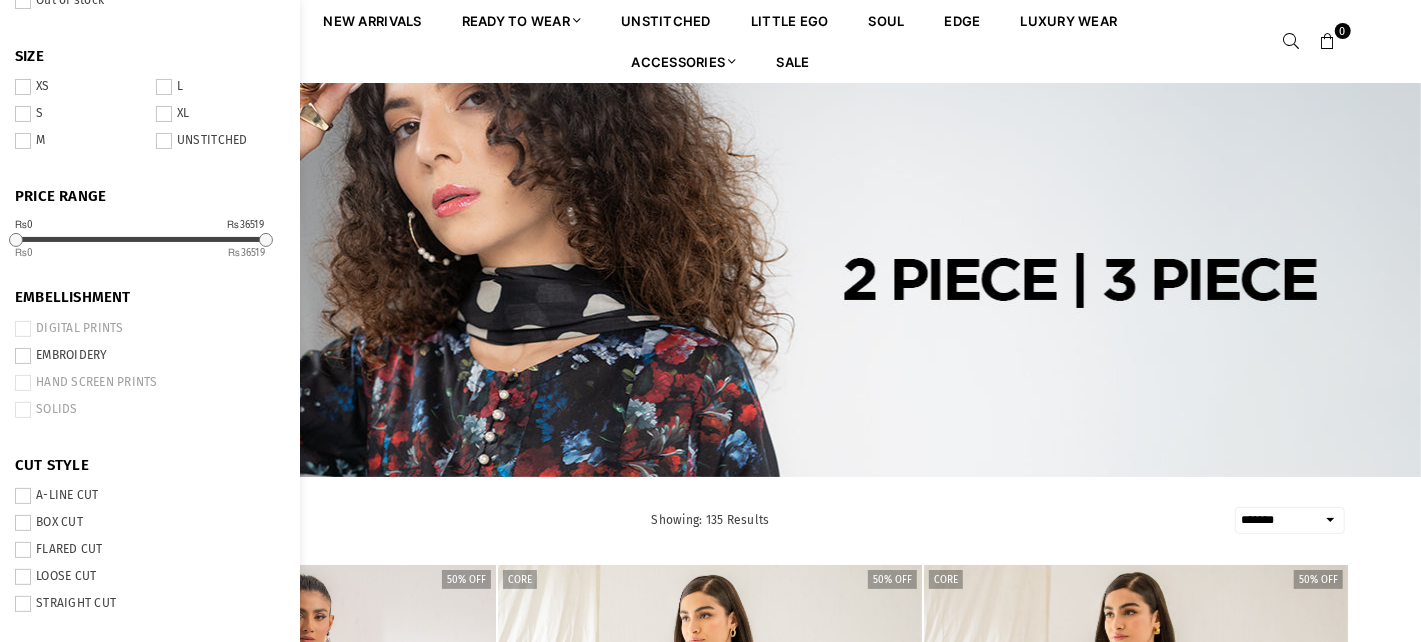 scroll, scrollTop: 0, scrollLeft: 0, axis: both 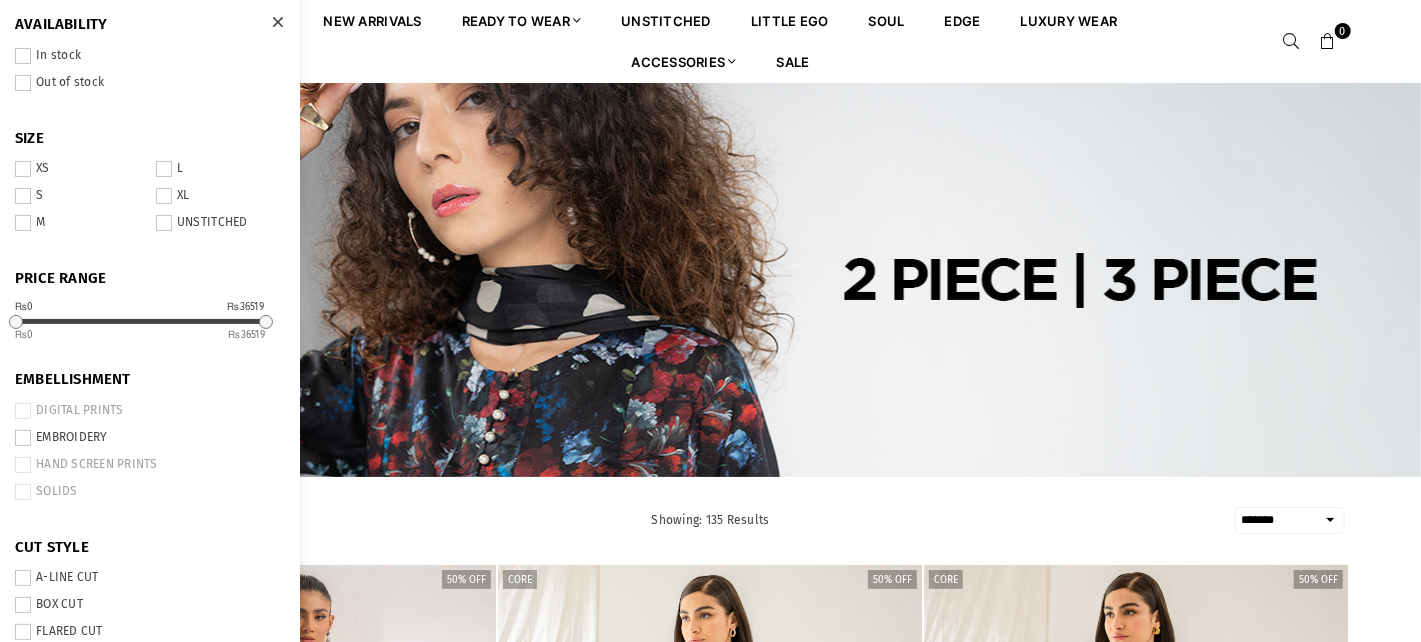 click on "**********" at bounding box center (711, 1320) 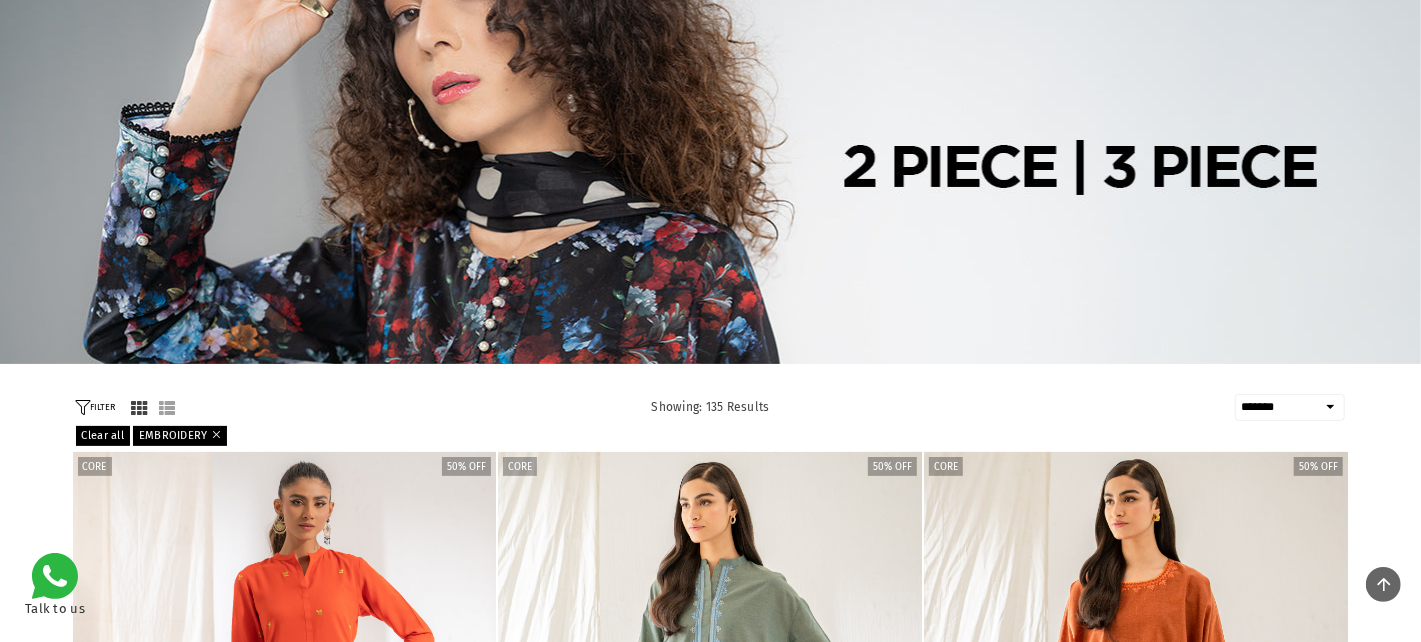 scroll, scrollTop: 82, scrollLeft: 0, axis: vertical 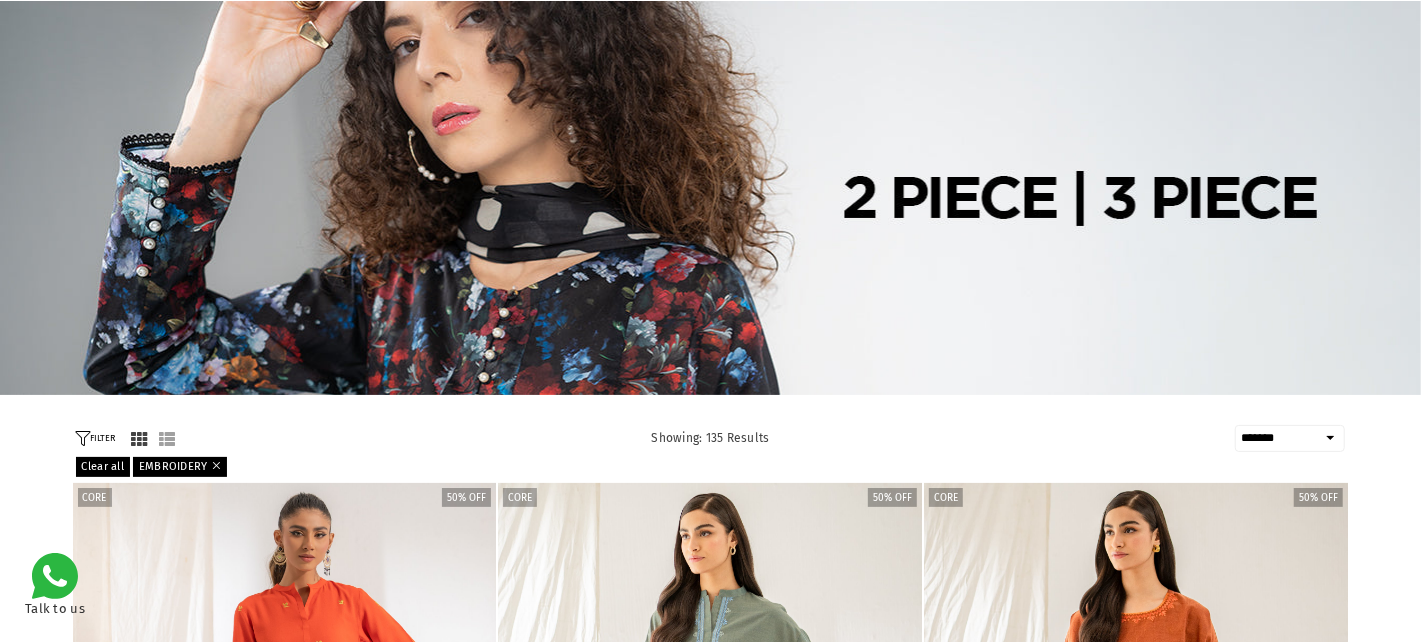 click on "**********" at bounding box center [1290, 438] 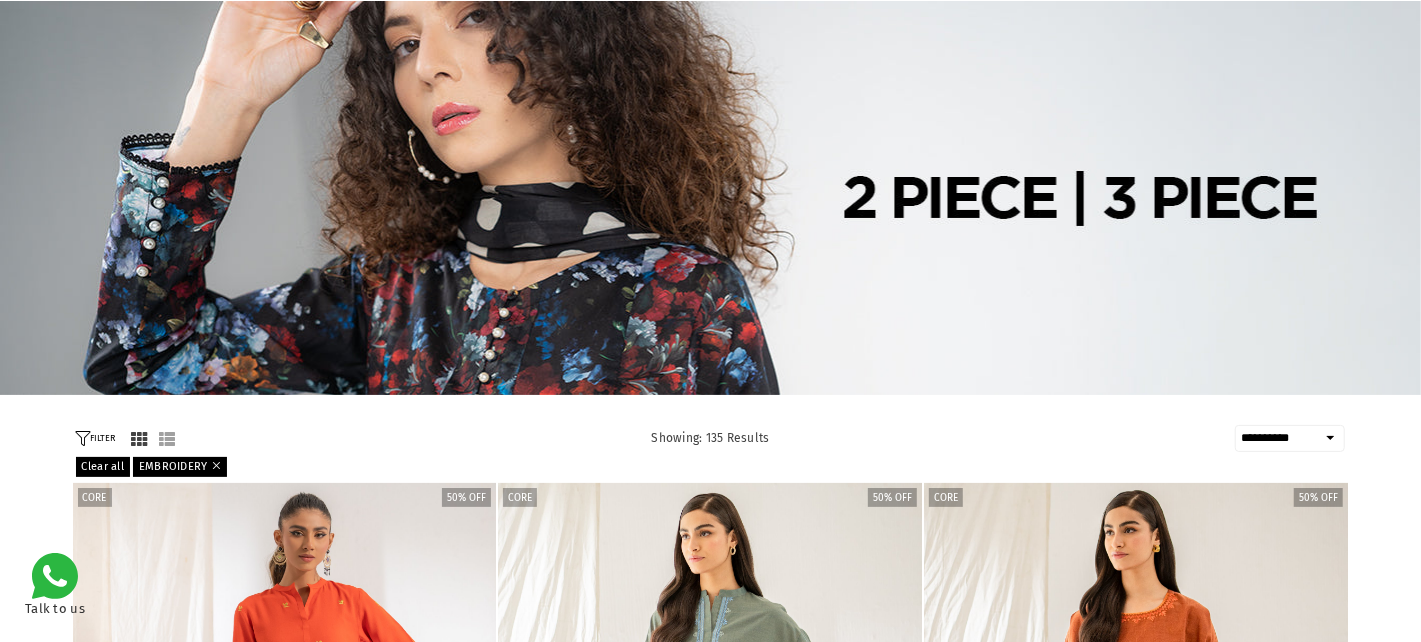 click on "**********" at bounding box center (1290, 438) 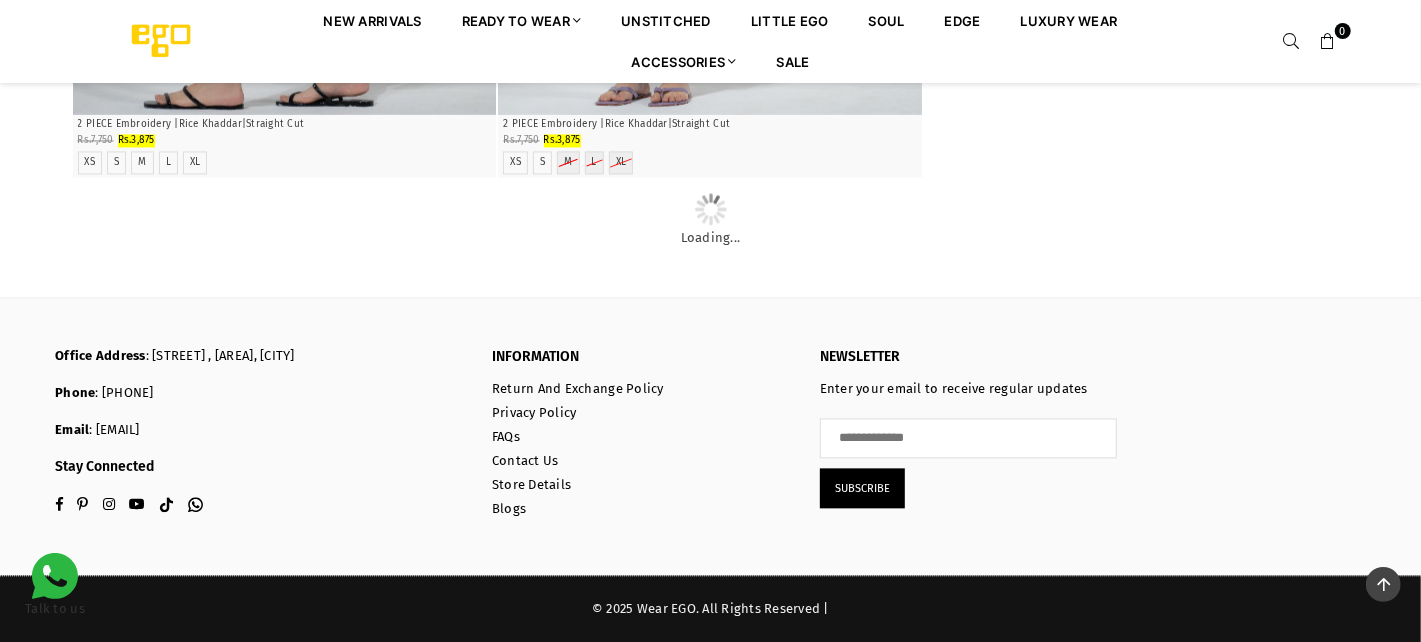 scroll, scrollTop: 6464, scrollLeft: 0, axis: vertical 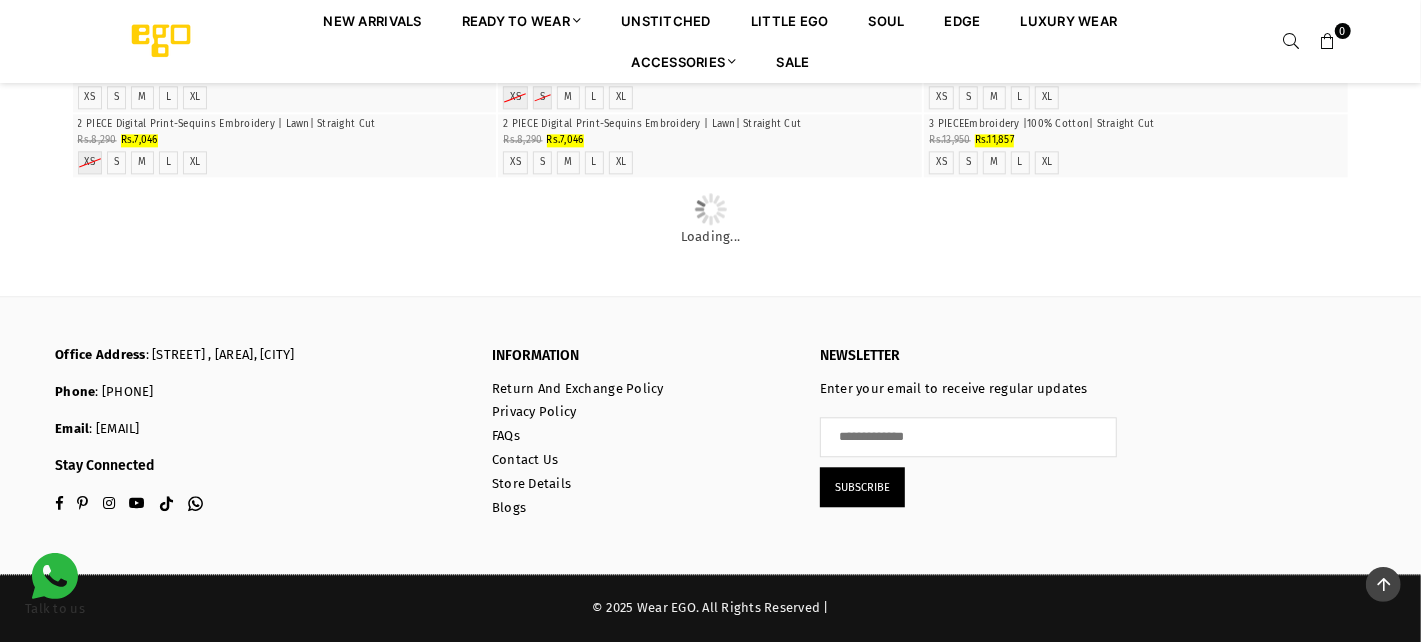 click at bounding box center (710, -81) 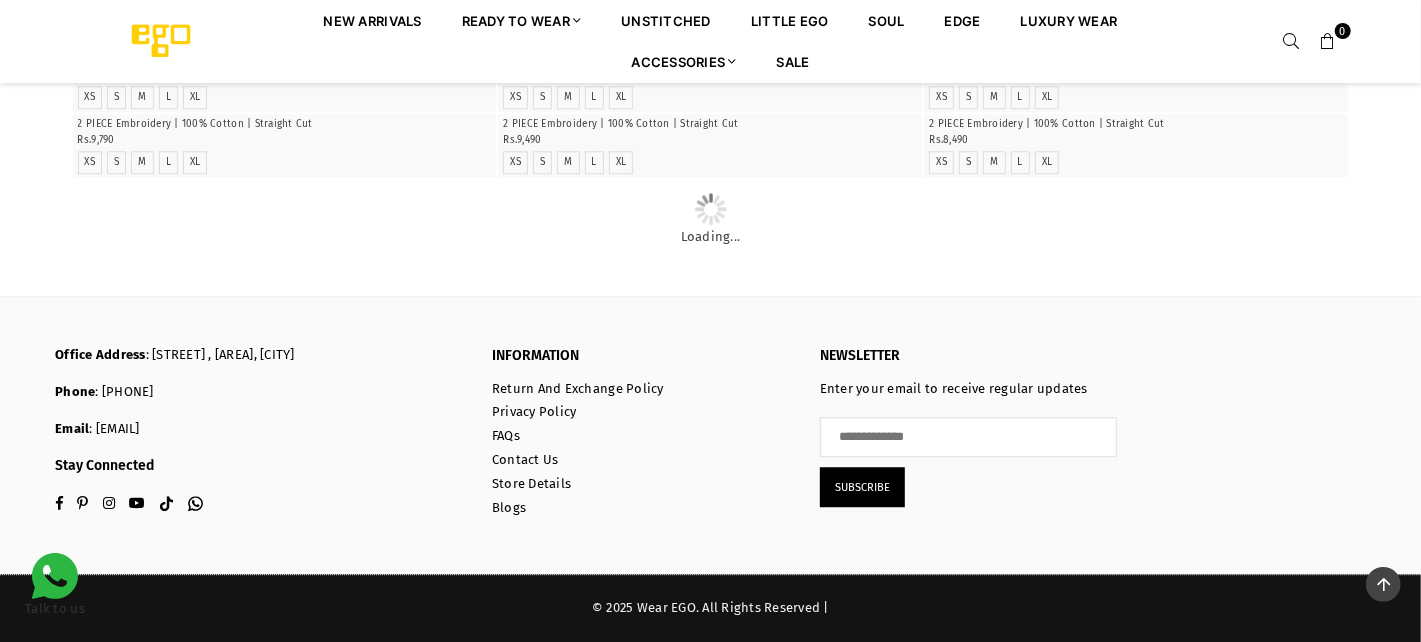 scroll, scrollTop: 30062, scrollLeft: 0, axis: vertical 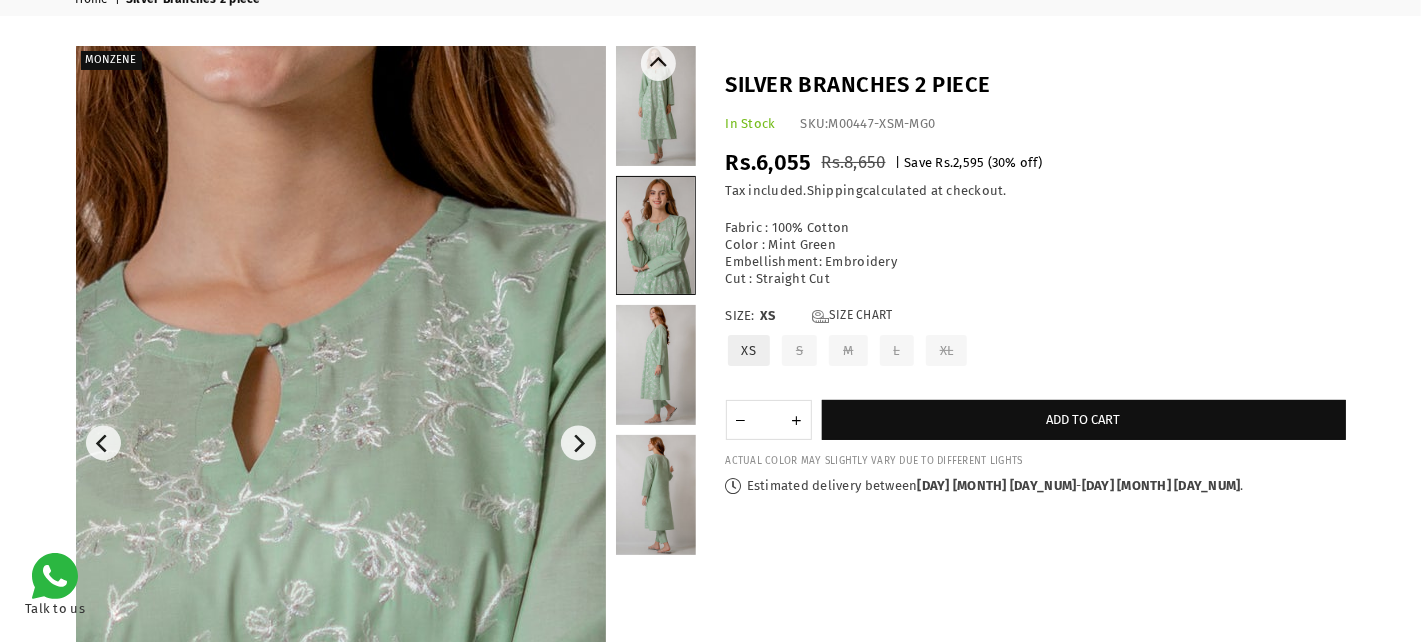 click at bounding box center (656, 365) 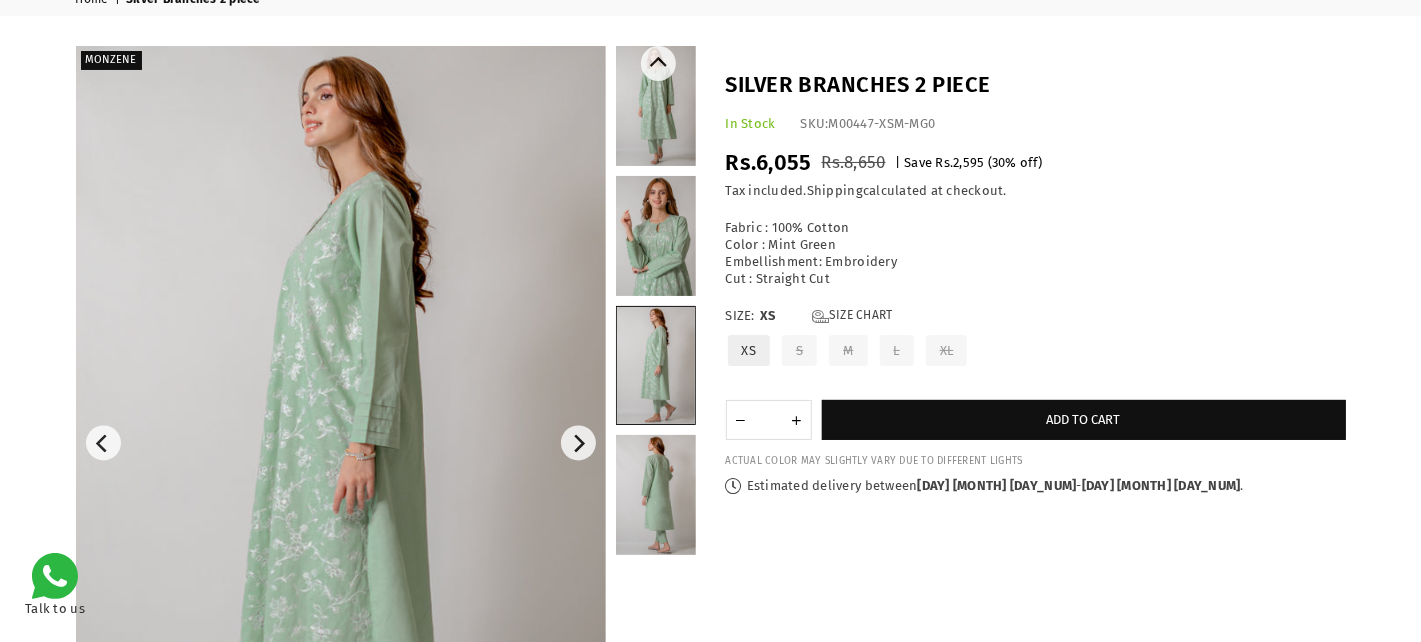 click at bounding box center [656, 495] 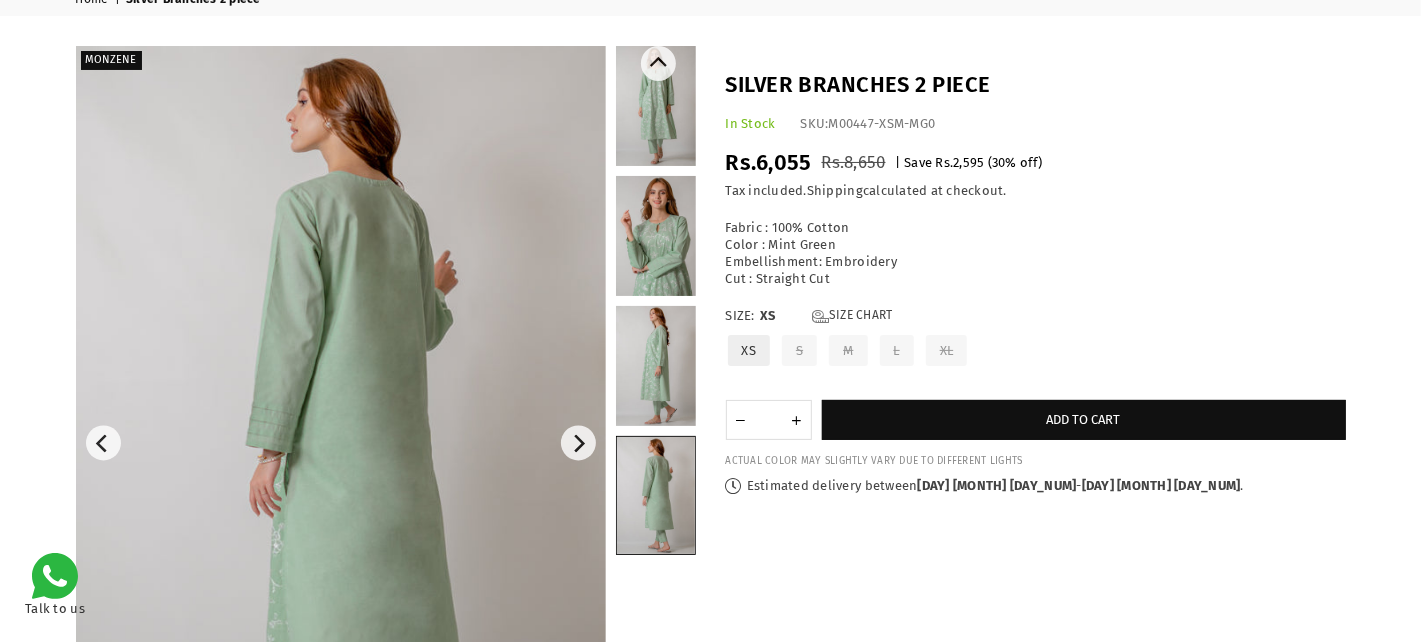 click at bounding box center [656, 443] 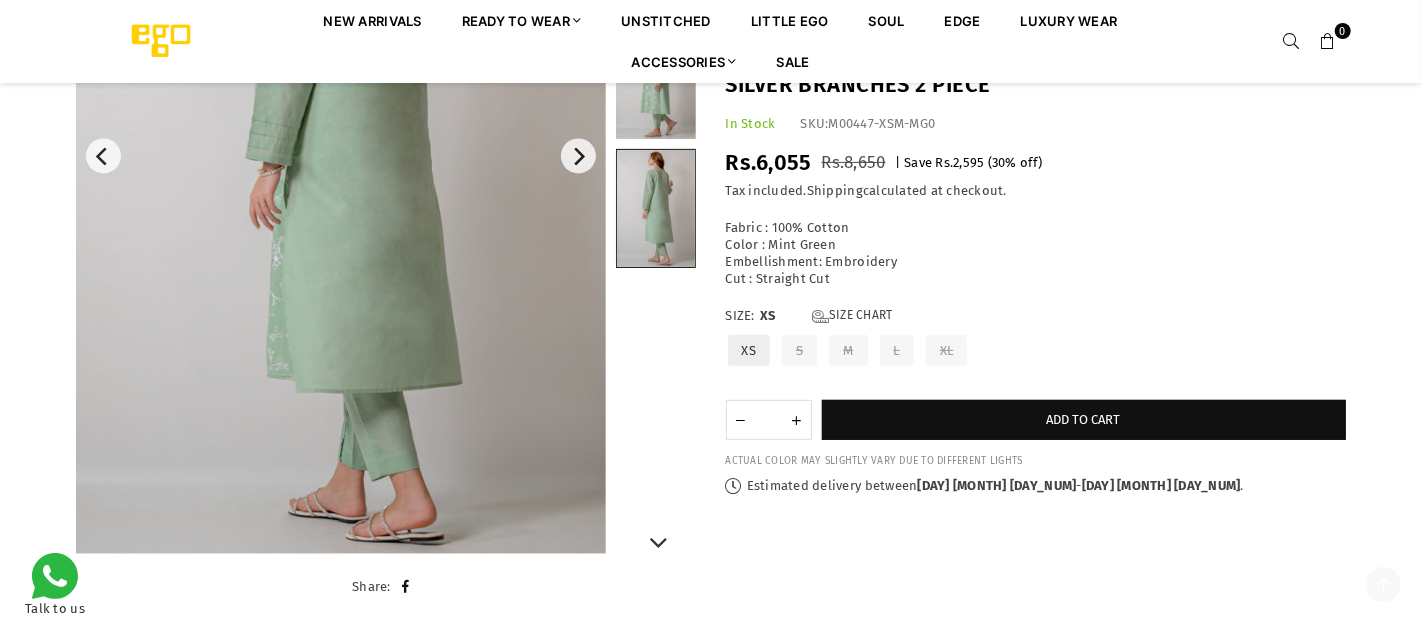 scroll, scrollTop: 682, scrollLeft: 0, axis: vertical 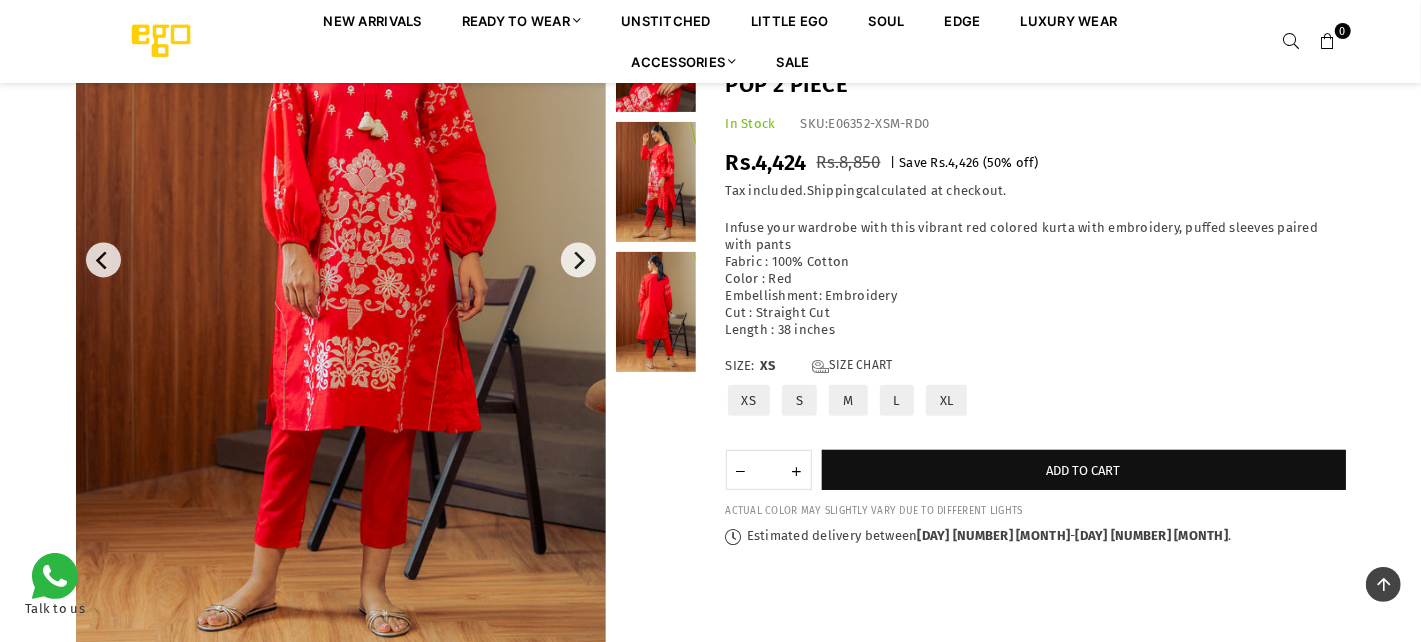 click at bounding box center [341, 260] 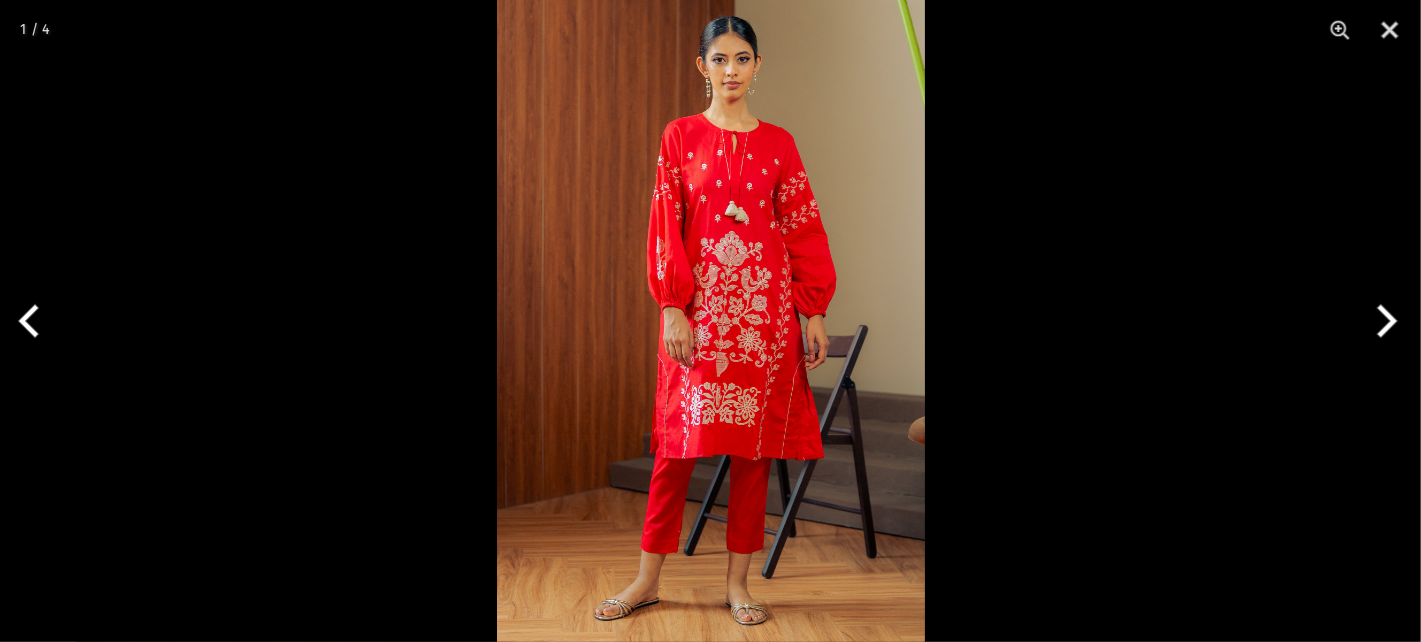 click at bounding box center [711, 321] 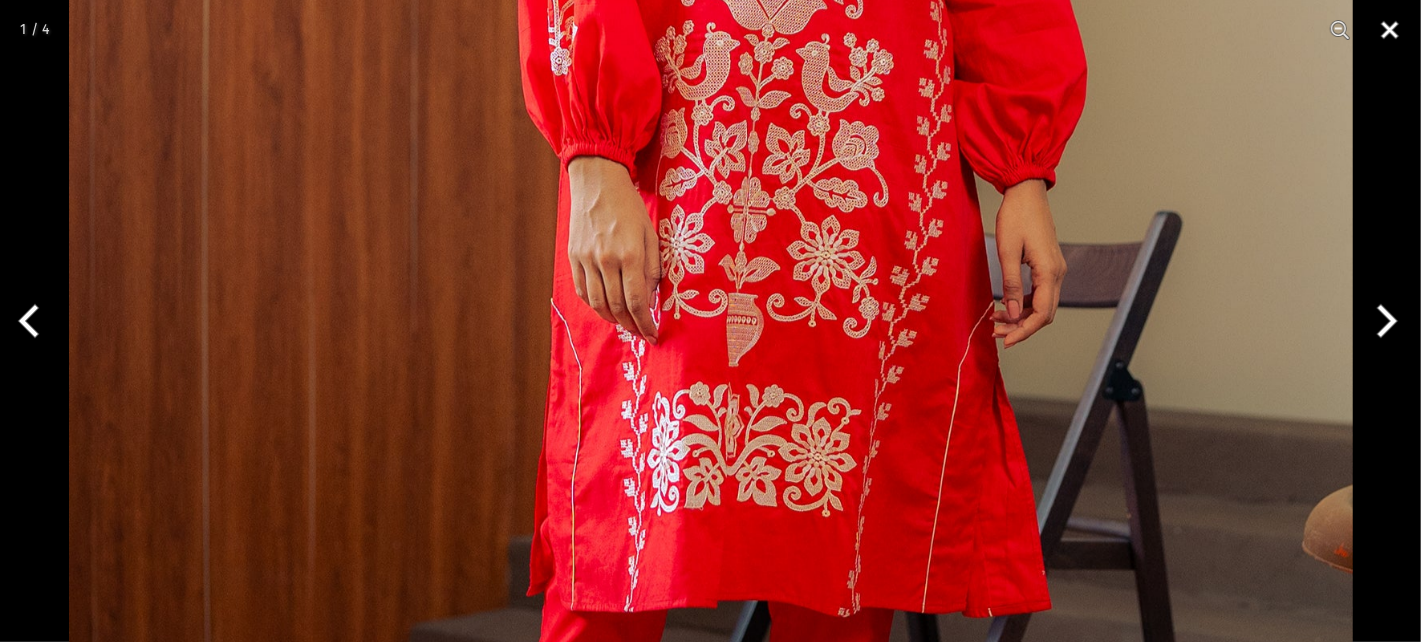 click at bounding box center (1390, 30) 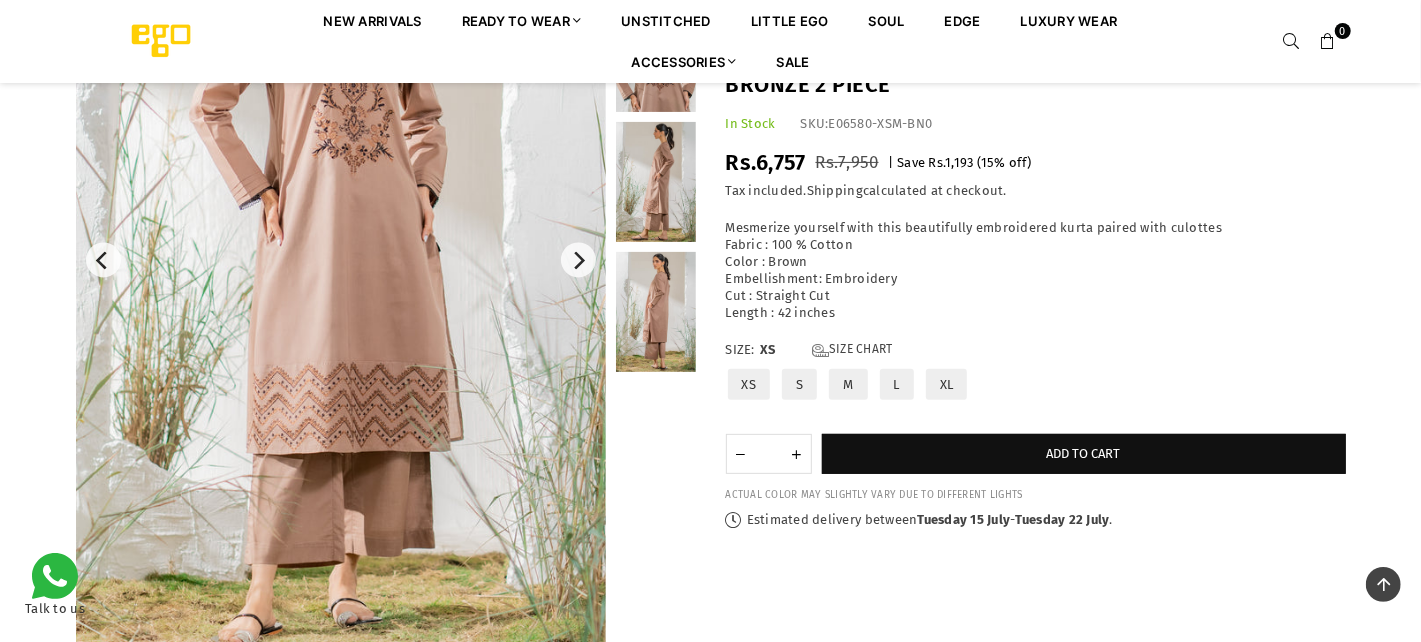 scroll, scrollTop: 282, scrollLeft: 0, axis: vertical 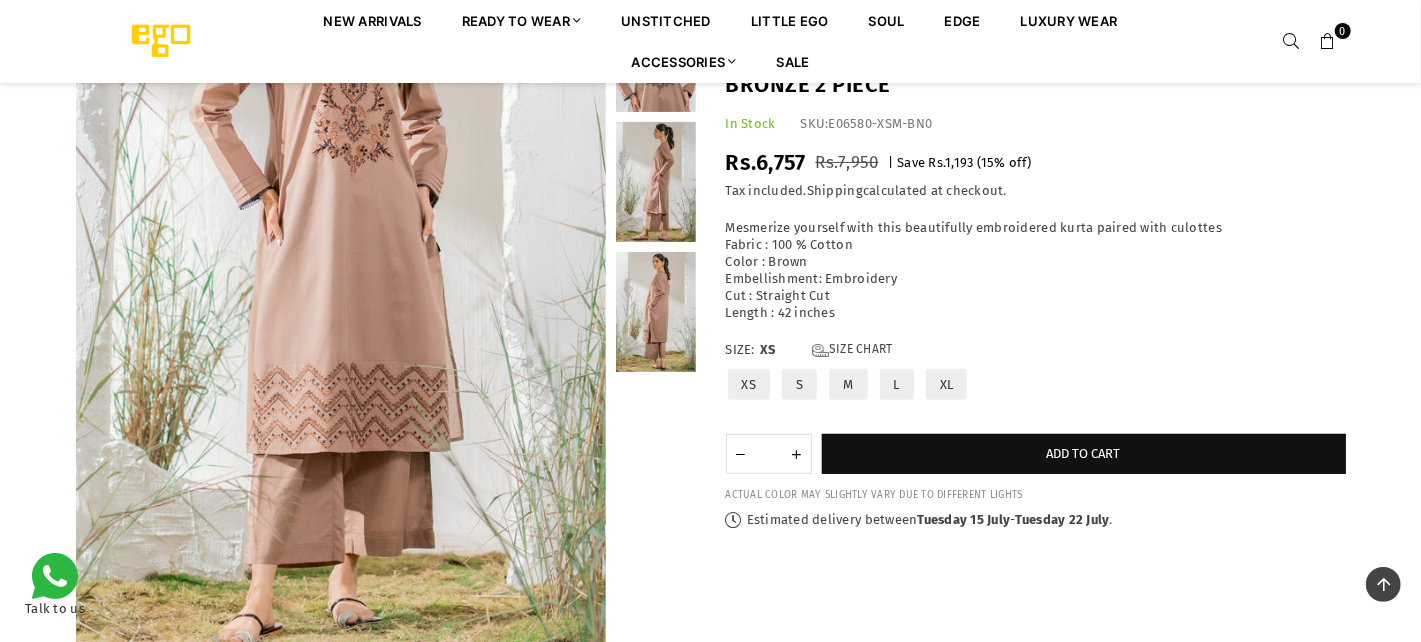 click at bounding box center [656, 312] 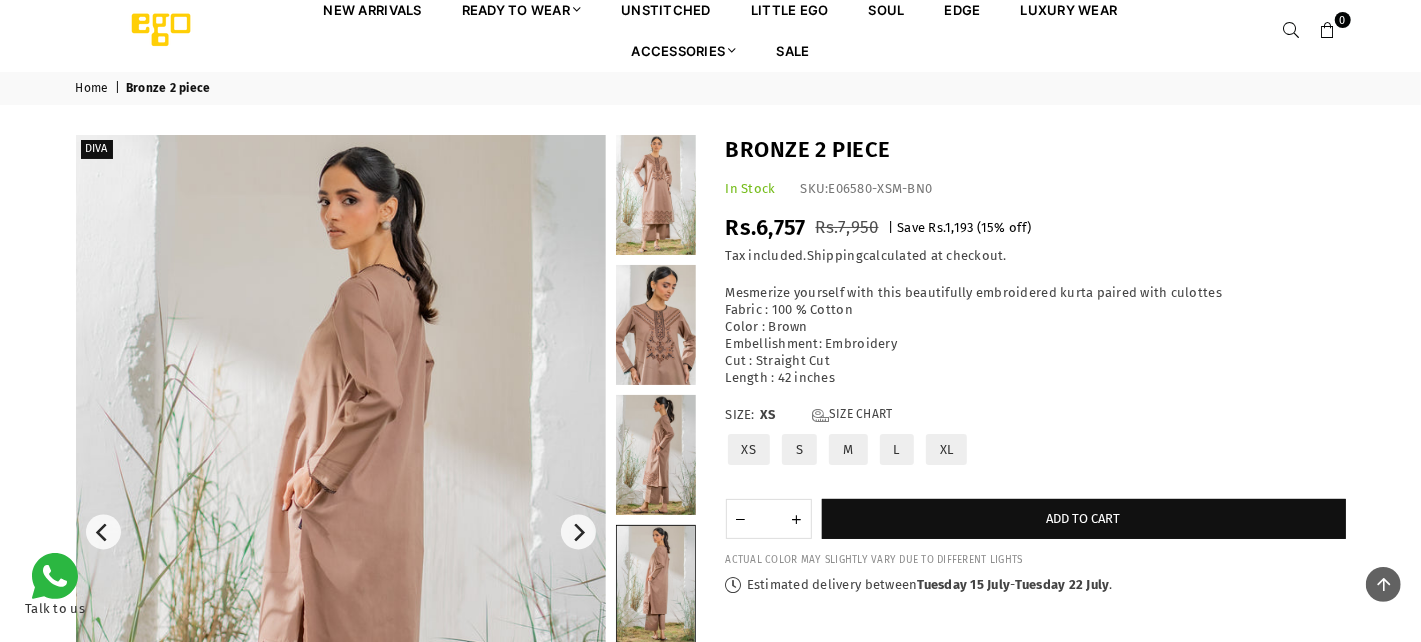 scroll, scrollTop: 0, scrollLeft: 0, axis: both 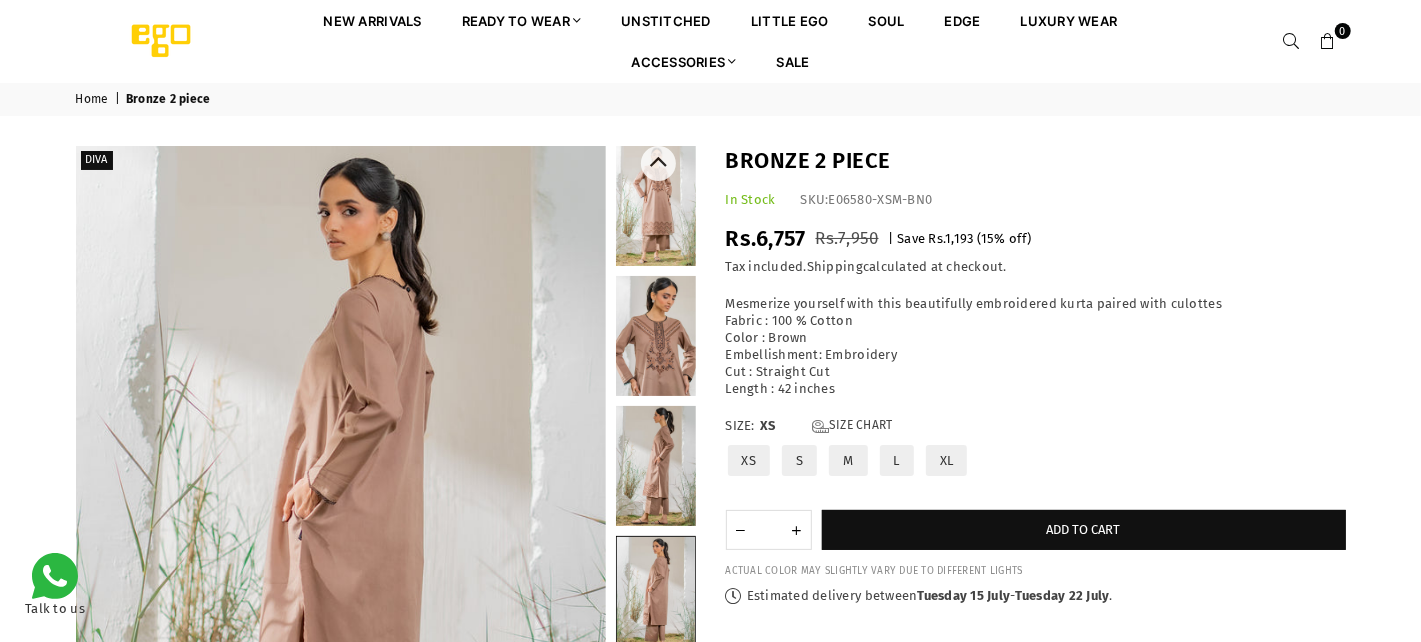 click at bounding box center [656, 336] 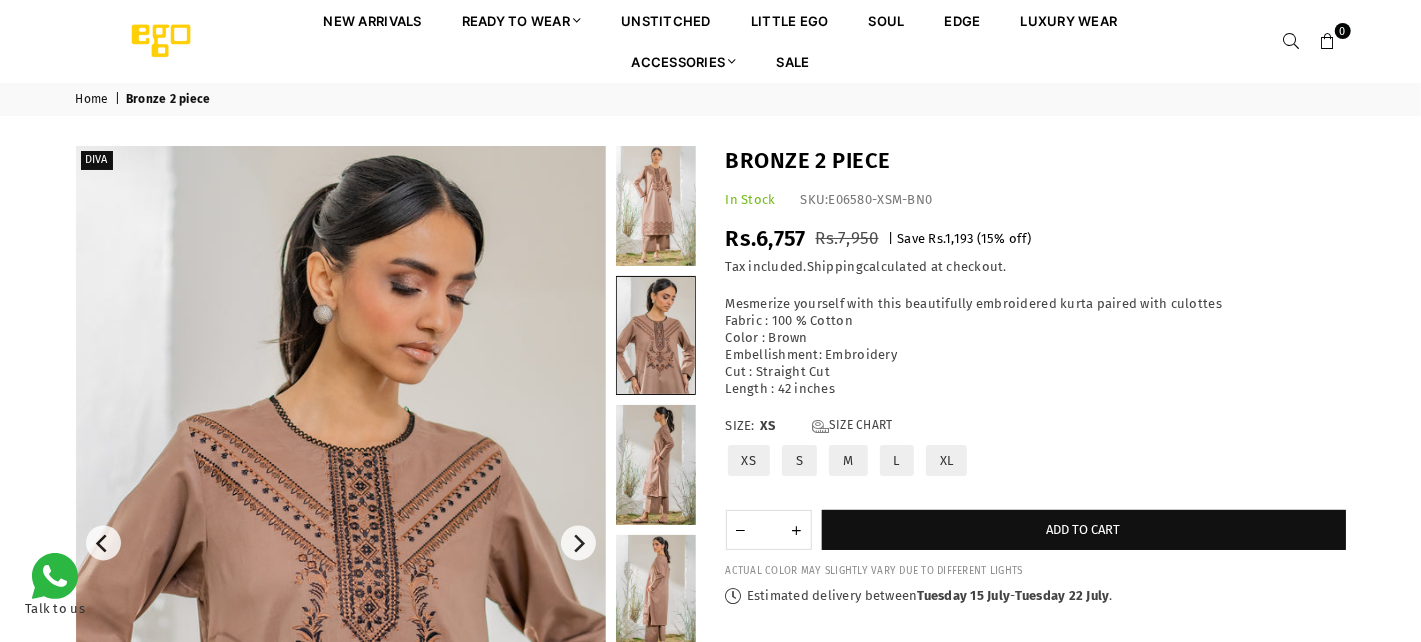 click at bounding box center (341, 543) 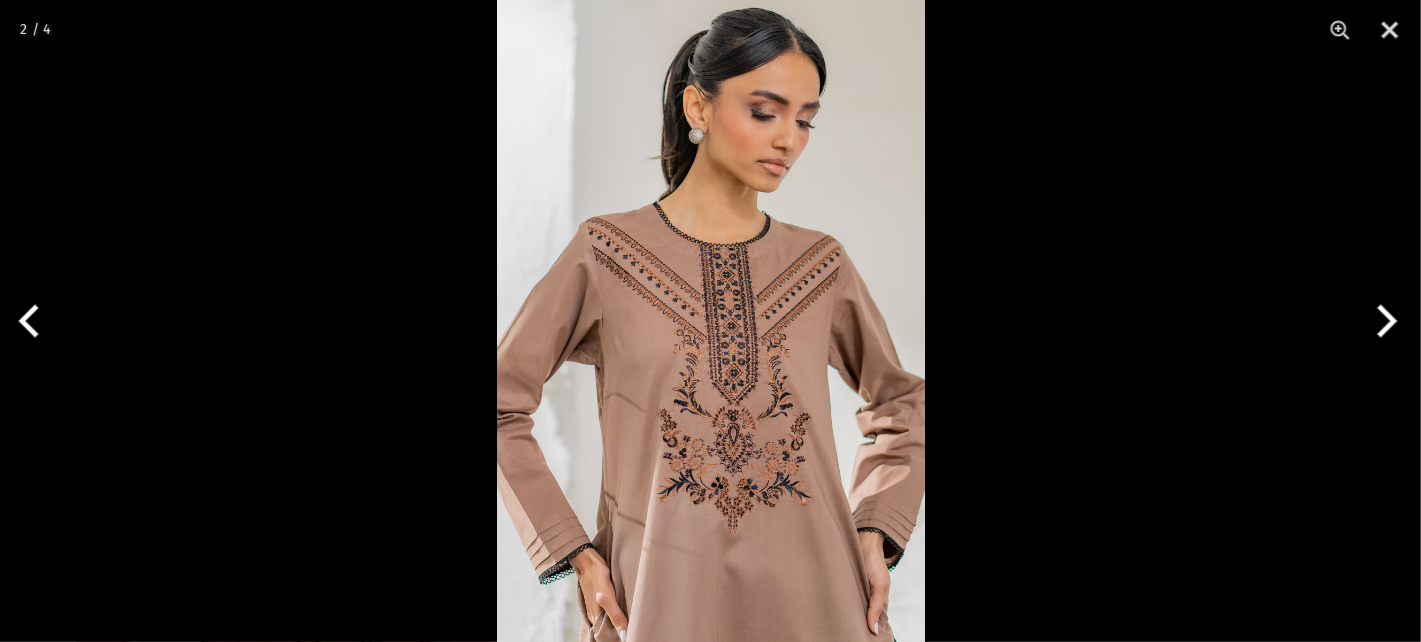 click at bounding box center (711, 321) 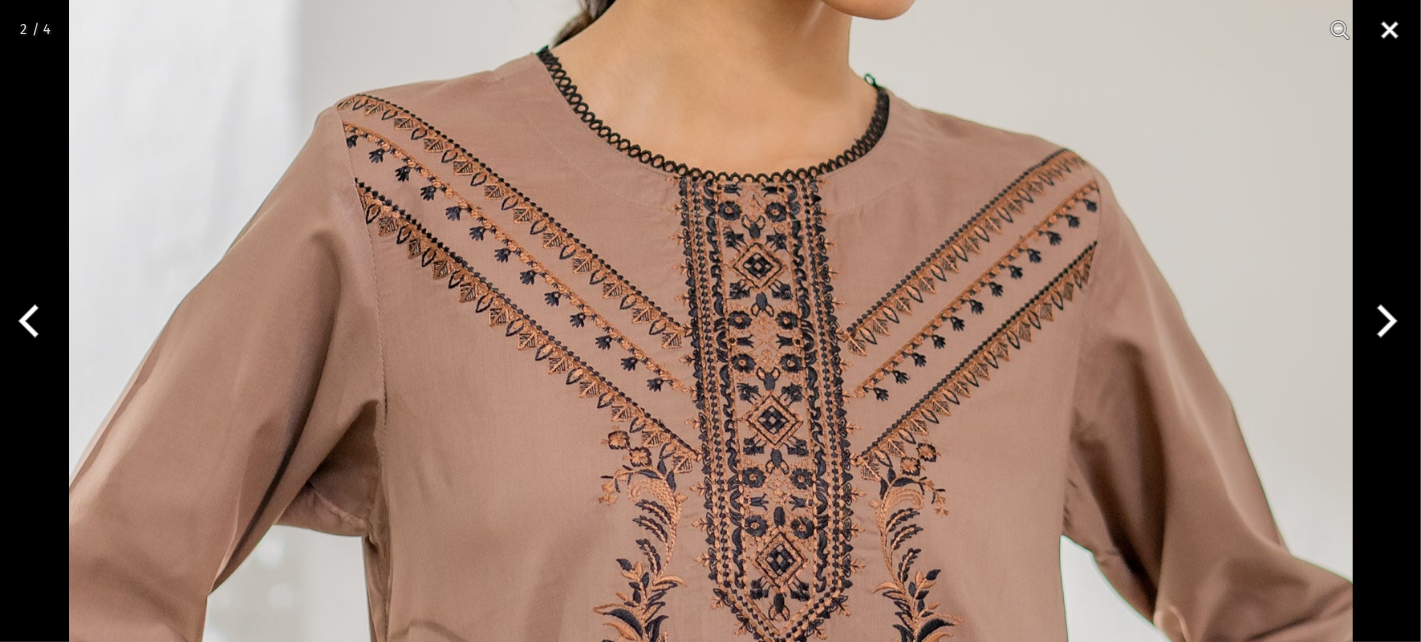 click at bounding box center (1390, 30) 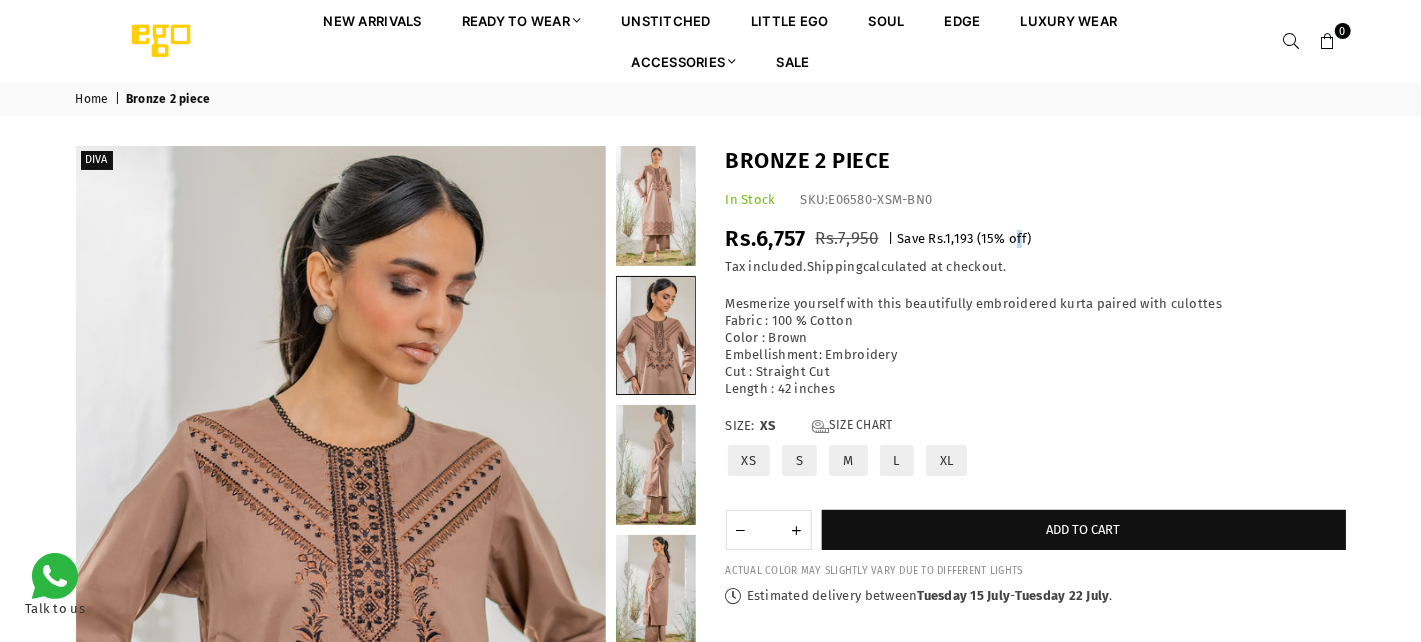 drag, startPoint x: 1022, startPoint y: 235, endPoint x: 909, endPoint y: 232, distance: 113.03982 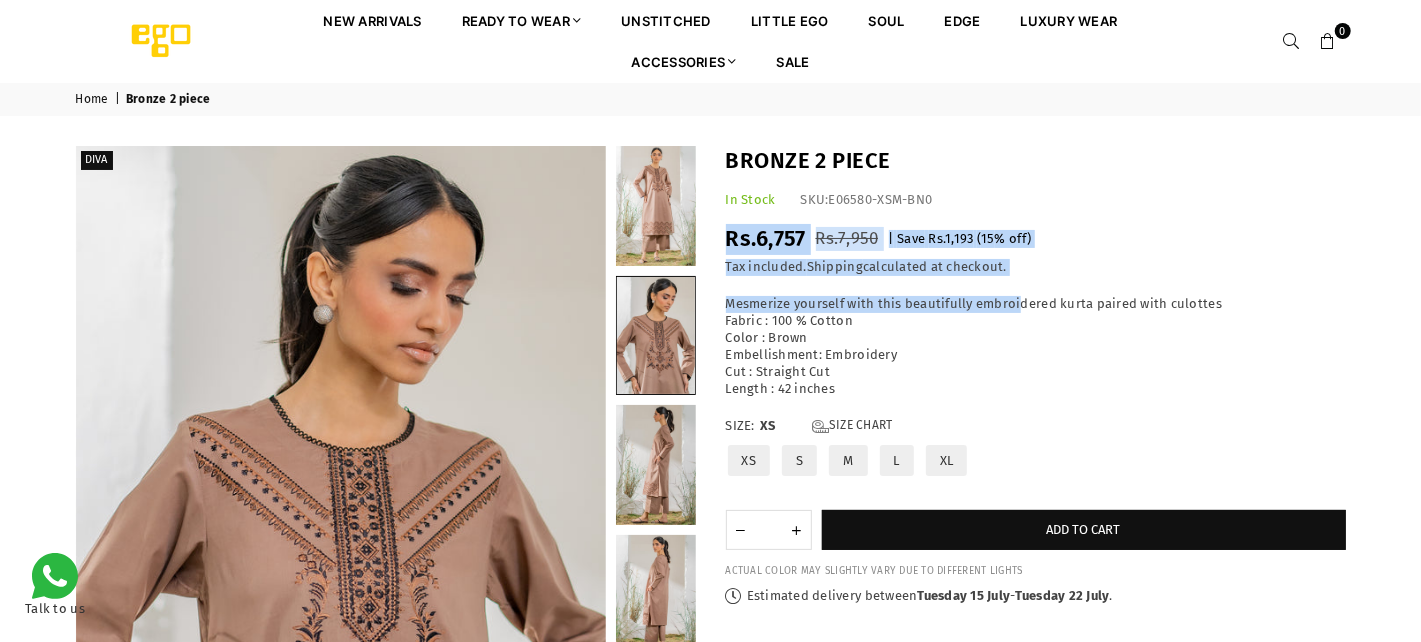 drag, startPoint x: 726, startPoint y: 243, endPoint x: 1019, endPoint y: 280, distance: 295.32693 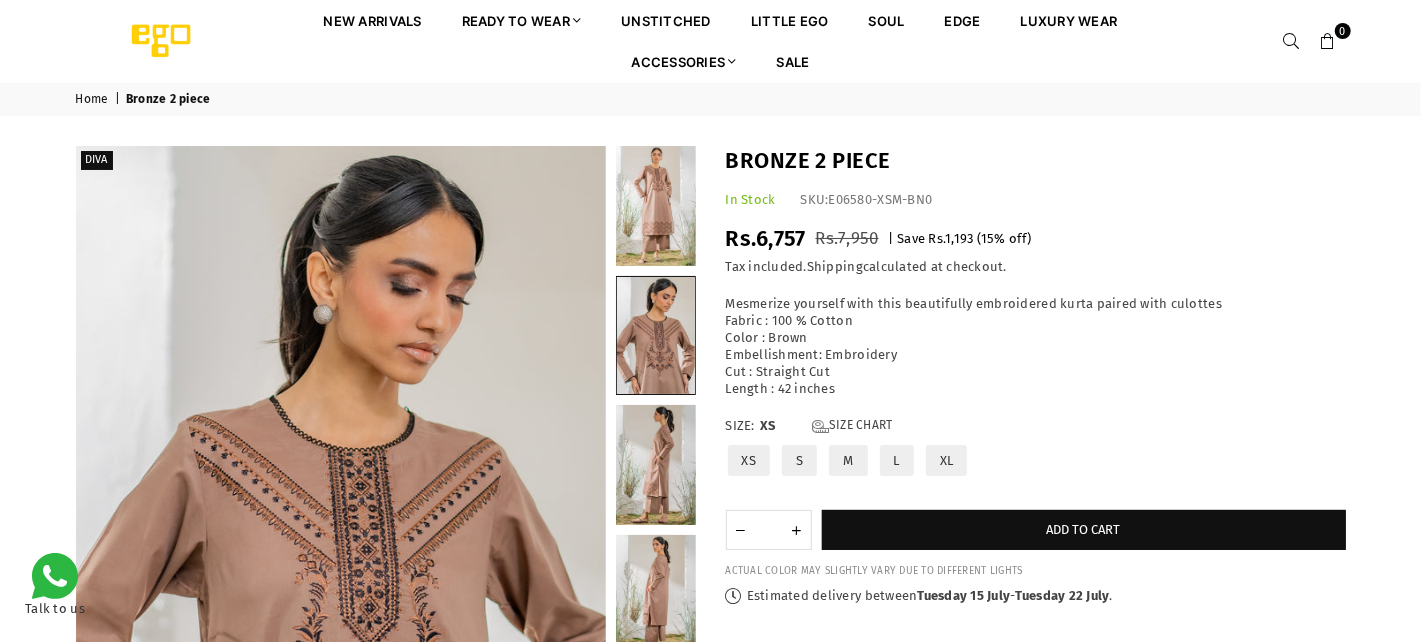 click on "Bronze 2 piece                                          In Stock                      SKU:  E06580-XSM-BN0                                                                       Regular price                        Rs.6,757                        Rs.7,950                                                                                        |                             Save                            Rs.1,193                            ( 15 % off)                                                                                   /                                                                                           Tax included.                       Shipping  calculated at checkout.                                                                                                     Mesmerize yourself with this beautifully embroidered kurta paired with culottes Fabric : 100 % Cotton Color : Brown Embellishment: Embroidery  Cut : Straight Cut Length : 42 inches Size:  XS   XS   S" at bounding box center [1036, 375] 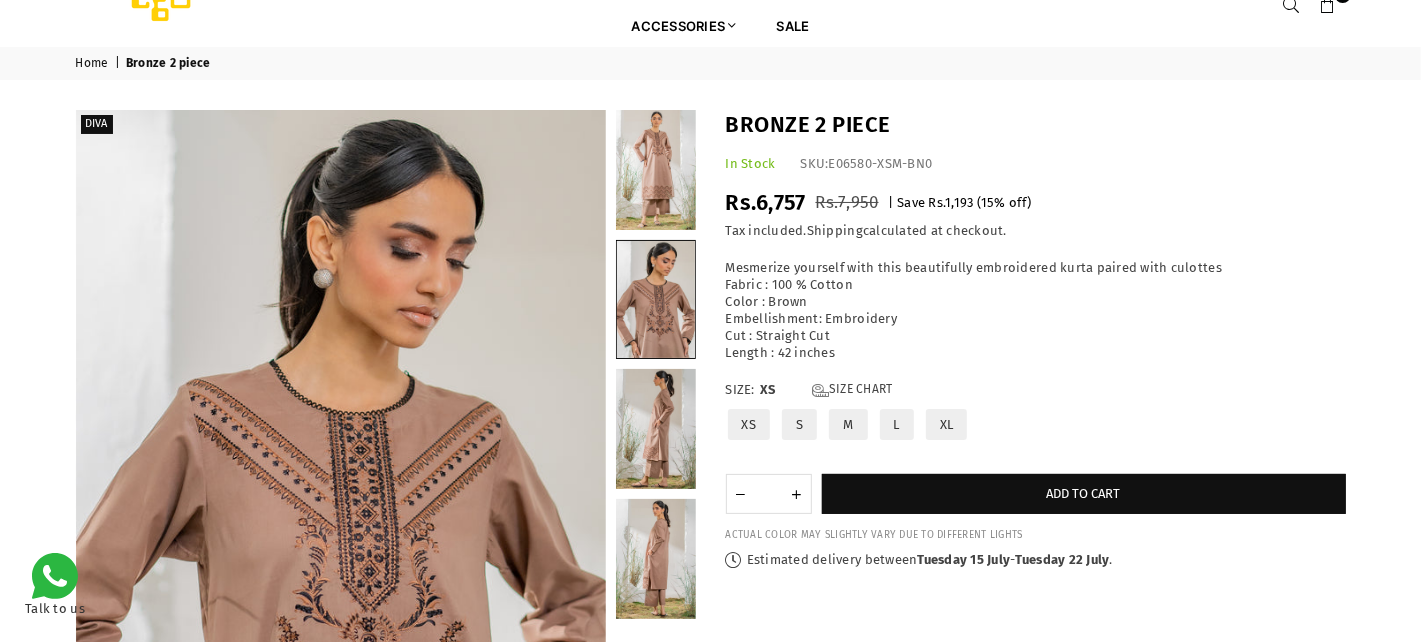 scroll, scrollTop: 0, scrollLeft: 0, axis: both 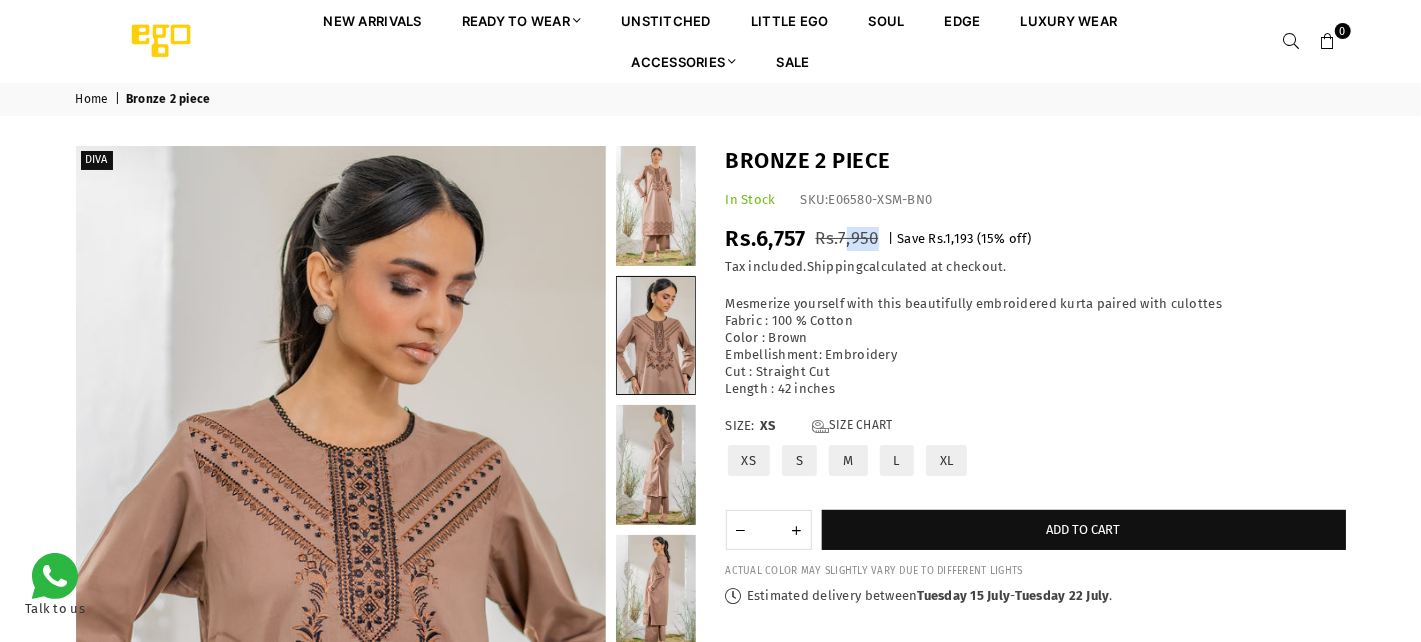 drag, startPoint x: 842, startPoint y: 232, endPoint x: 875, endPoint y: 238, distance: 33.54102 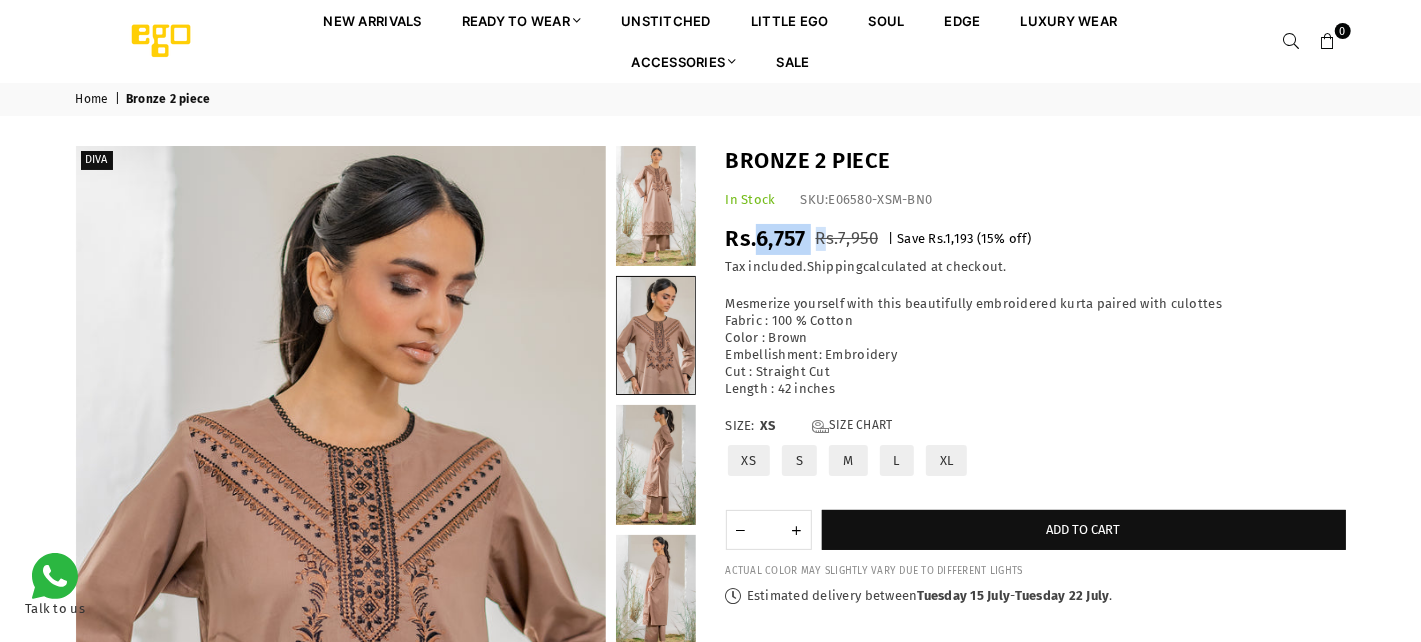 drag, startPoint x: 757, startPoint y: 231, endPoint x: 828, endPoint y: 225, distance: 71.25307 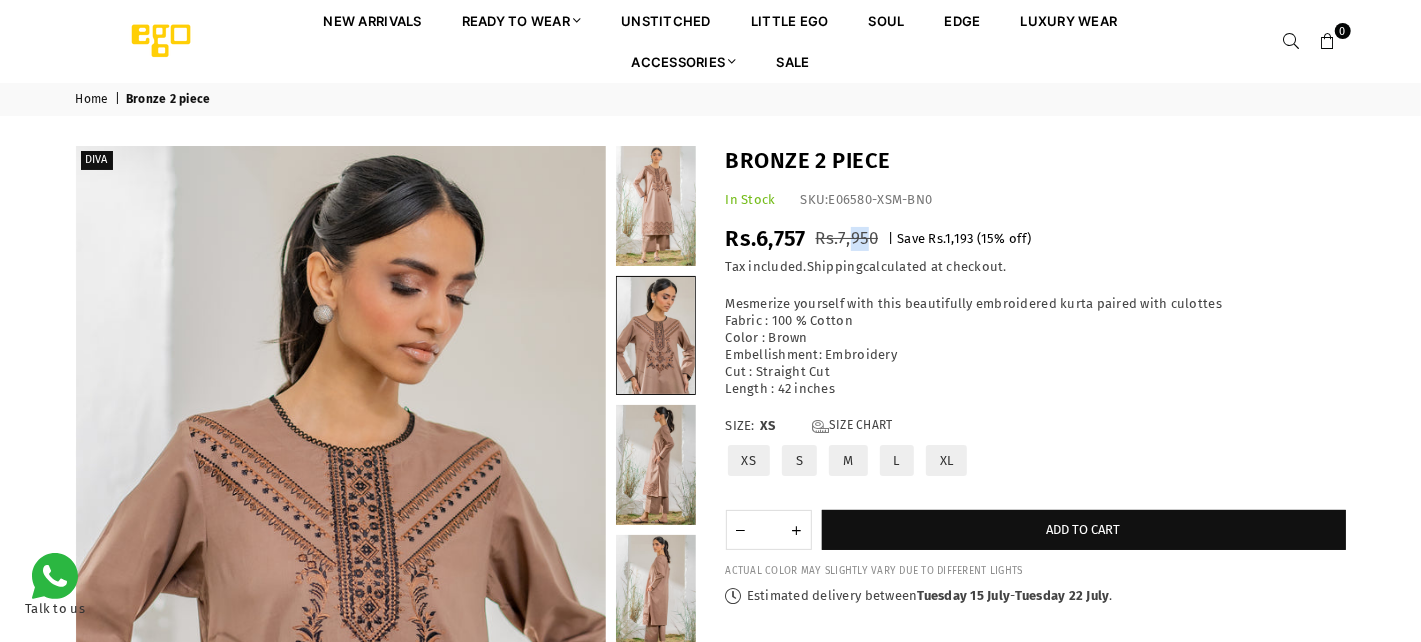 drag, startPoint x: 850, startPoint y: 230, endPoint x: 868, endPoint y: 230, distance: 18 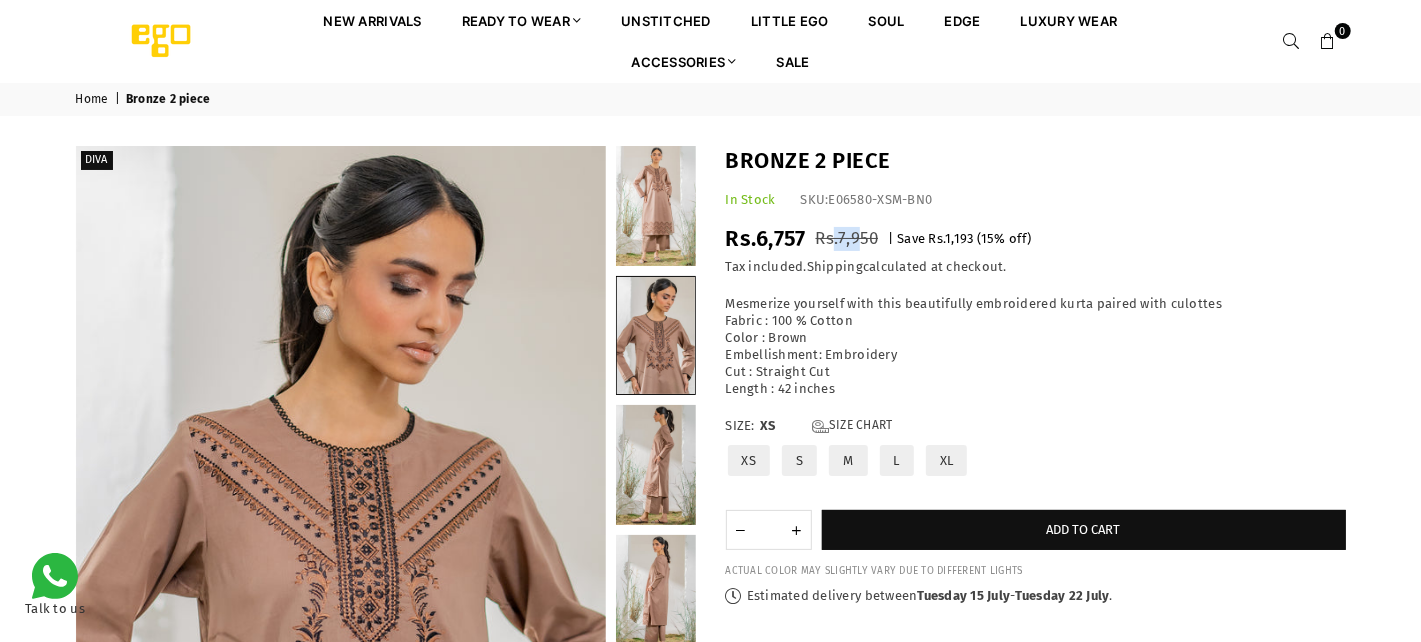 drag, startPoint x: 833, startPoint y: 232, endPoint x: 858, endPoint y: 232, distance: 25 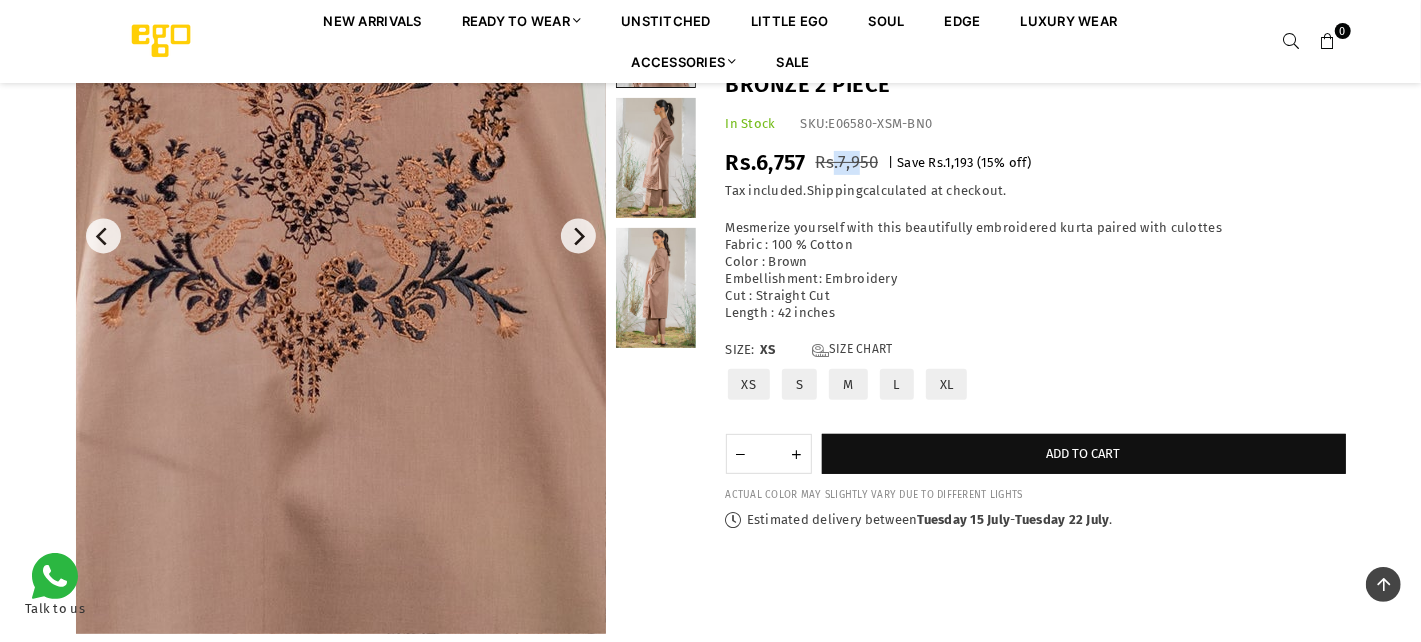 scroll, scrollTop: 182, scrollLeft: 0, axis: vertical 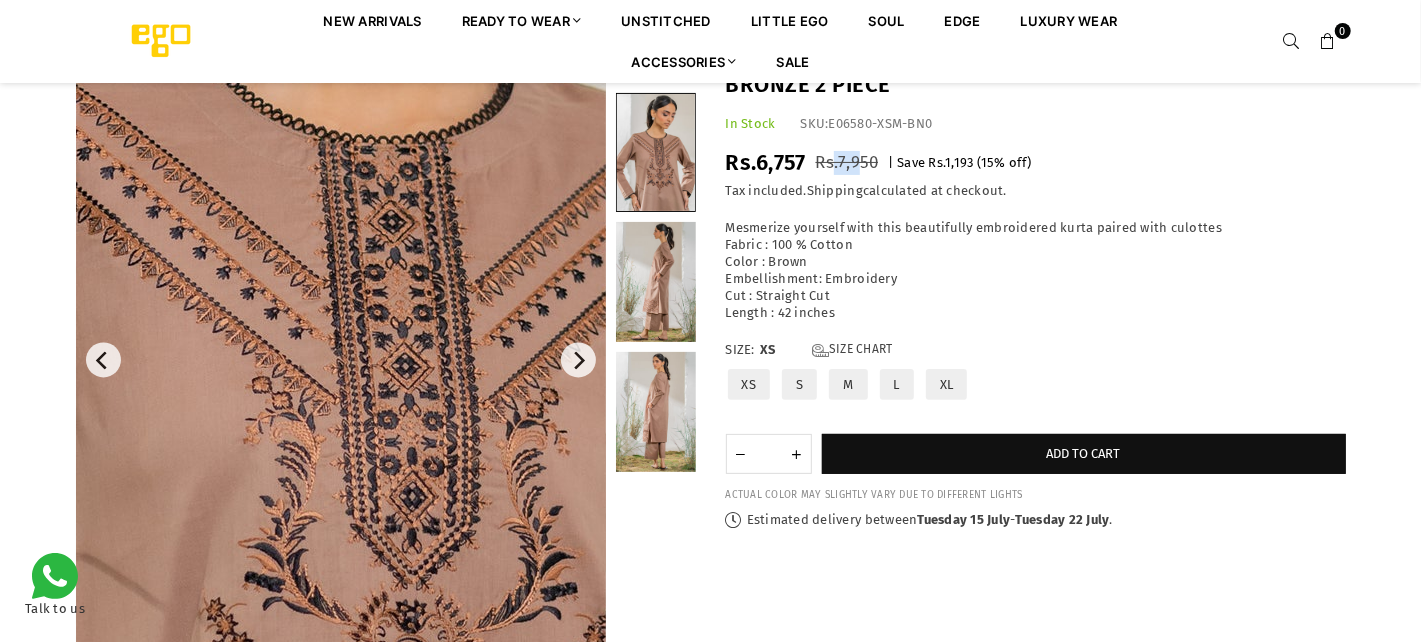 click at bounding box center (656, 412) 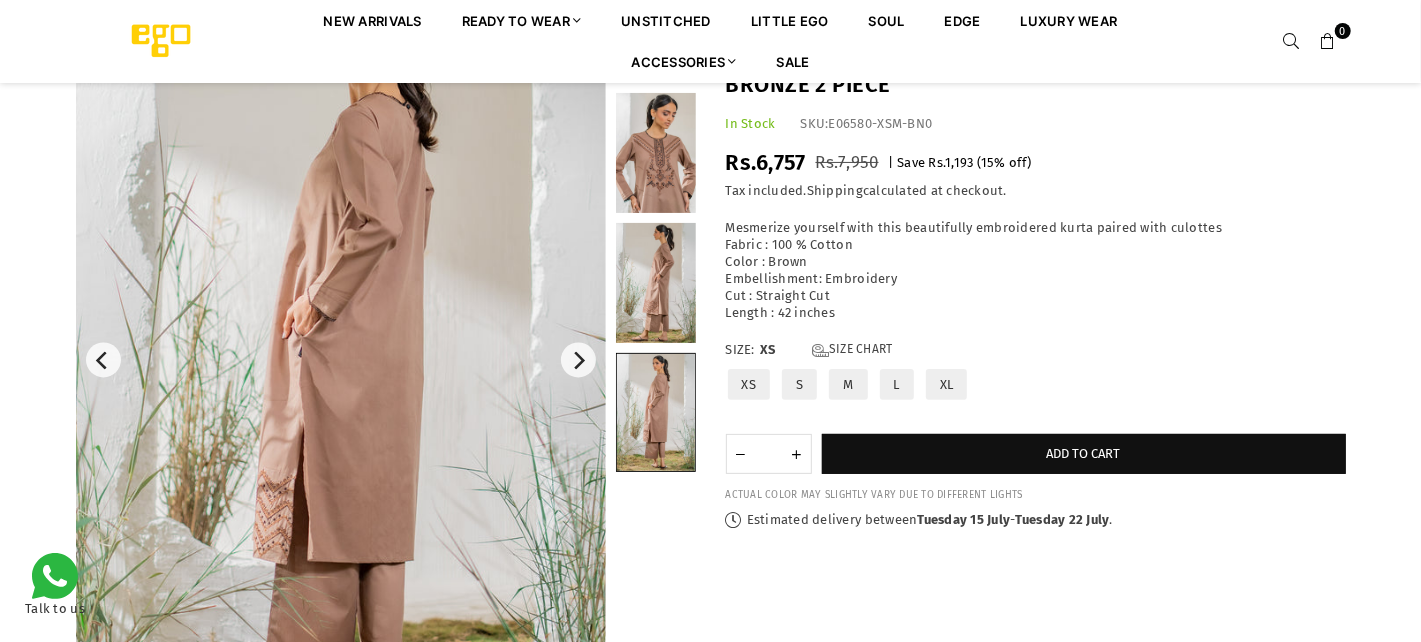 click on "Mesmerize yourself with this beautifully embroidered kurta paired with culottes Fabric : 100 % Cotton Color : Brown Embellishment: Embroidery  Cut : Straight Cut Length : 42 inches" at bounding box center (1036, 270) 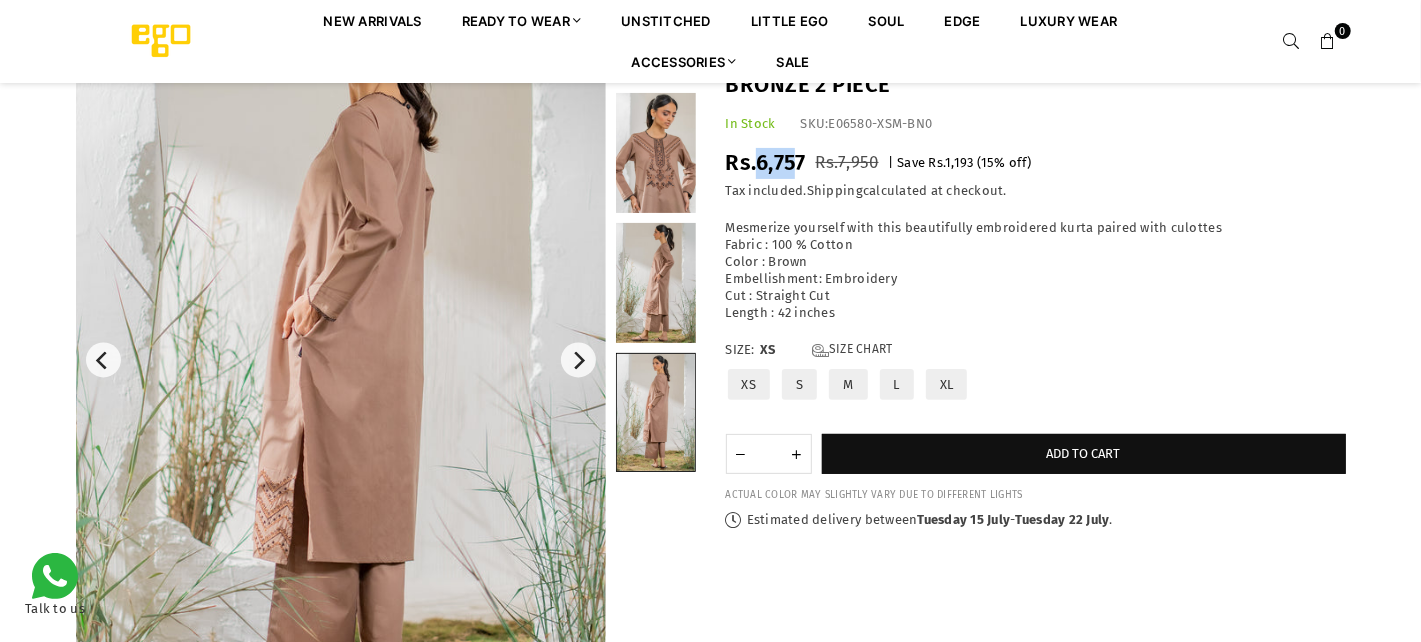 drag, startPoint x: 757, startPoint y: 158, endPoint x: 799, endPoint y: 166, distance: 42.755116 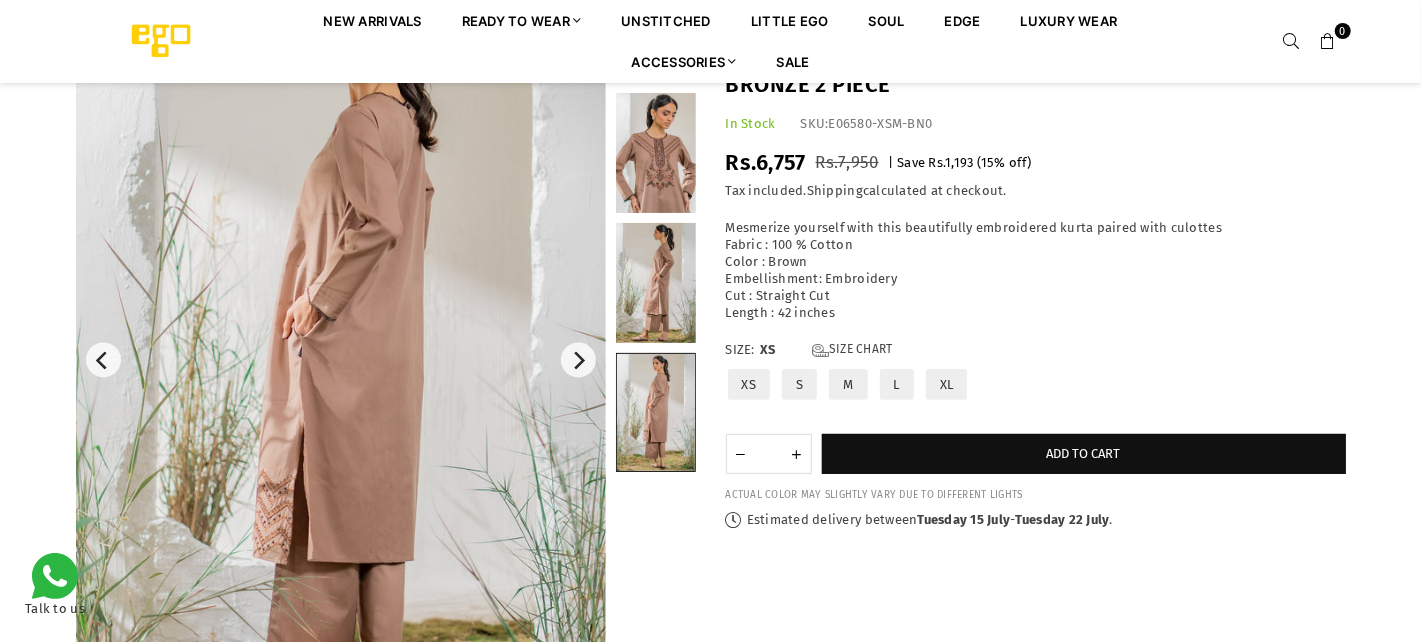 drag, startPoint x: 769, startPoint y: 164, endPoint x: 778, endPoint y: 171, distance: 11.401754 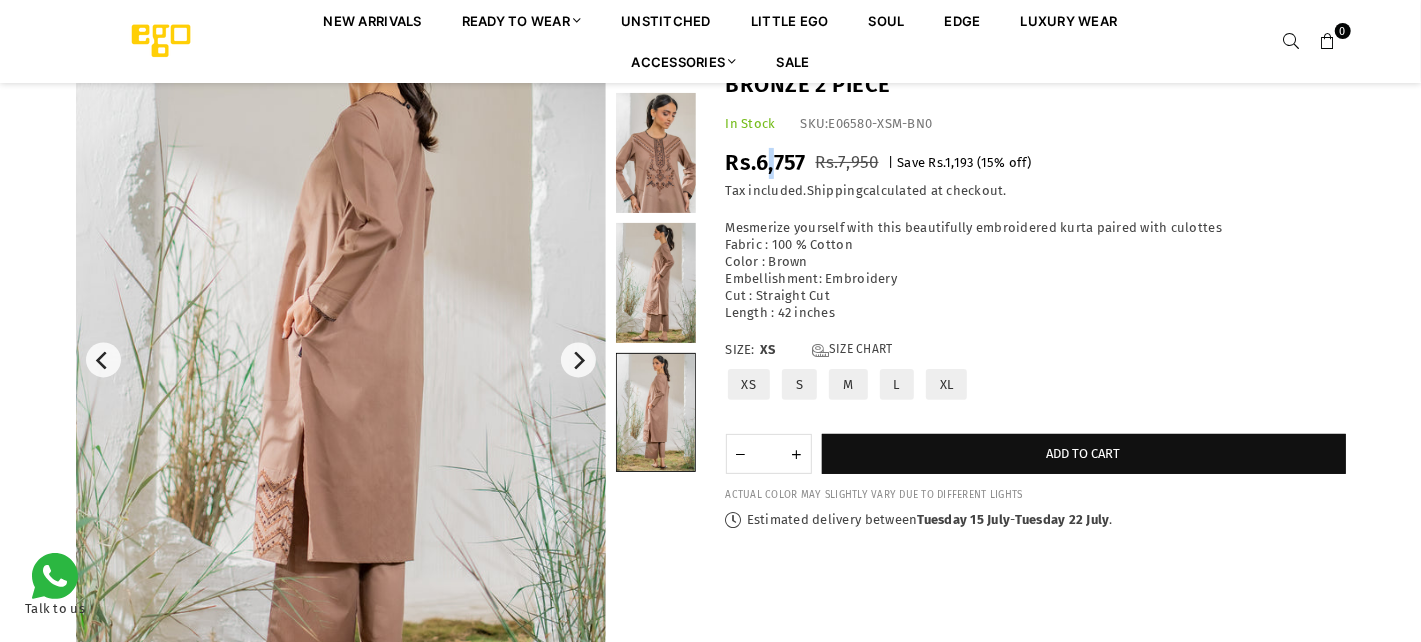 click on "Tax included.                       Shipping  calculated at checkout." at bounding box center (1036, 191) 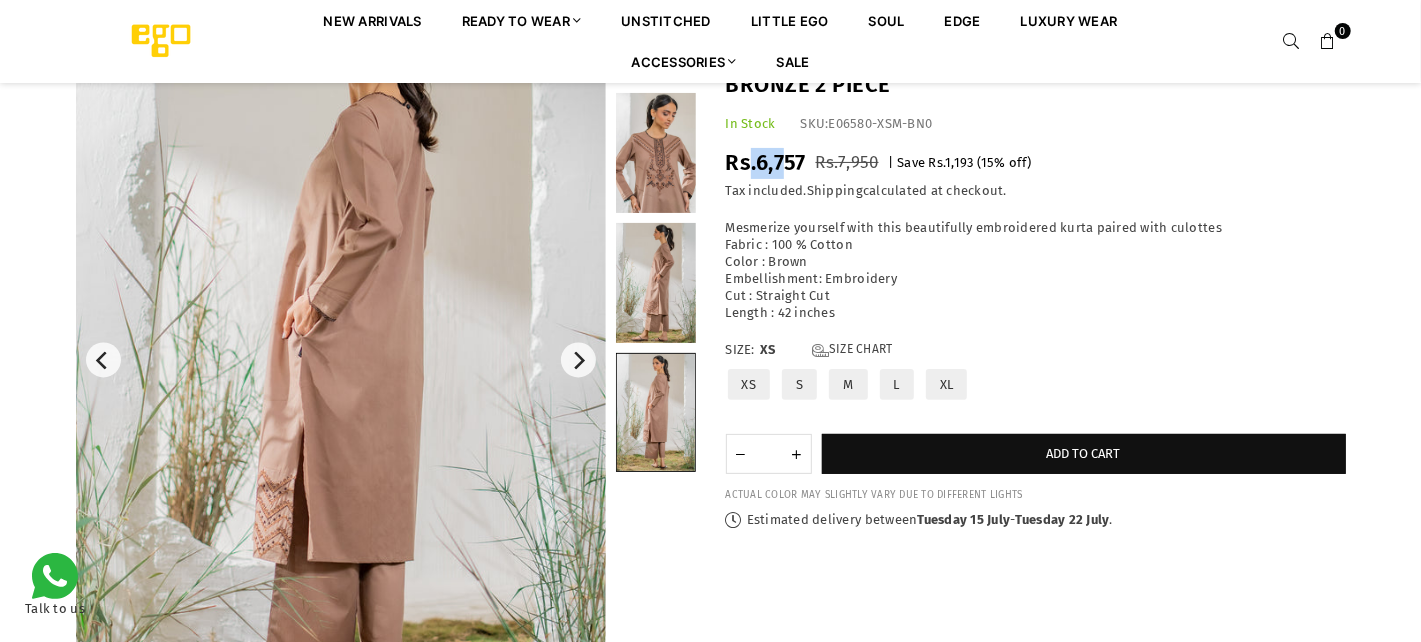 drag, startPoint x: 781, startPoint y: 157, endPoint x: 747, endPoint y: 162, distance: 34.36568 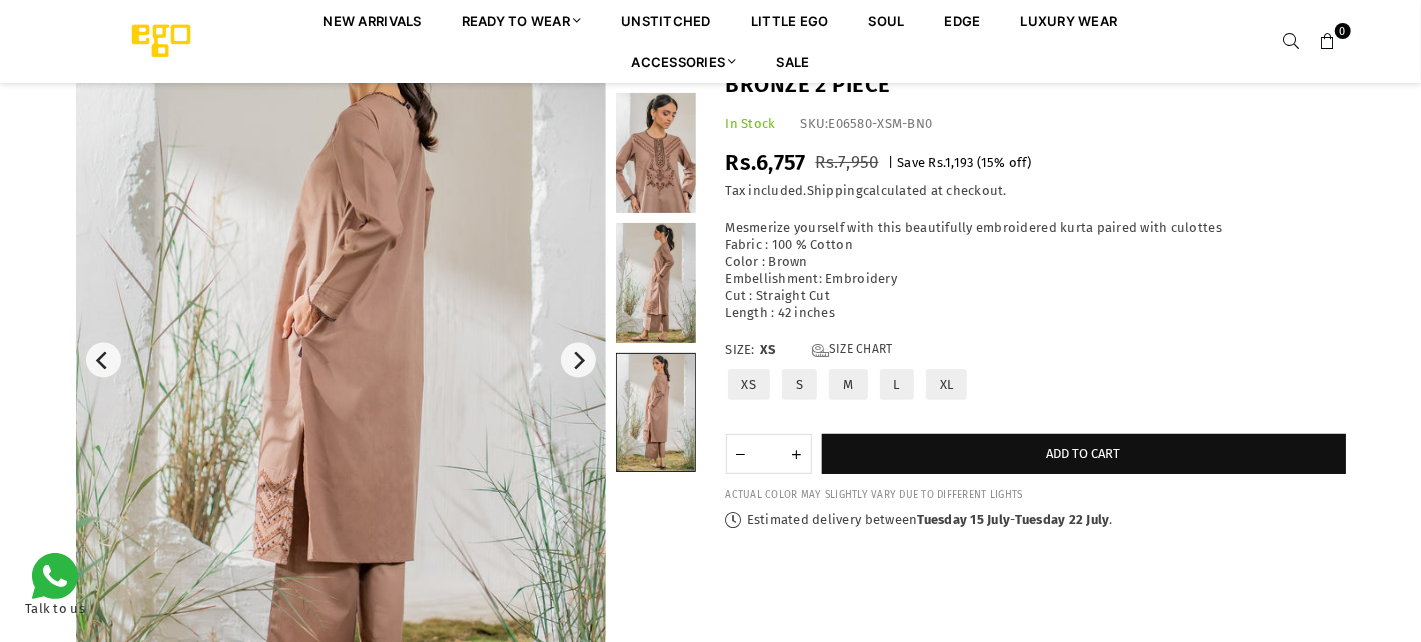 click on "Mesmerize yourself with this beautifully embroidered kurta paired with culottes Fabric : 100 % Cotton Color : Brown Embellishment: Embroidery  Cut : Straight Cut Length : 42 inches" at bounding box center [1036, 270] 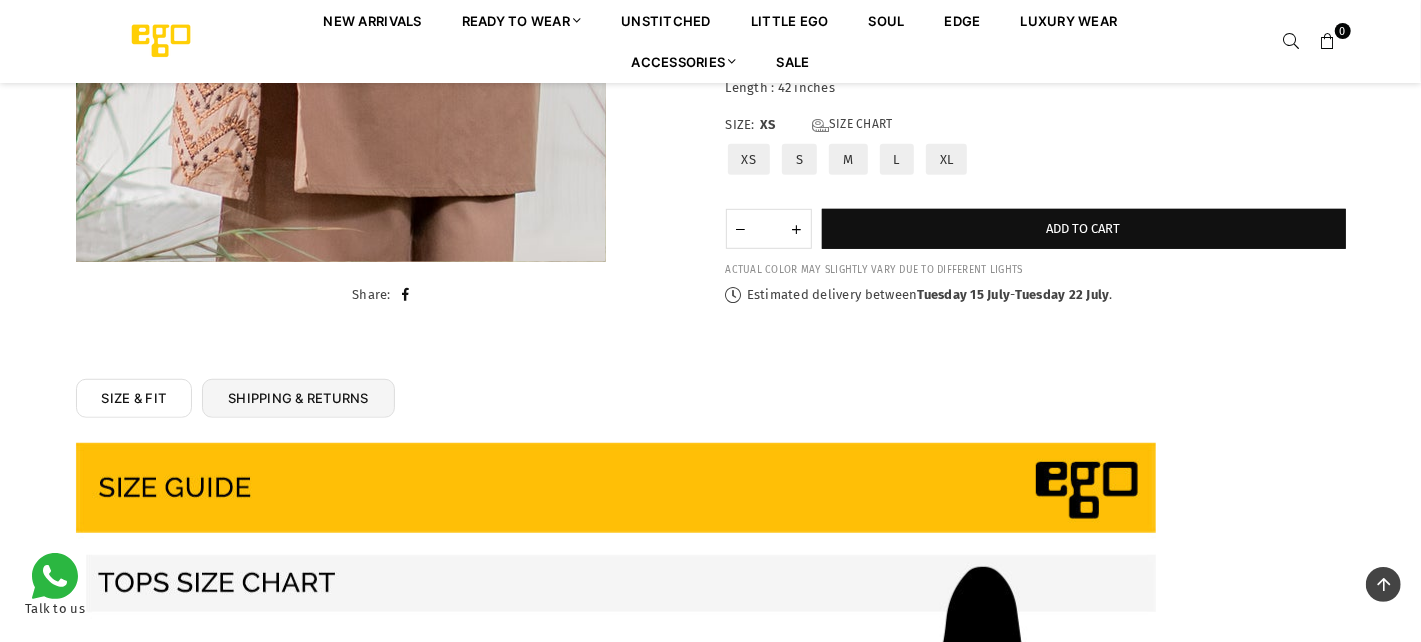 scroll, scrollTop: 682, scrollLeft: 0, axis: vertical 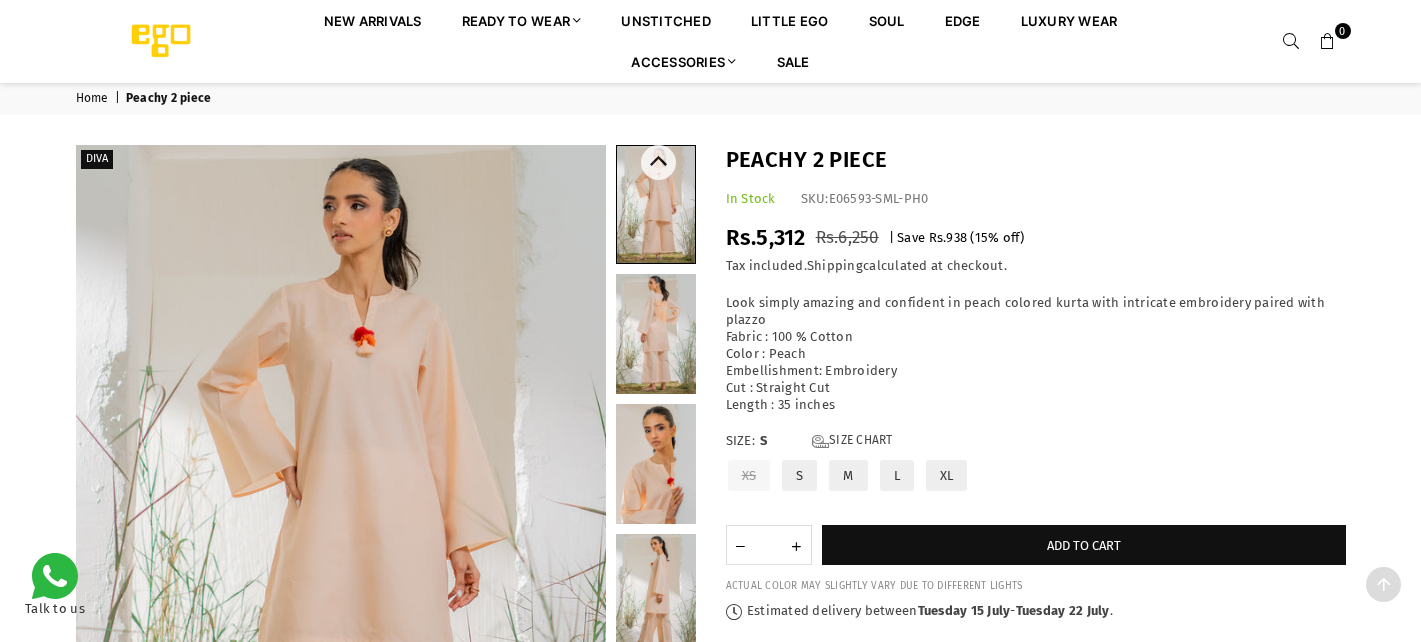 click at bounding box center (656, 464) 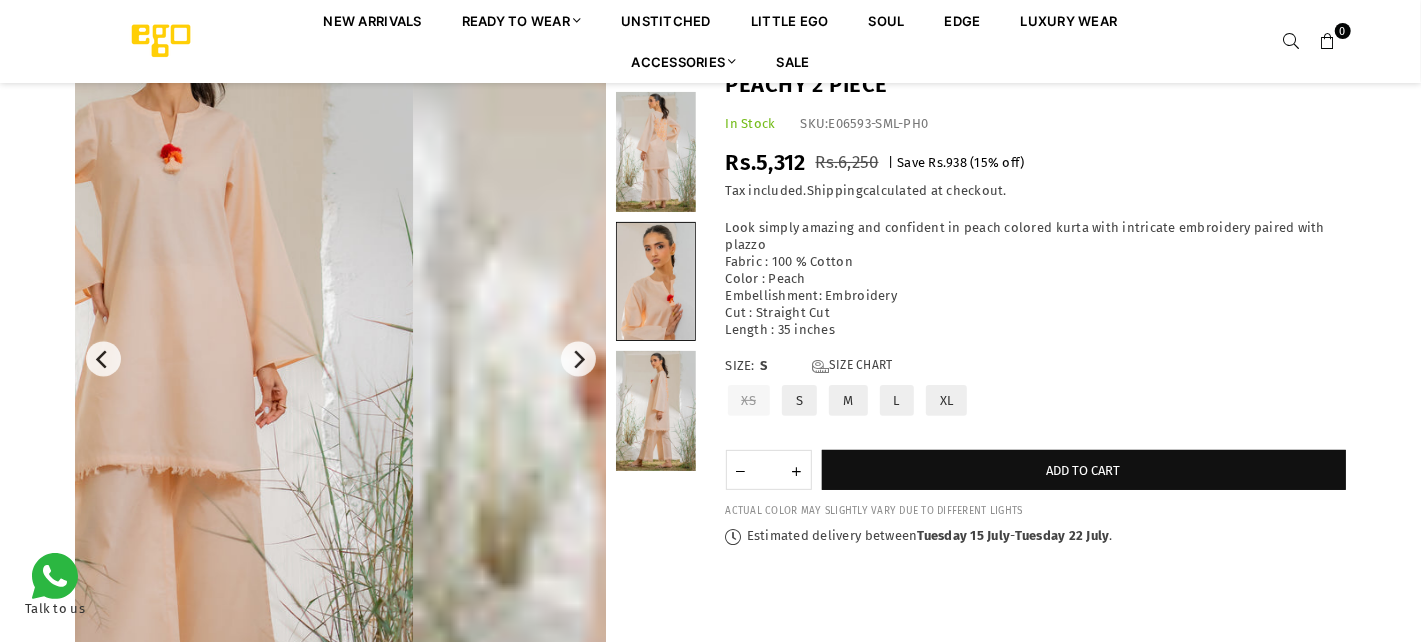 scroll, scrollTop: 183, scrollLeft: 0, axis: vertical 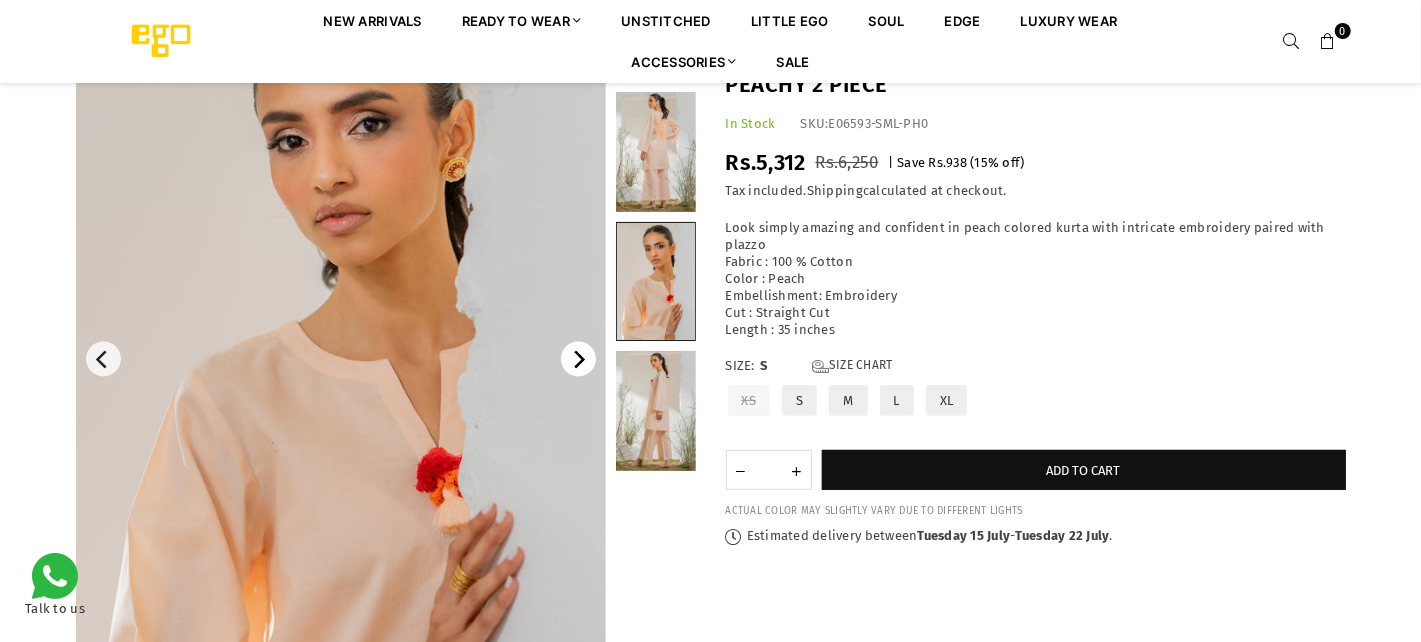 click 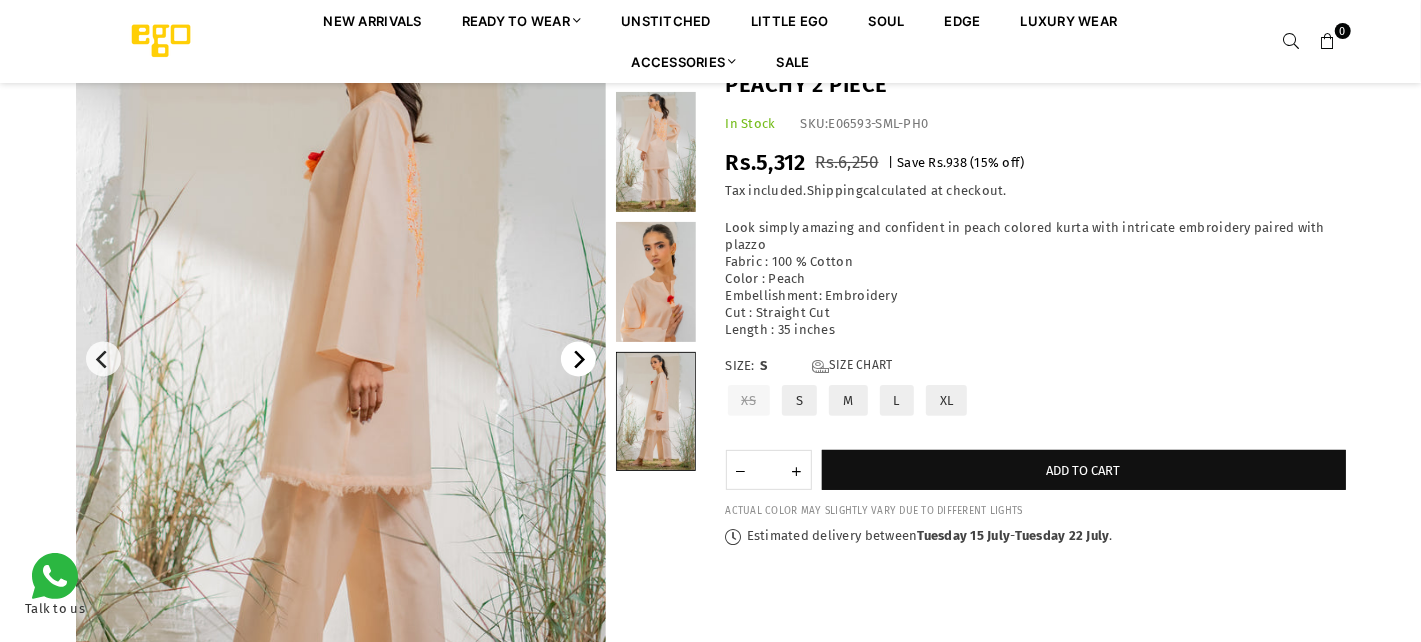 click 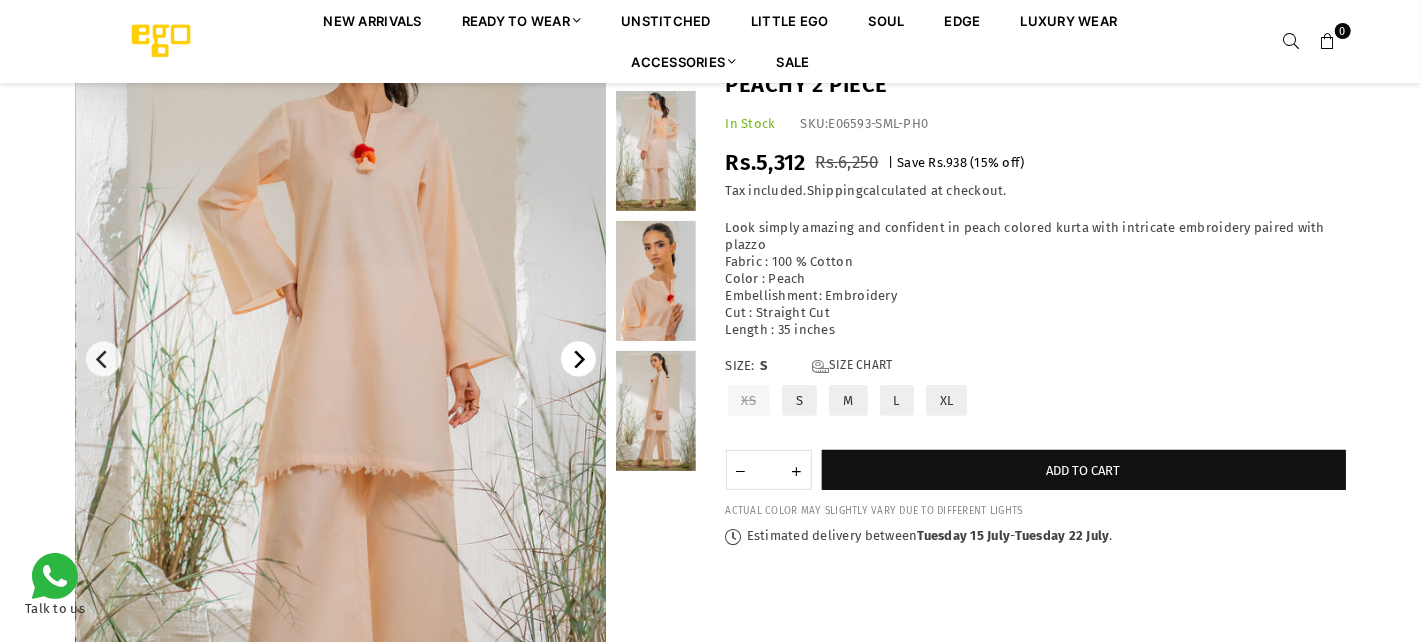 click 